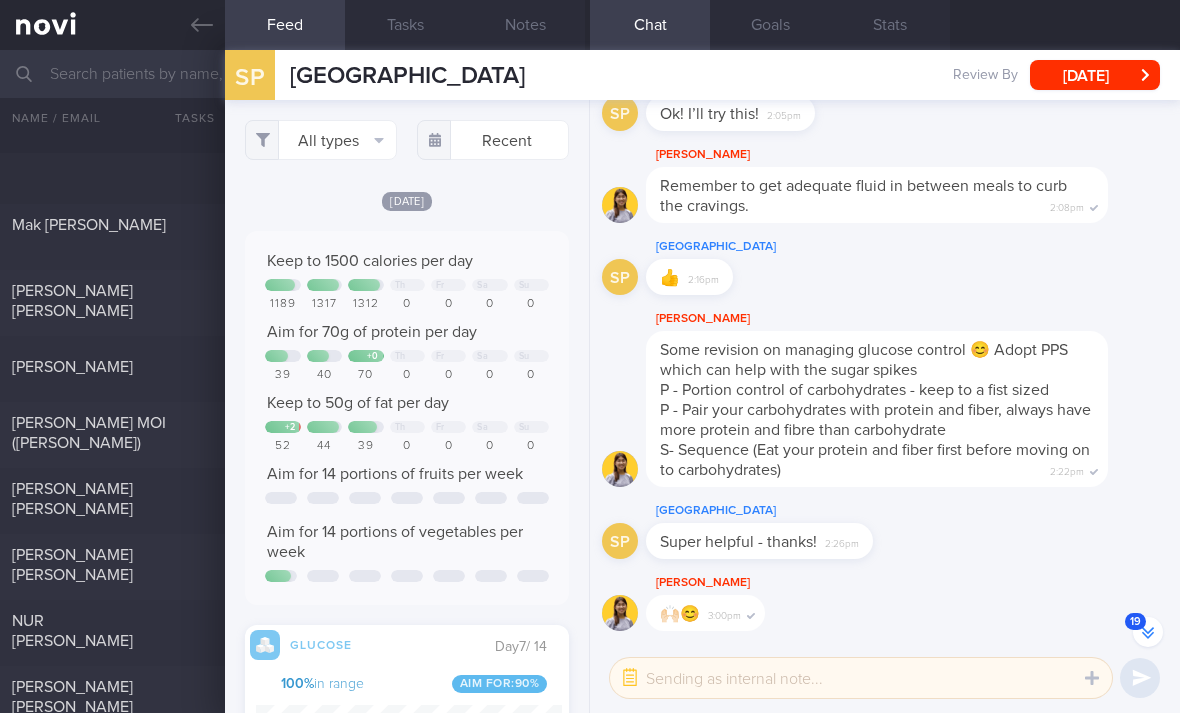 select on "5" 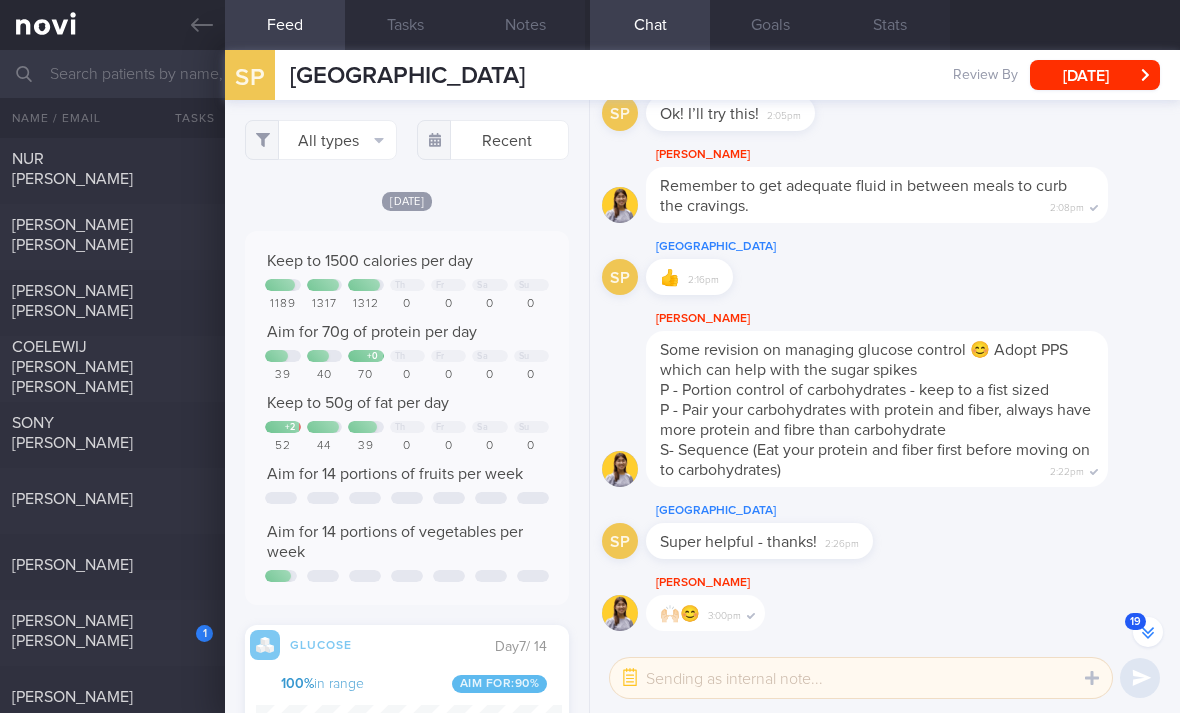 scroll, scrollTop: 220, scrollLeft: 305, axis: both 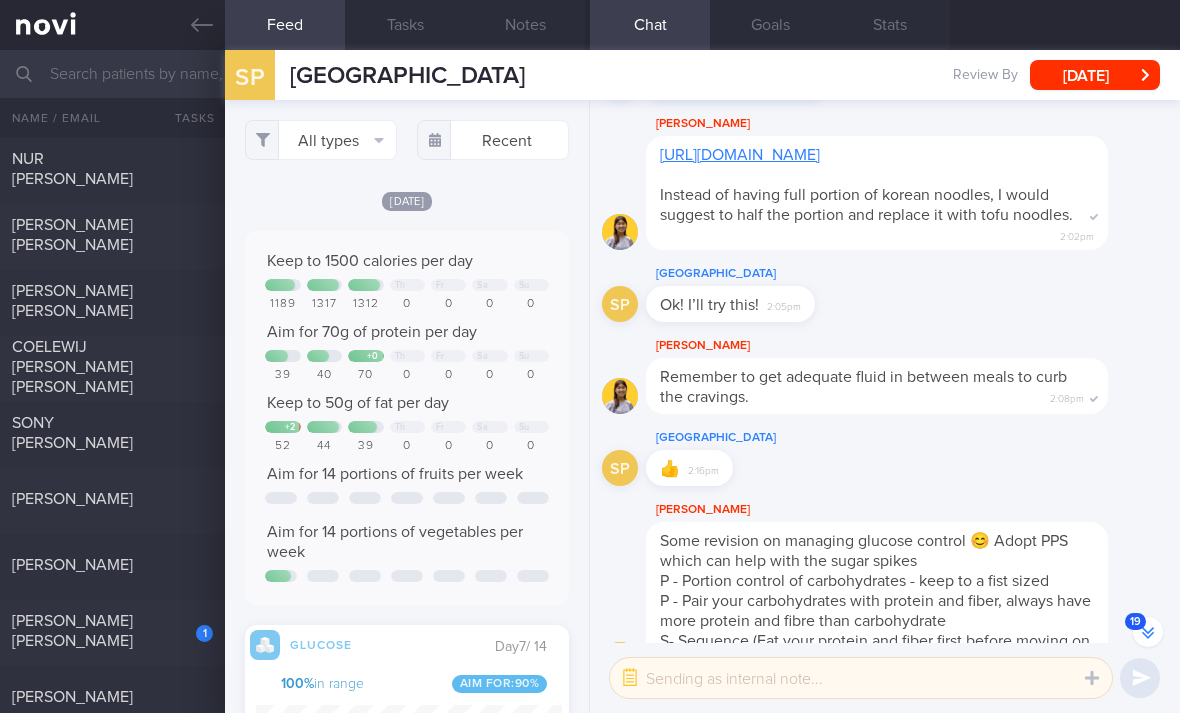 click on "[PERSON_NAME] [PERSON_NAME]" at bounding box center [110, 631] 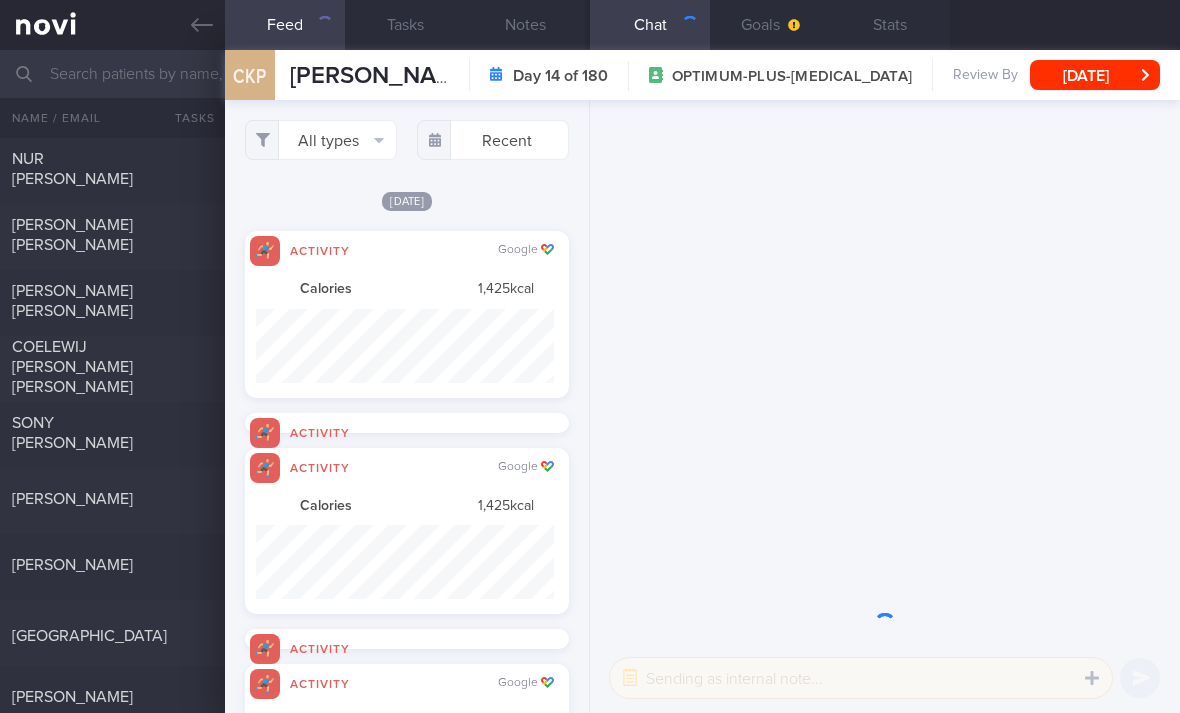 scroll, scrollTop: 0, scrollLeft: 0, axis: both 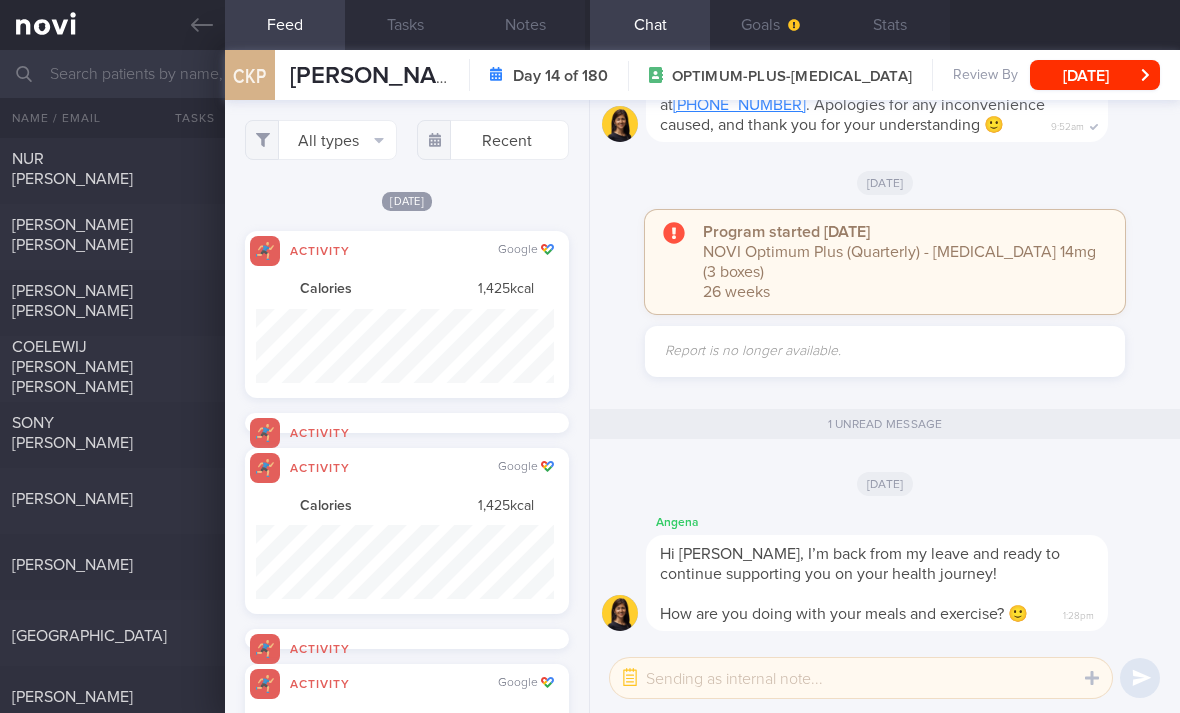 click on "[PERSON_NAME]" at bounding box center (110, 565) 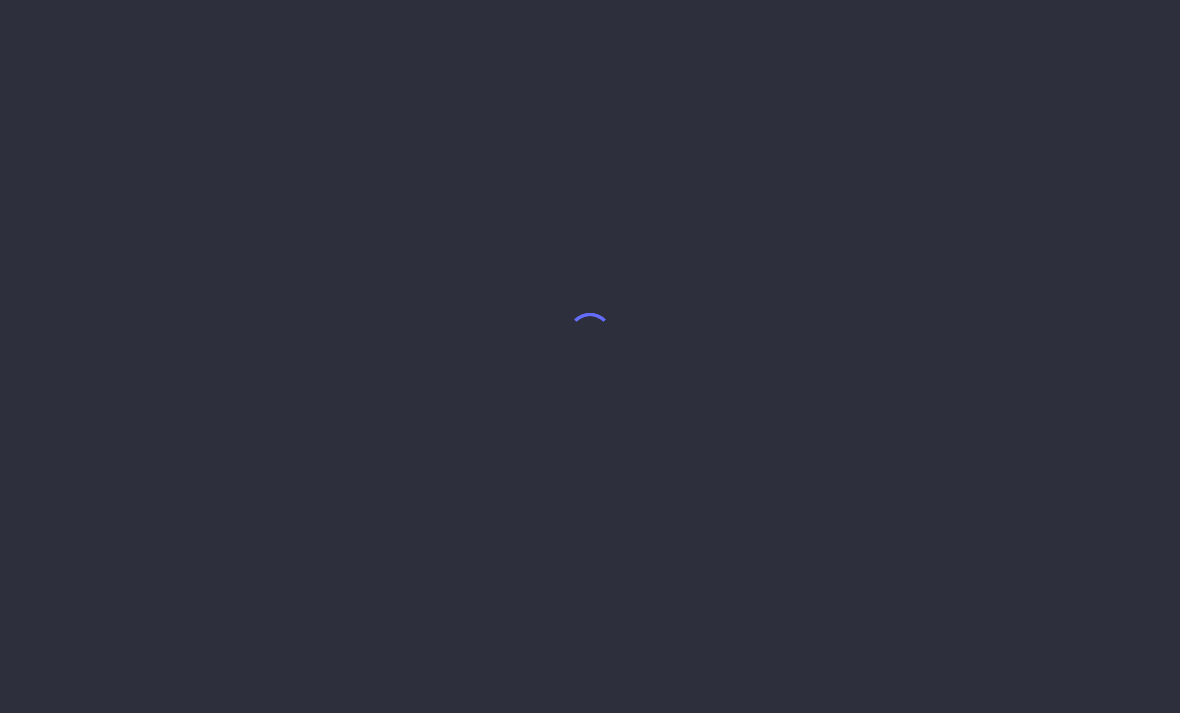 scroll, scrollTop: 0, scrollLeft: 0, axis: both 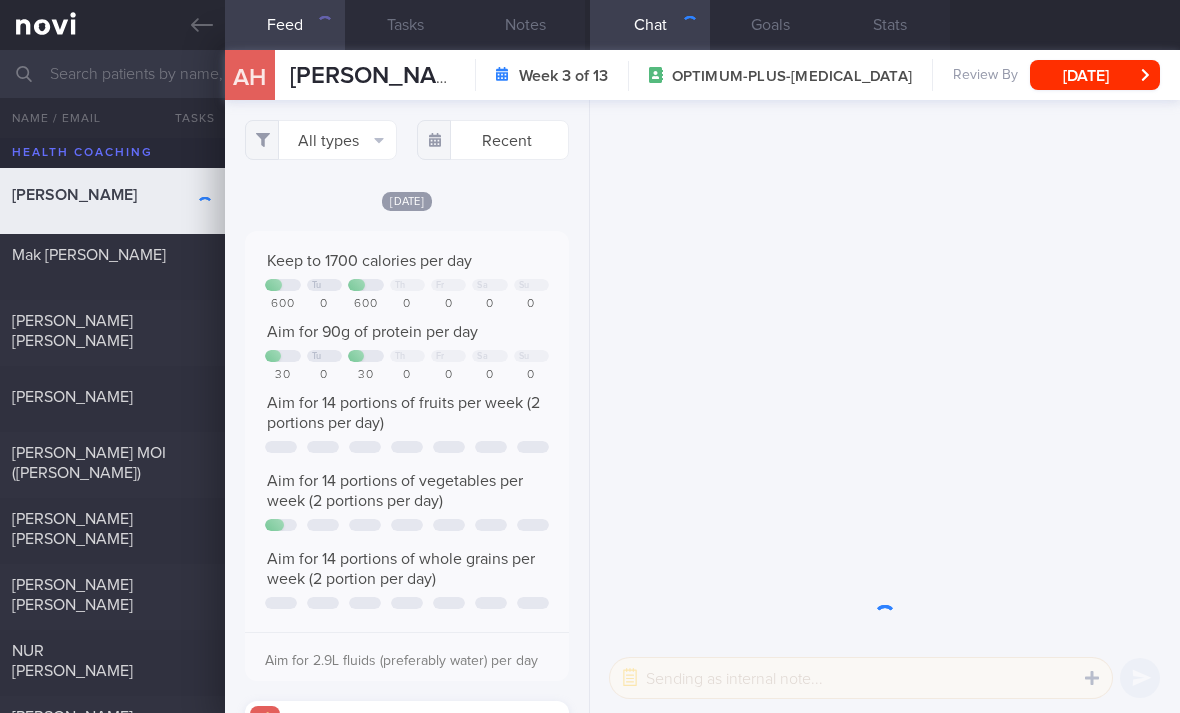 click on "All types" at bounding box center [321, 140] 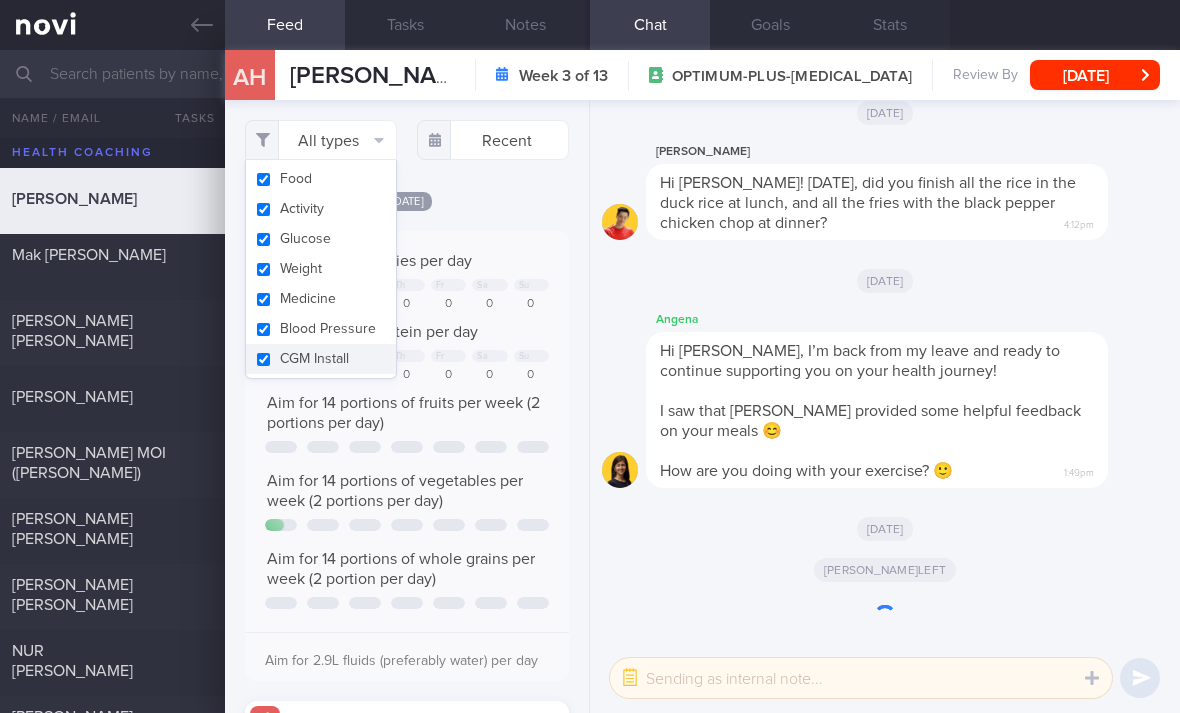 click on "Activity" at bounding box center (321, 209) 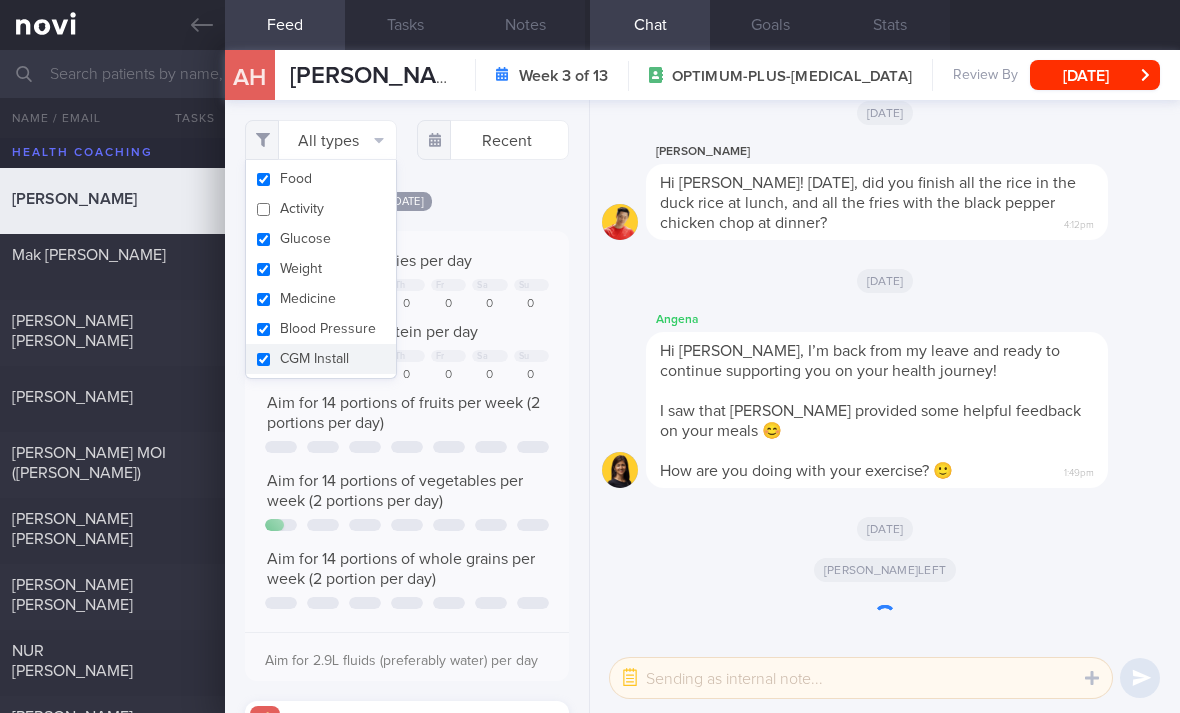checkbox on "false" 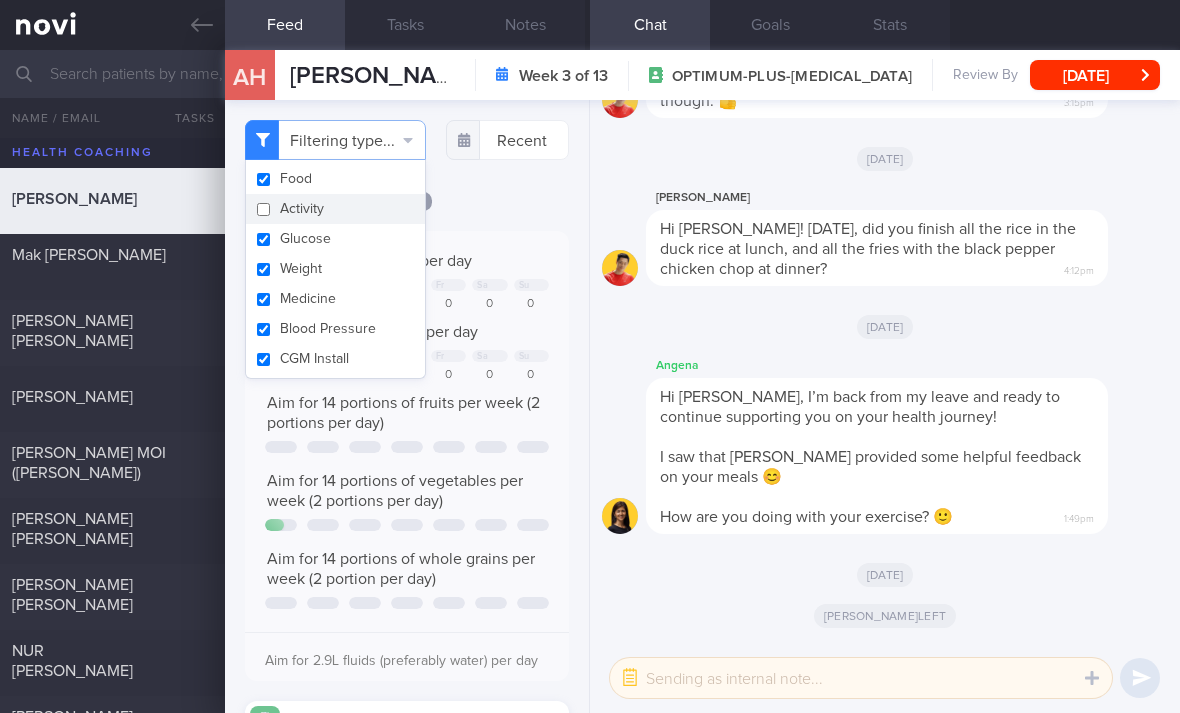 click on "Glucose" at bounding box center (335, 239) 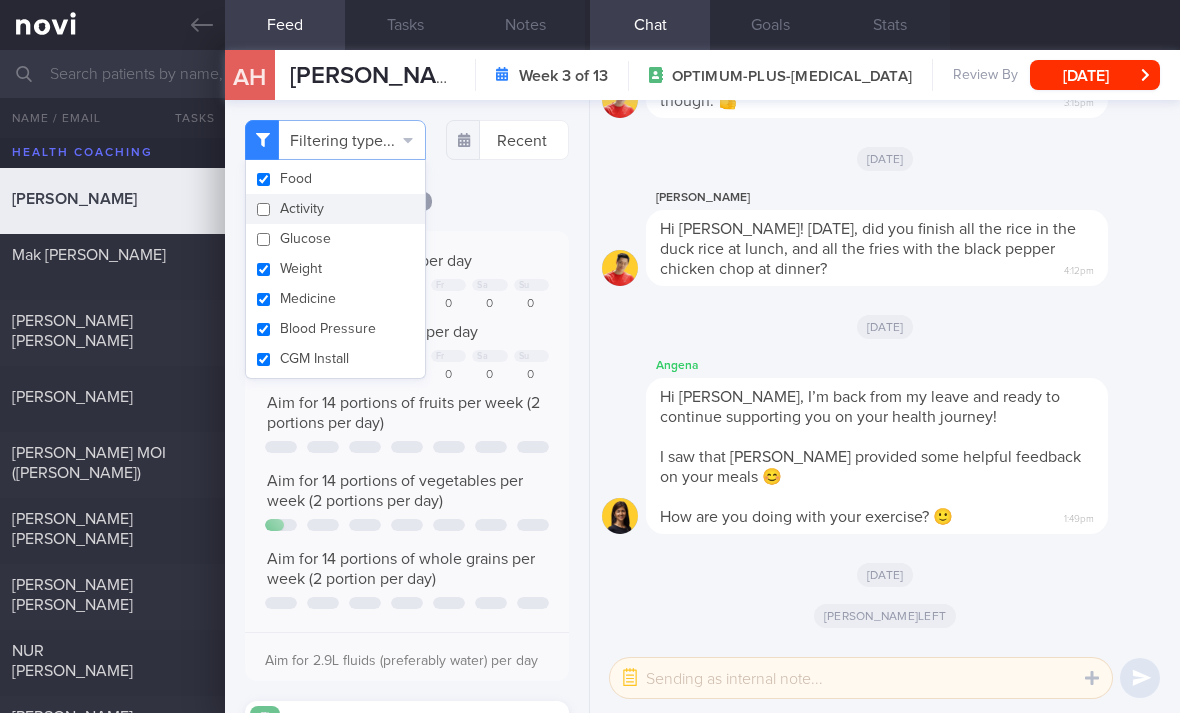 checkbox on "false" 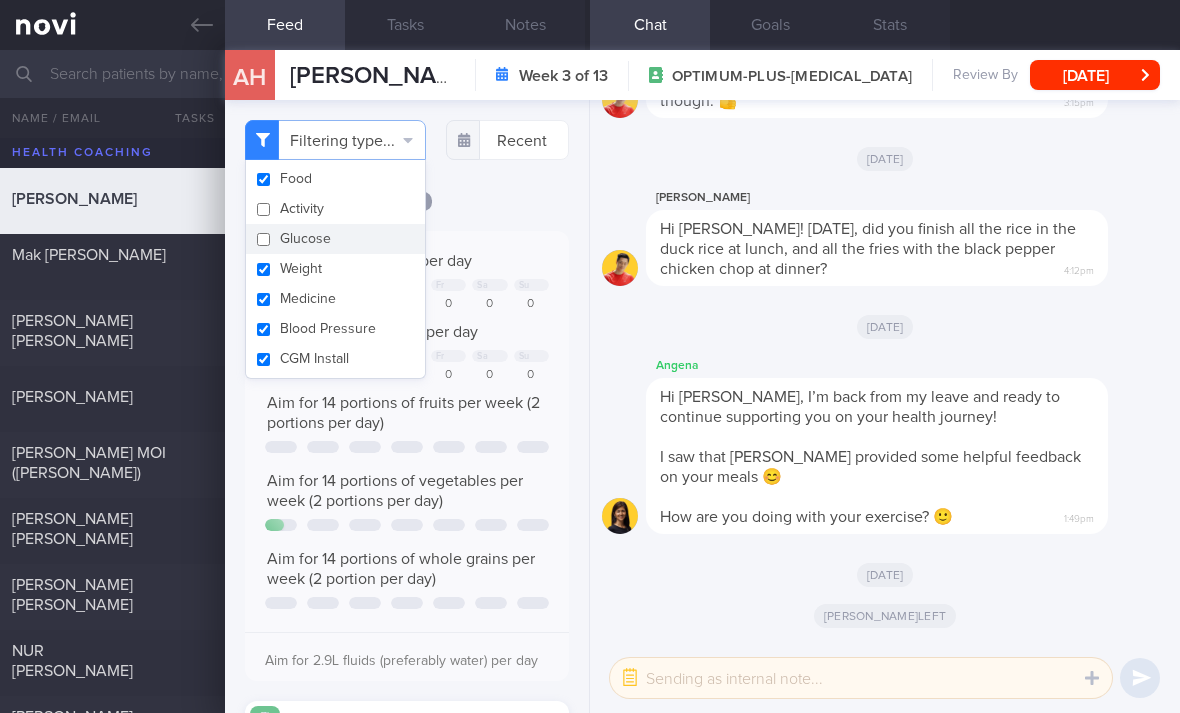 click on "Weight" at bounding box center (335, 269) 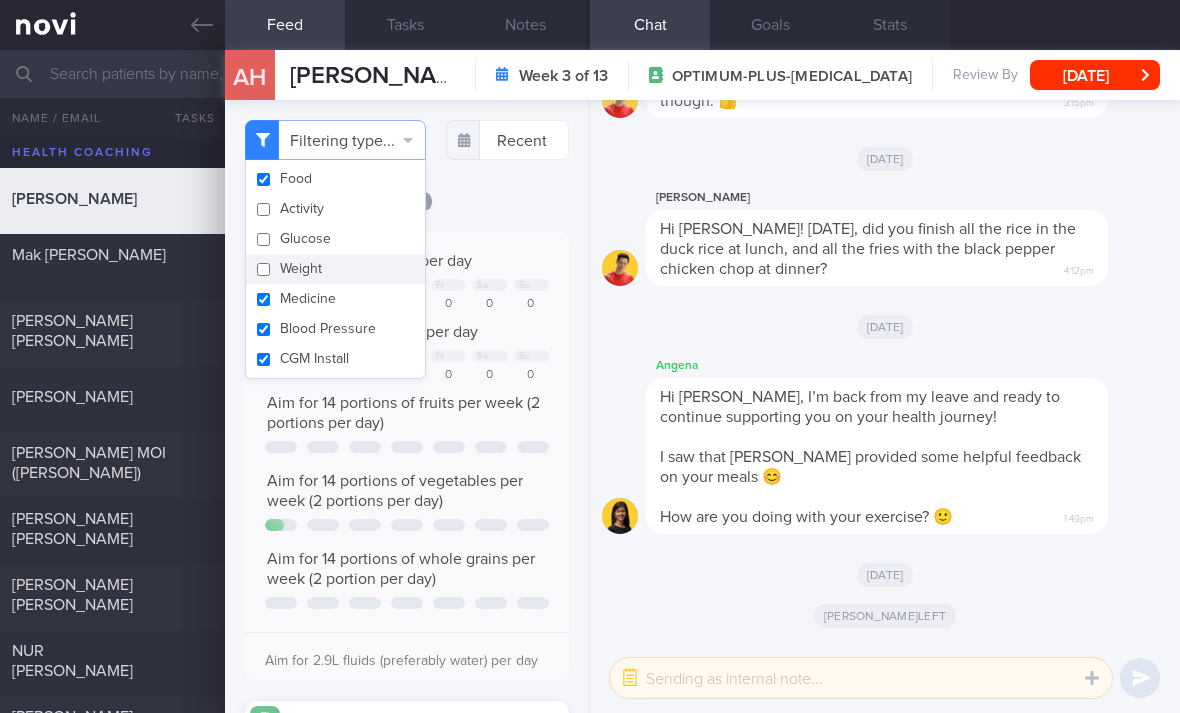 click on "Weight" at bounding box center [335, 269] 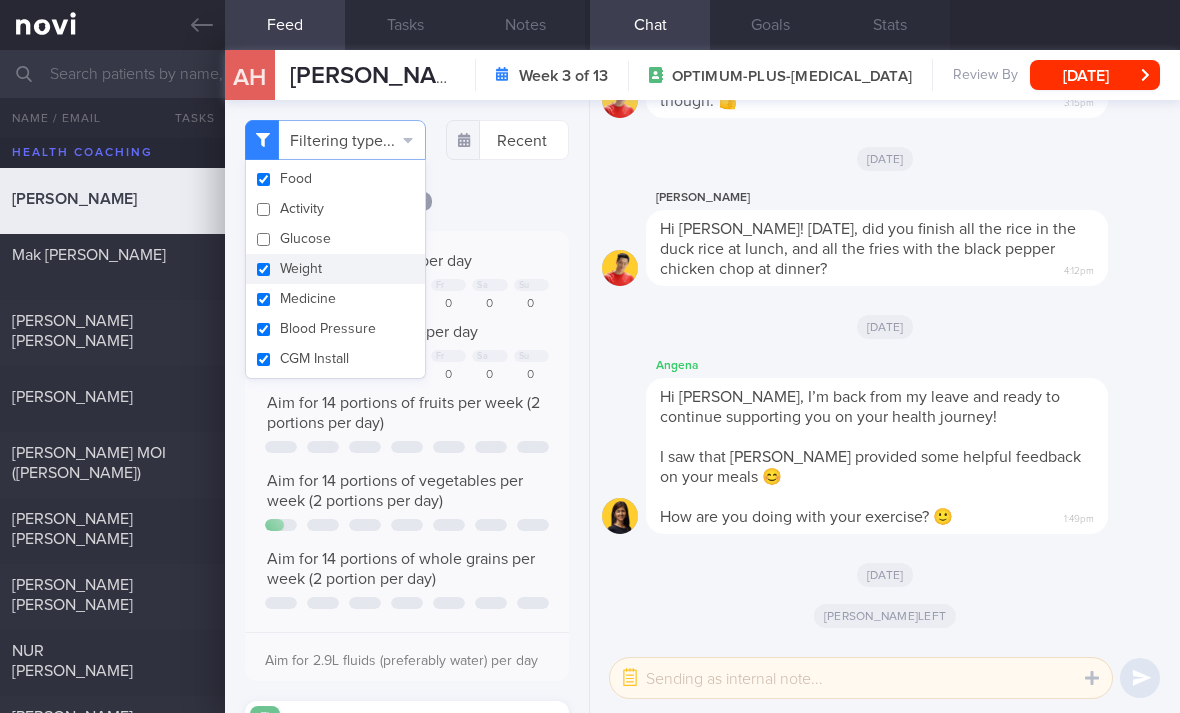 checkbox on "true" 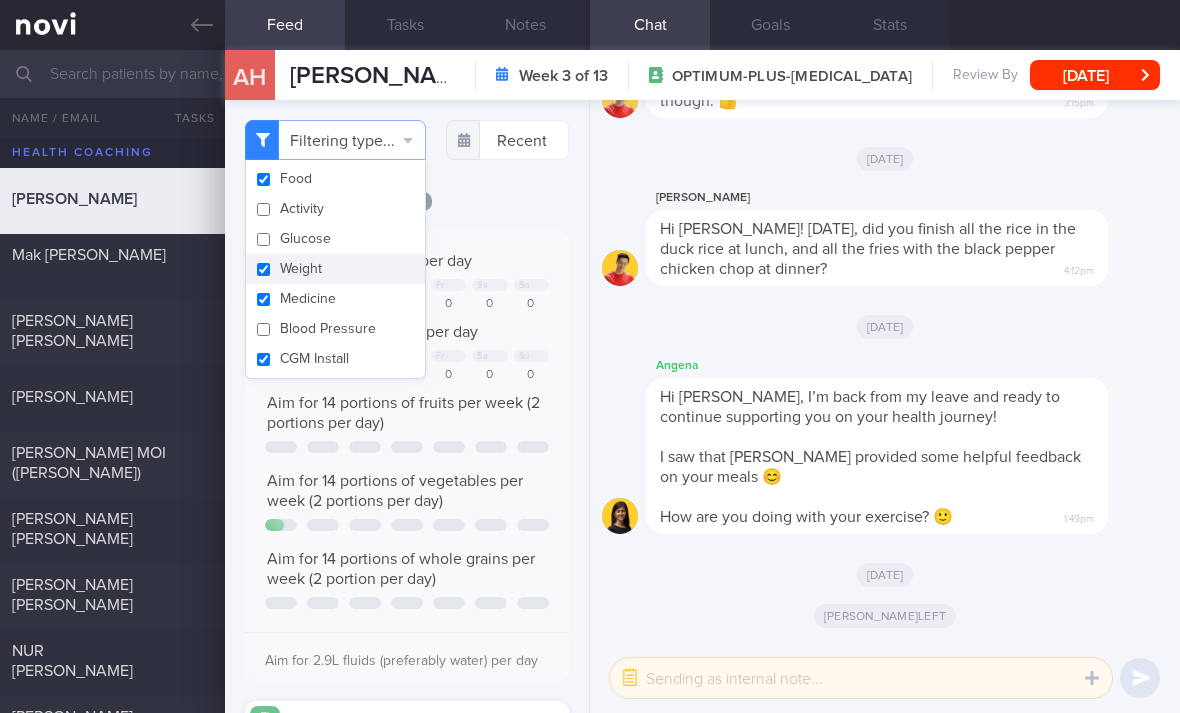 checkbox on "false" 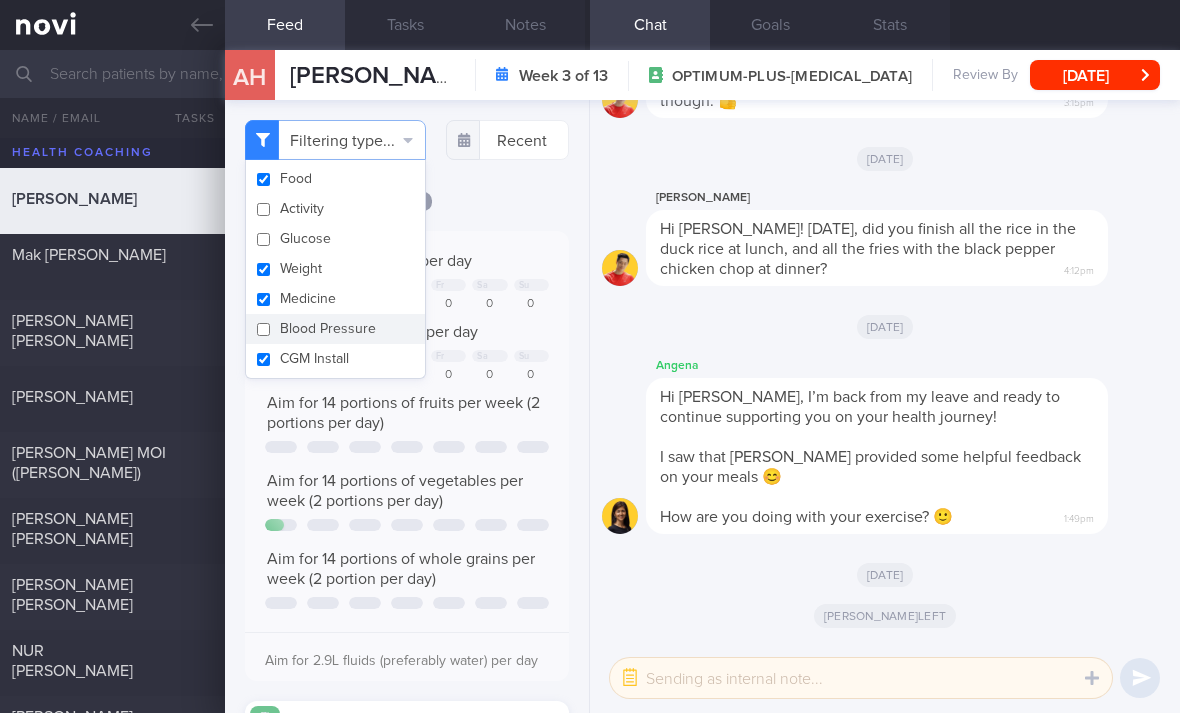 click on "Medicine" at bounding box center (335, 299) 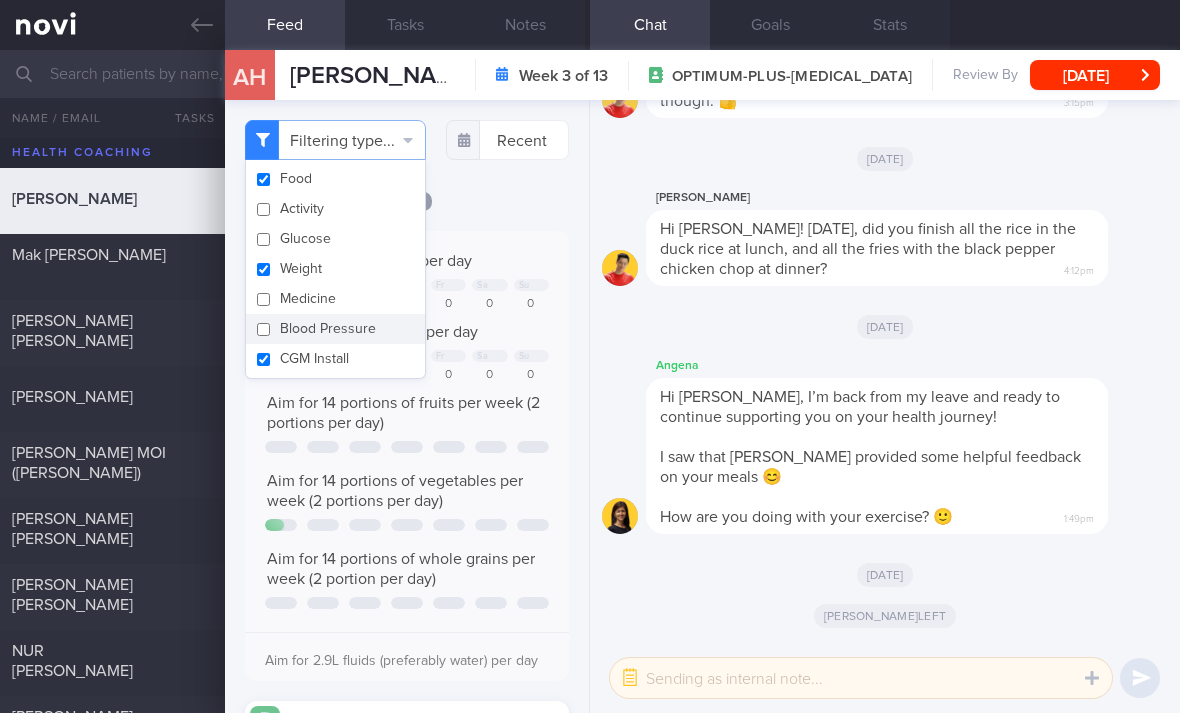 checkbox on "false" 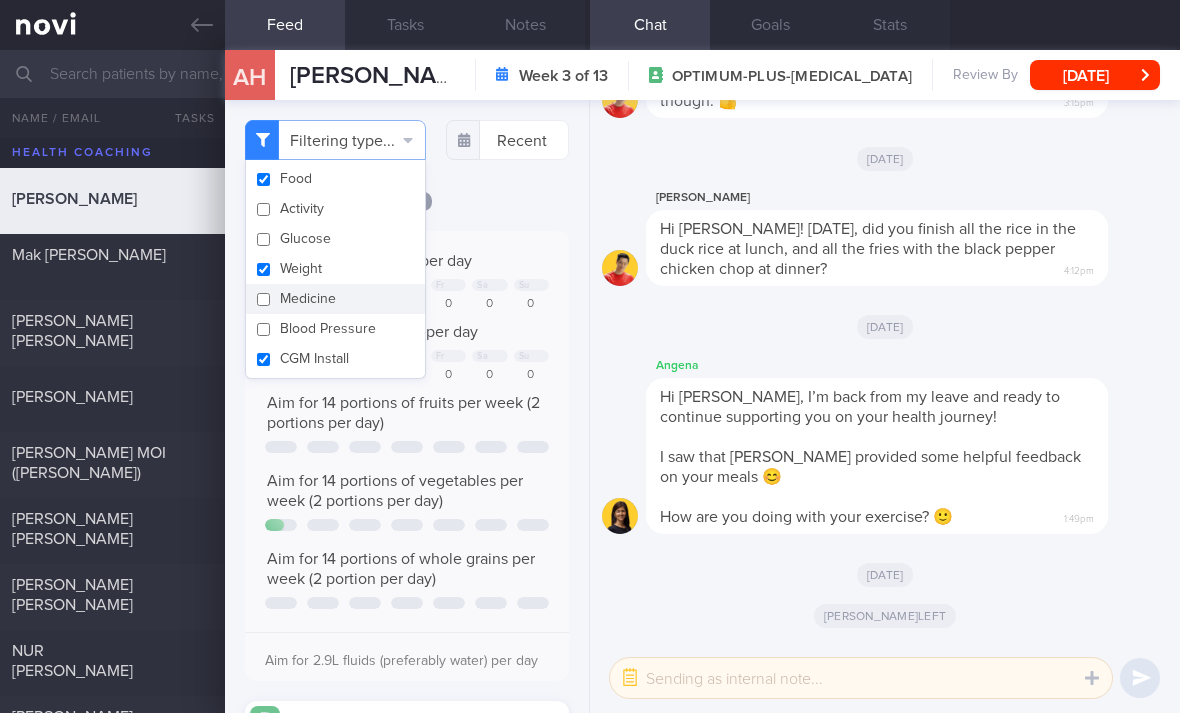 click on "Weight" at bounding box center [335, 269] 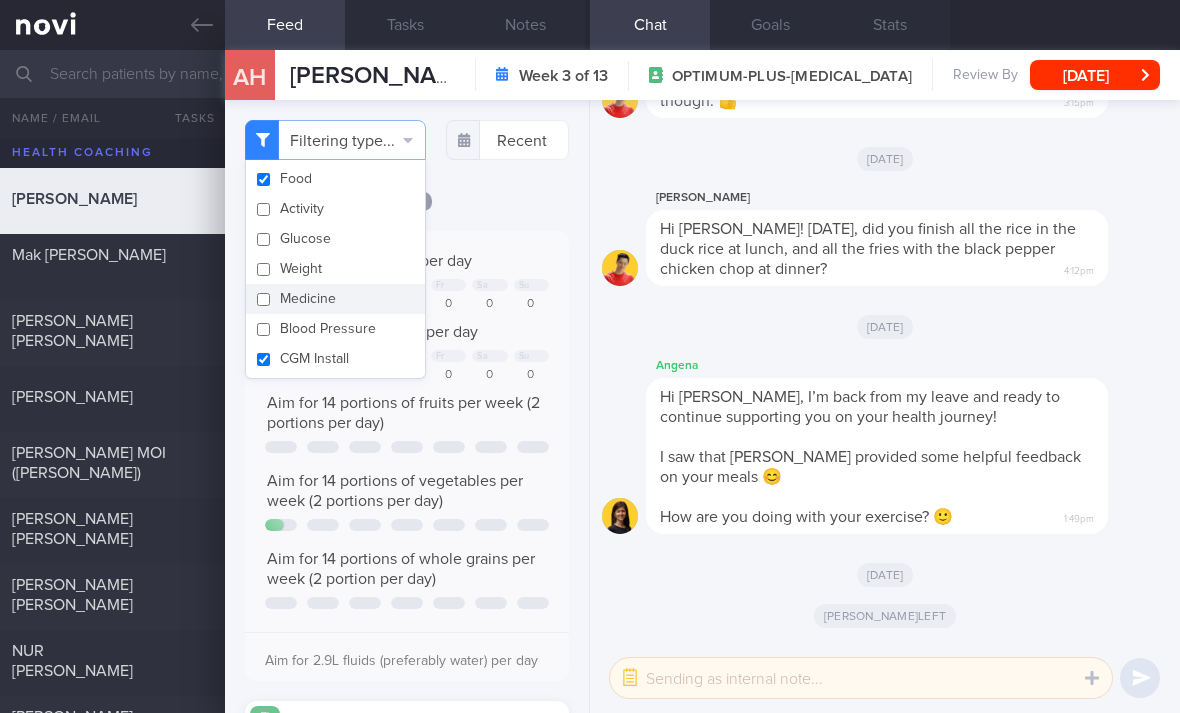 checkbox on "false" 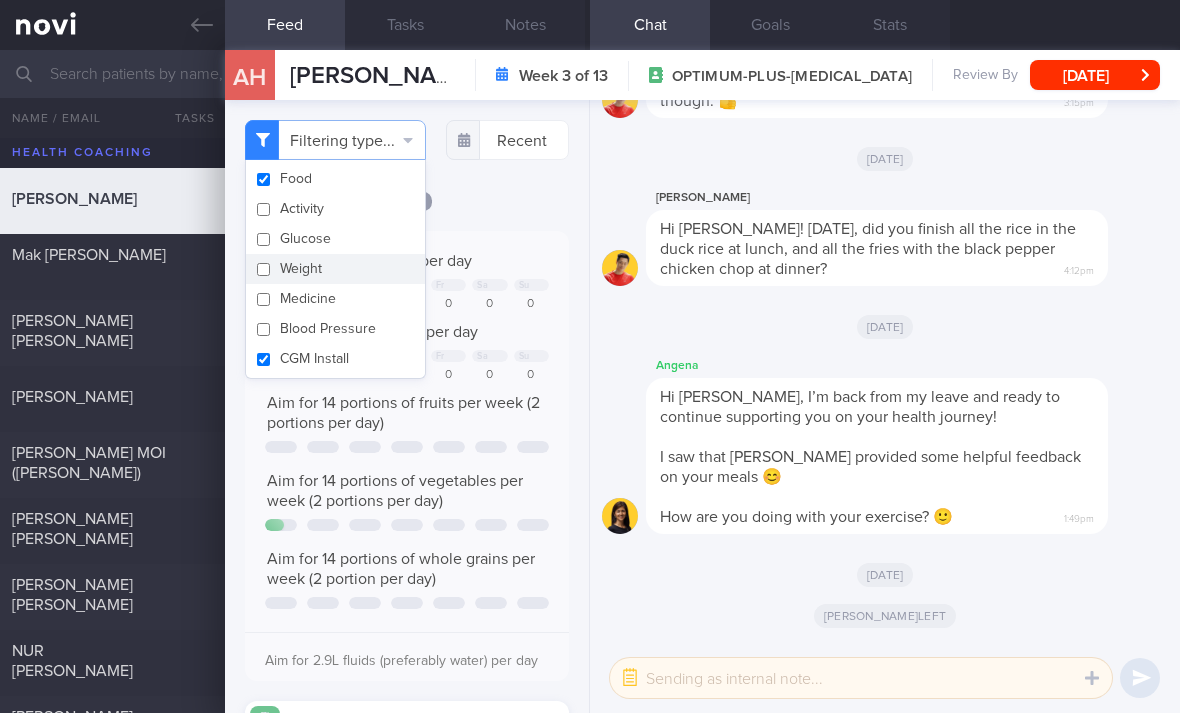 click on "CGM Install" at bounding box center [335, 359] 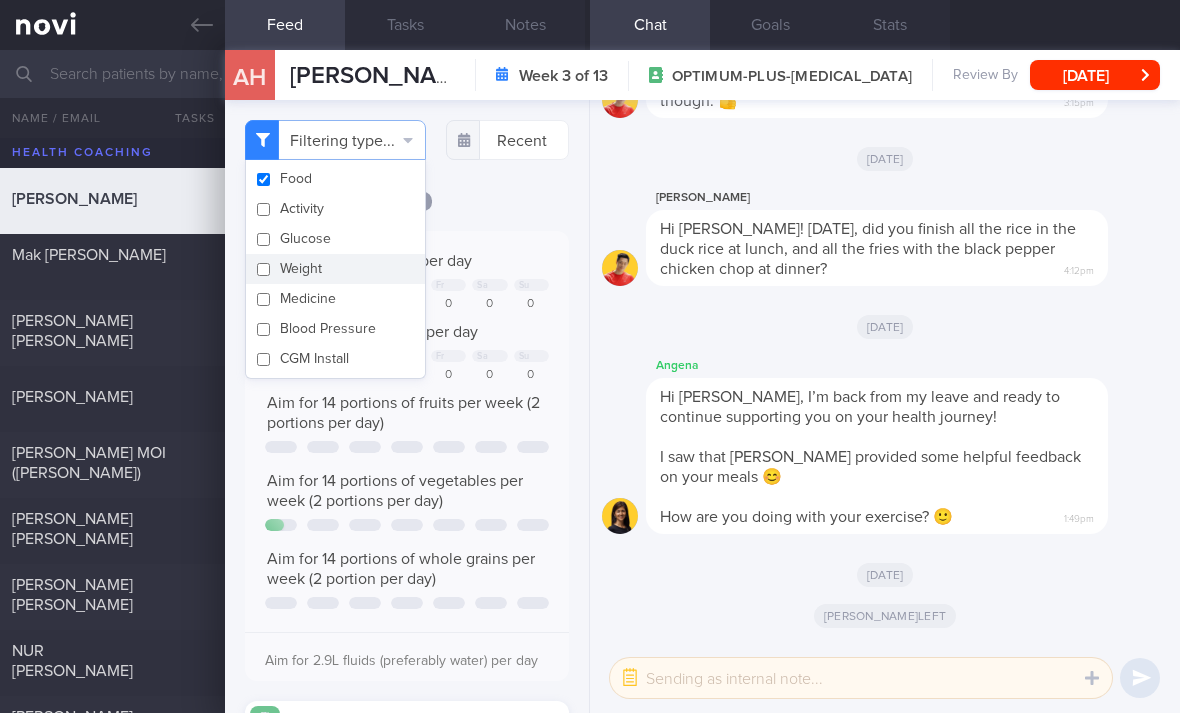 checkbox on "false" 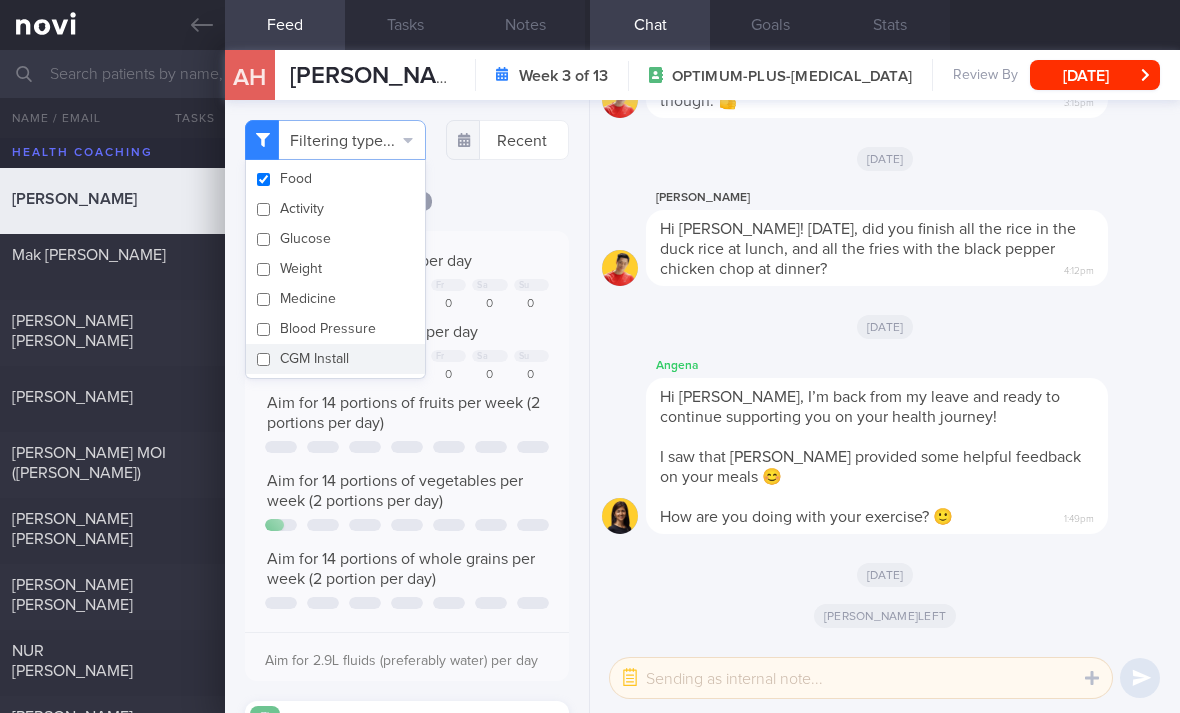 click on "Filtering type...
Food
Activity
Glucose
Weight
Medicine
Blood Pressure
CGM Install
Recent
Today" at bounding box center (407, 406) 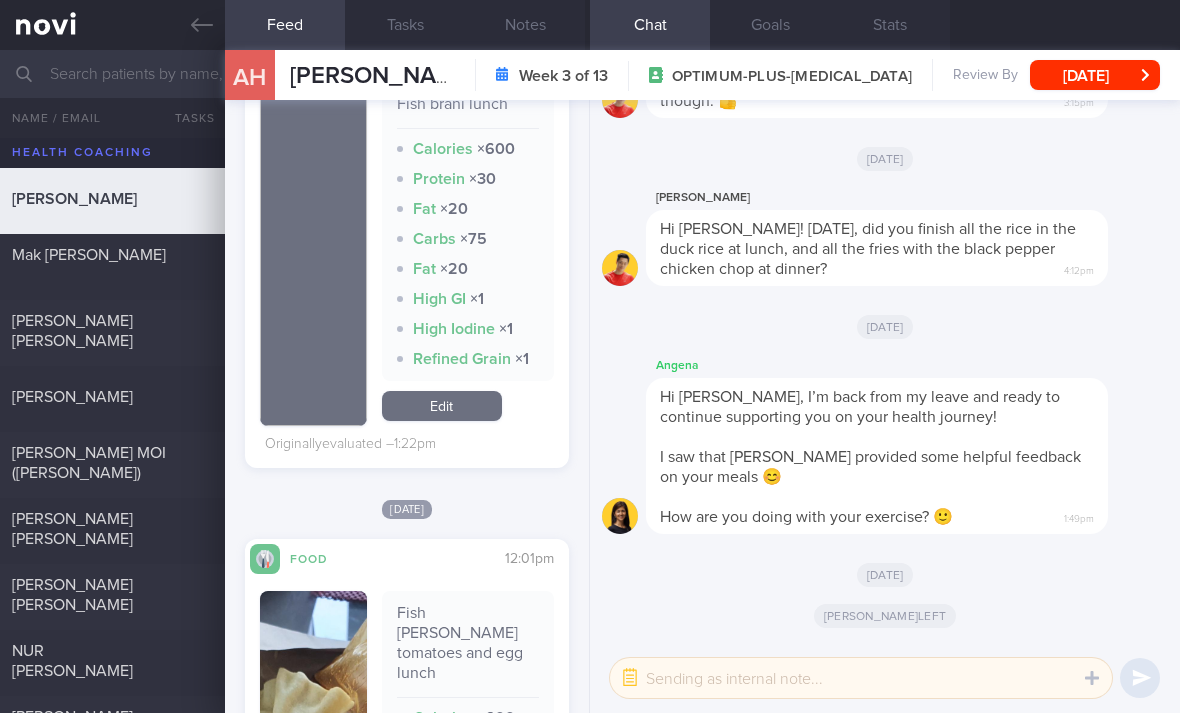 scroll, scrollTop: 671, scrollLeft: 0, axis: vertical 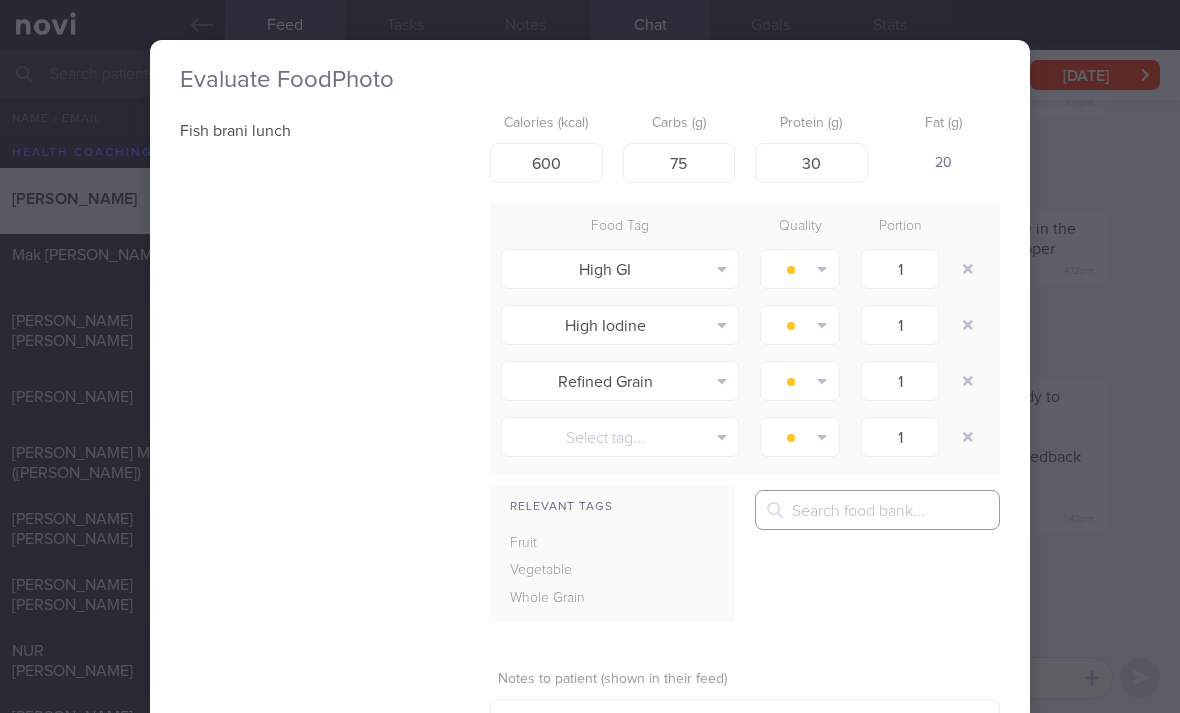type on "Brogan" 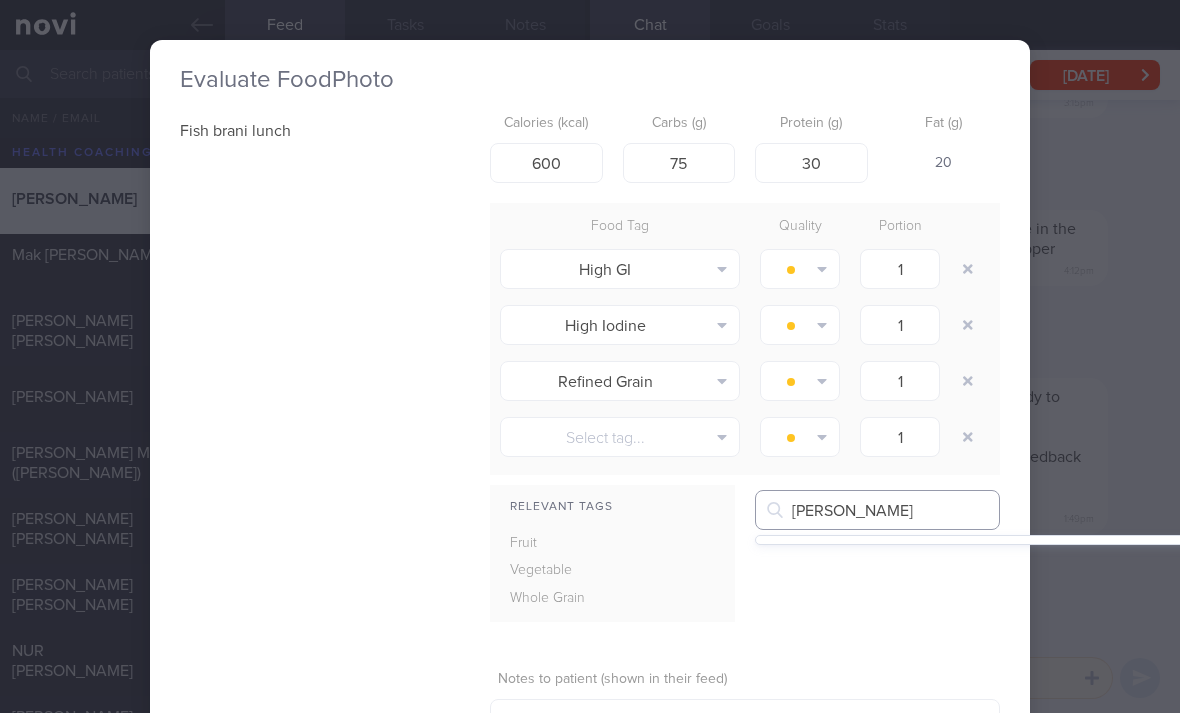 type 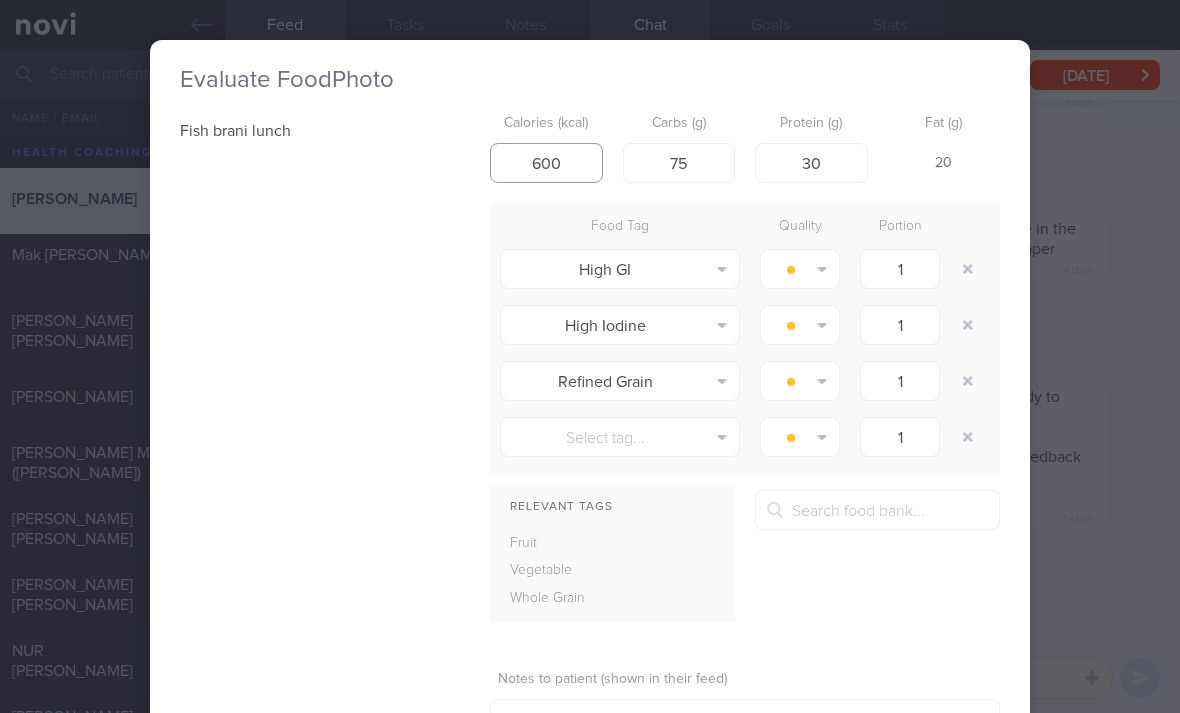 scroll, scrollTop: 0, scrollLeft: 3, axis: horizontal 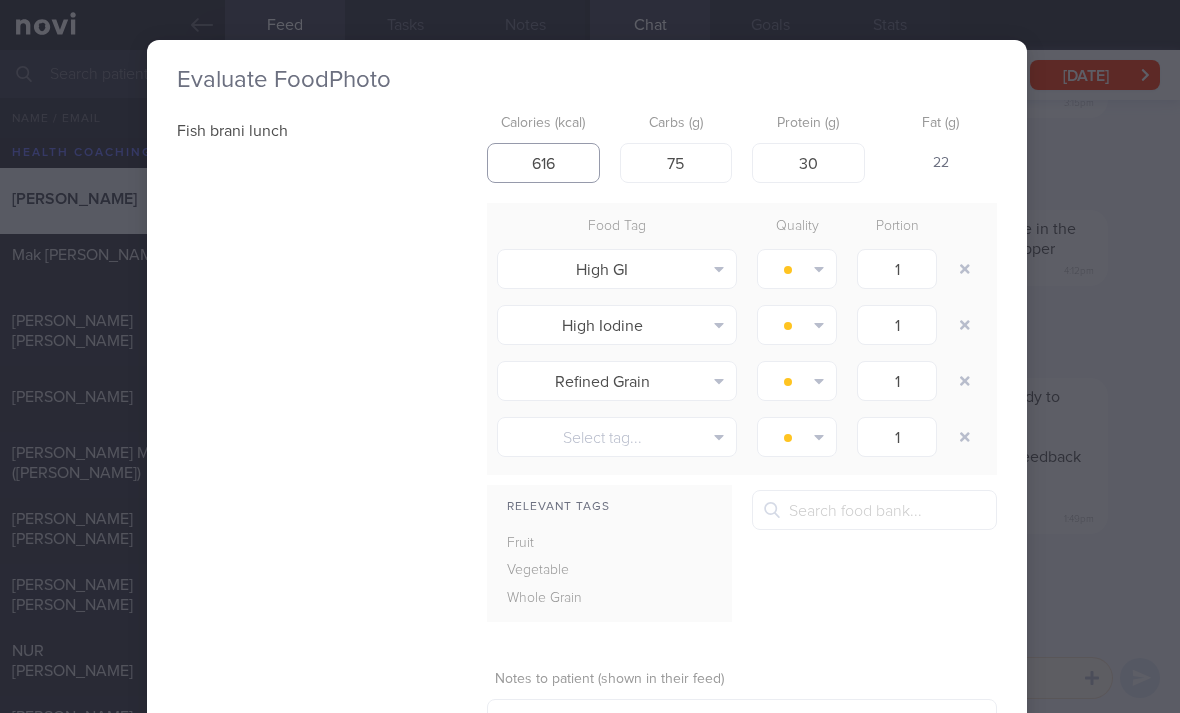 type on "616" 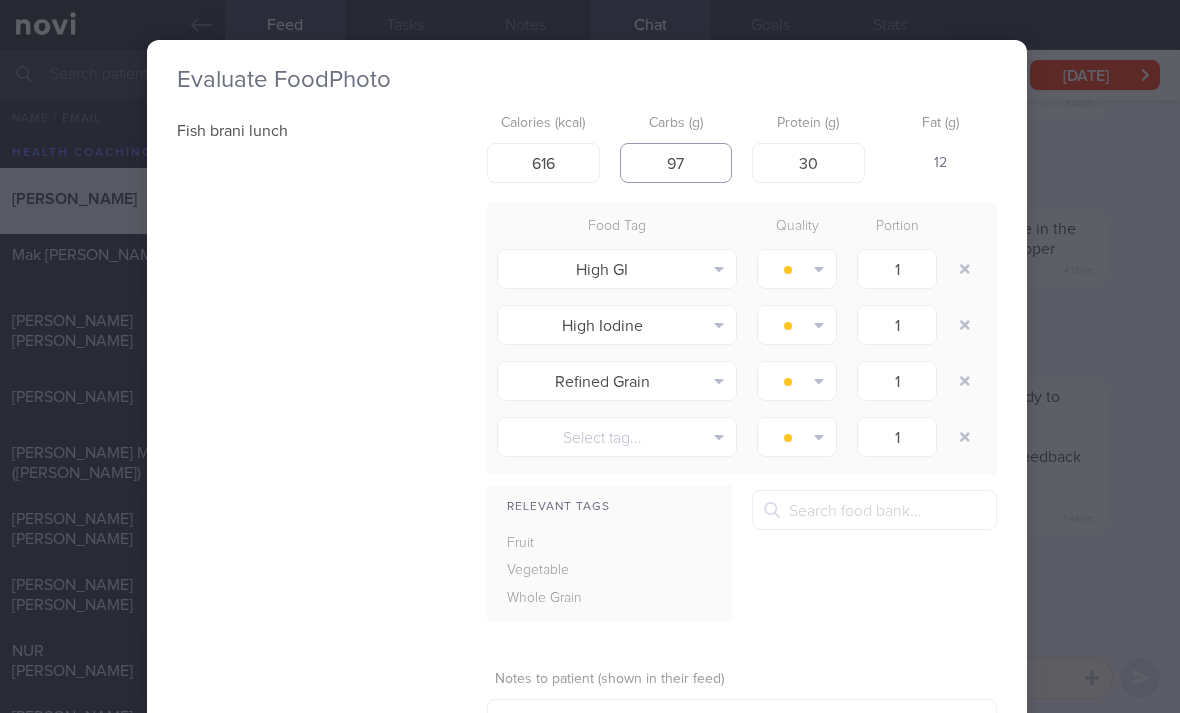 type on "97" 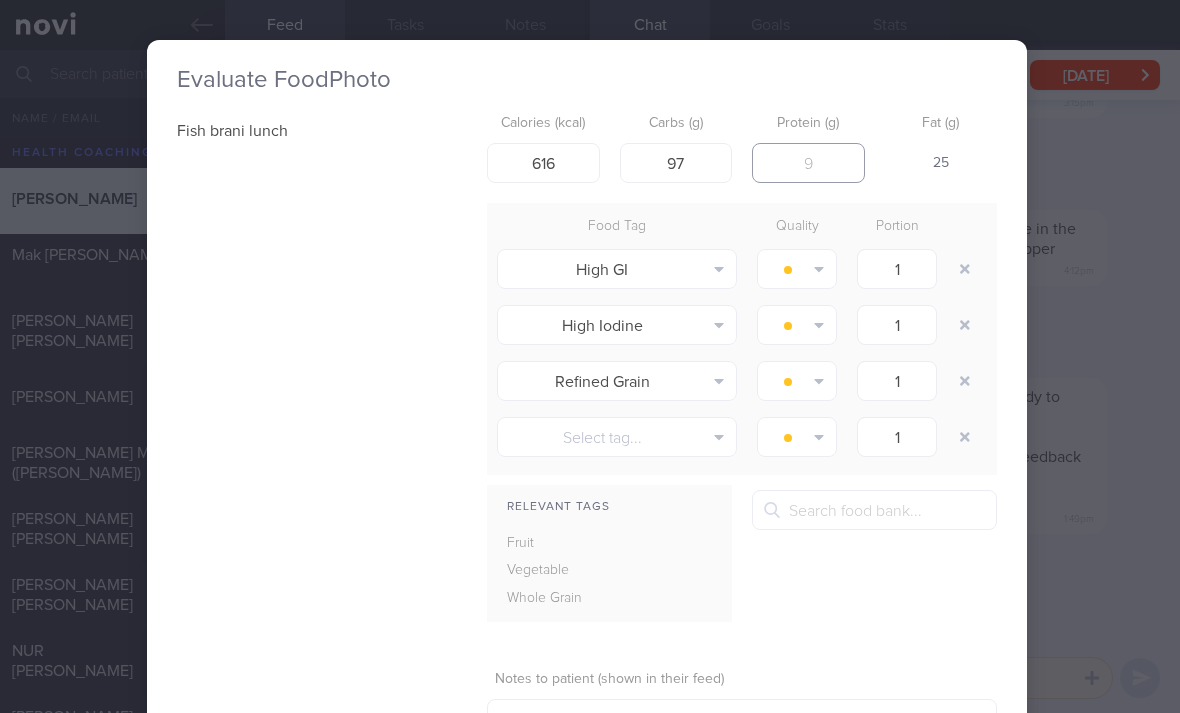 type on "32" 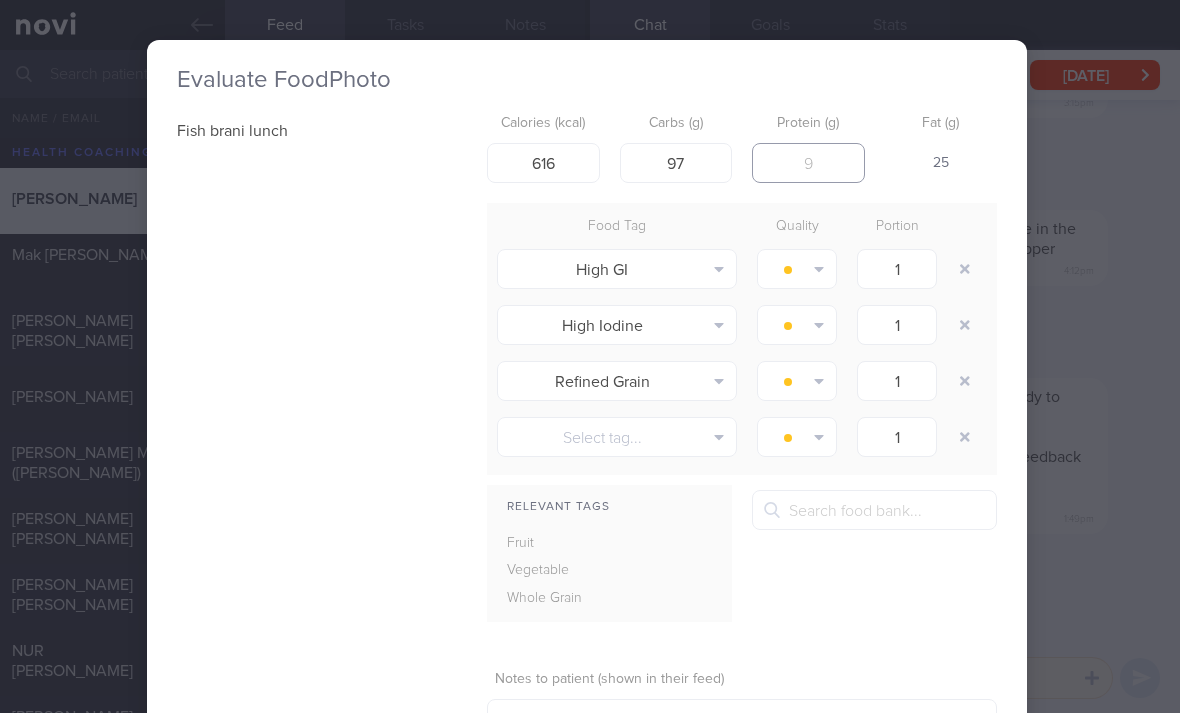 type on "30" 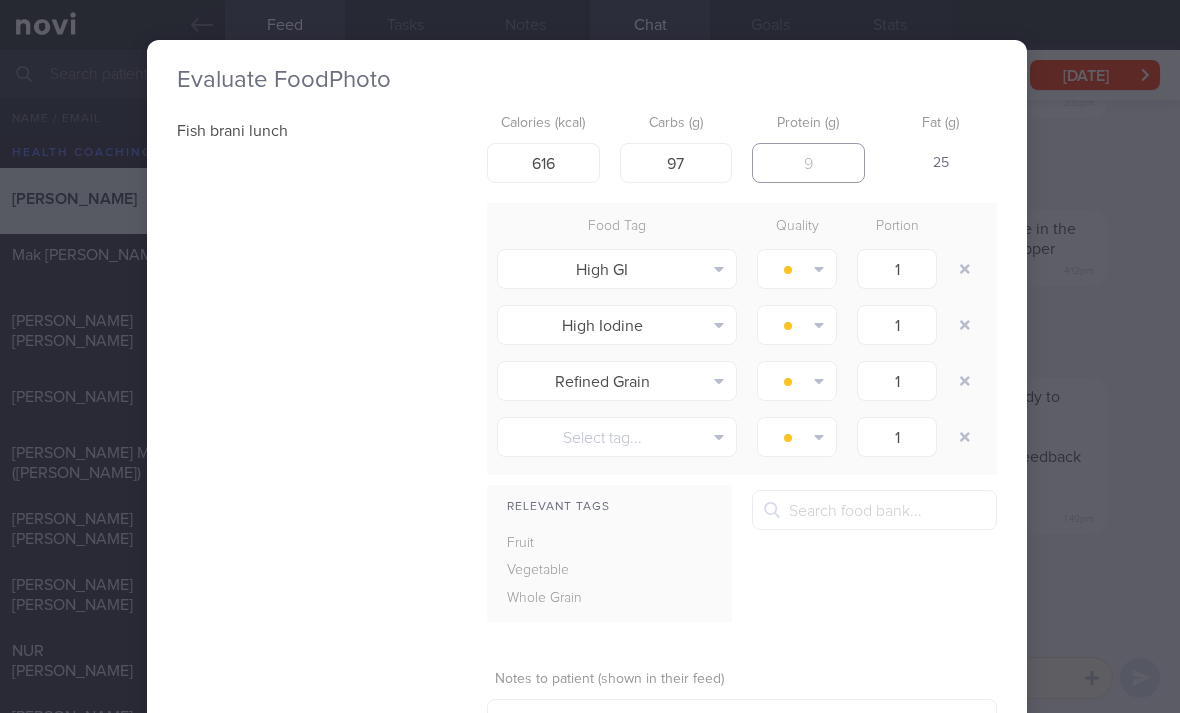 type on "30" 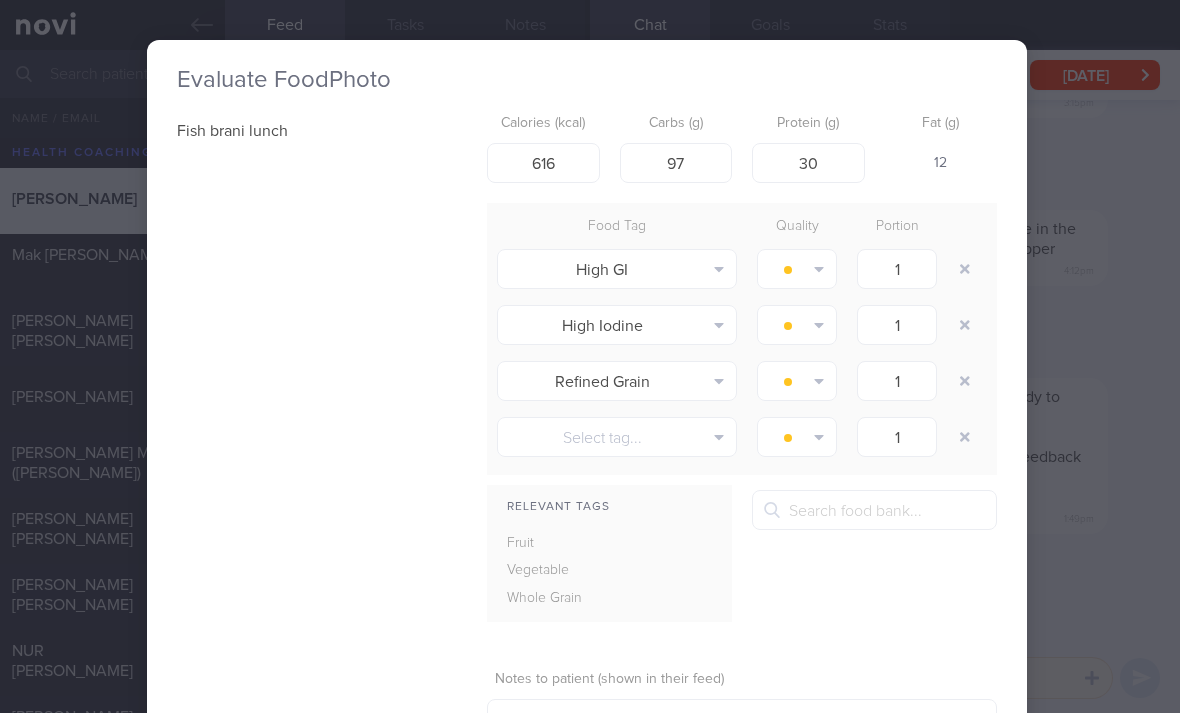 click at bounding box center (965, 269) 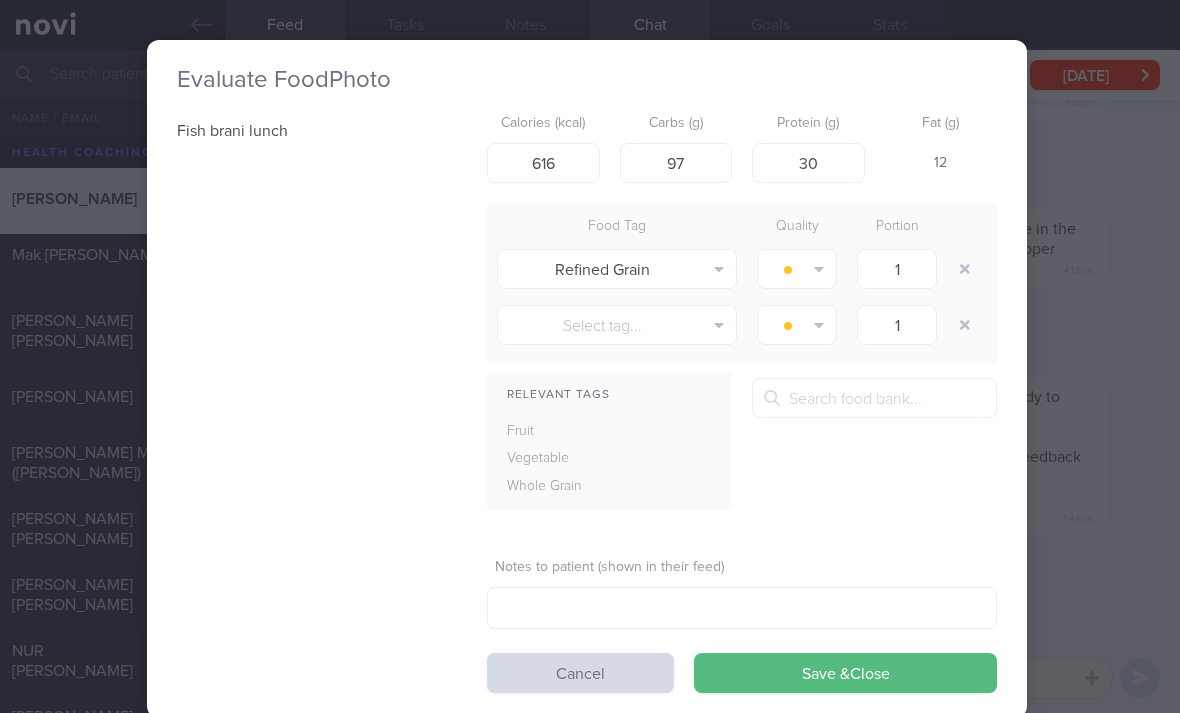click at bounding box center [965, 269] 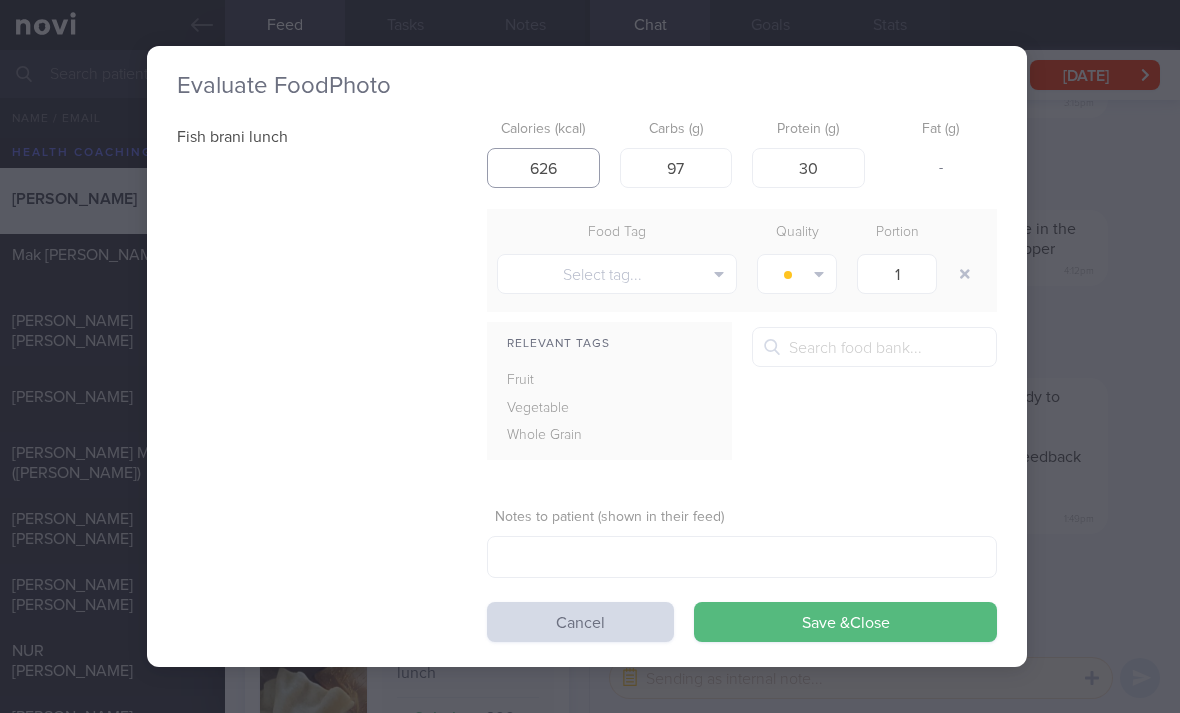type on "626" 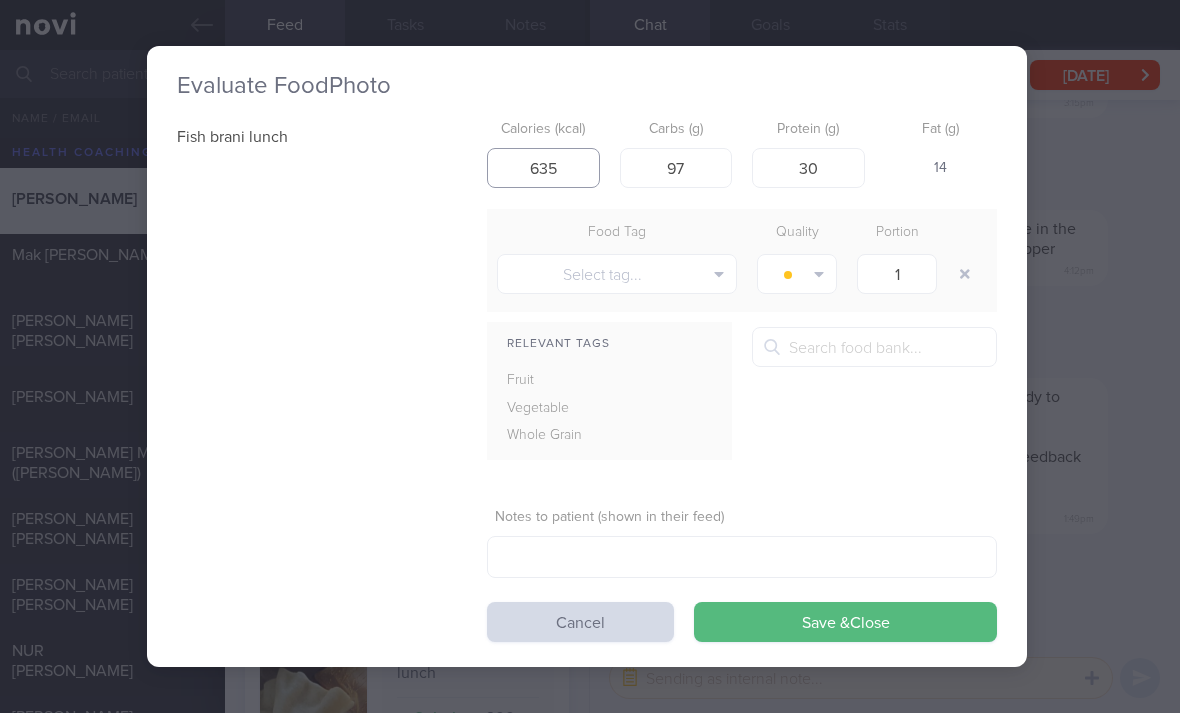 type on "635" 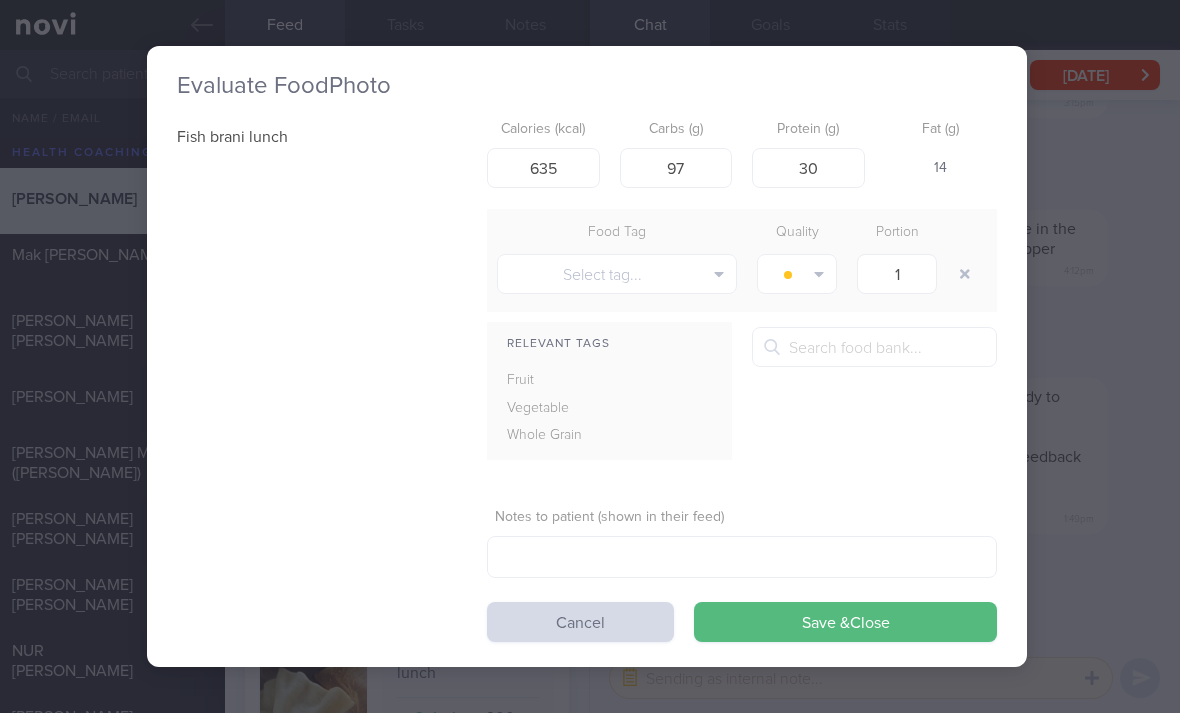 click on "Save &
Close" at bounding box center [845, 622] 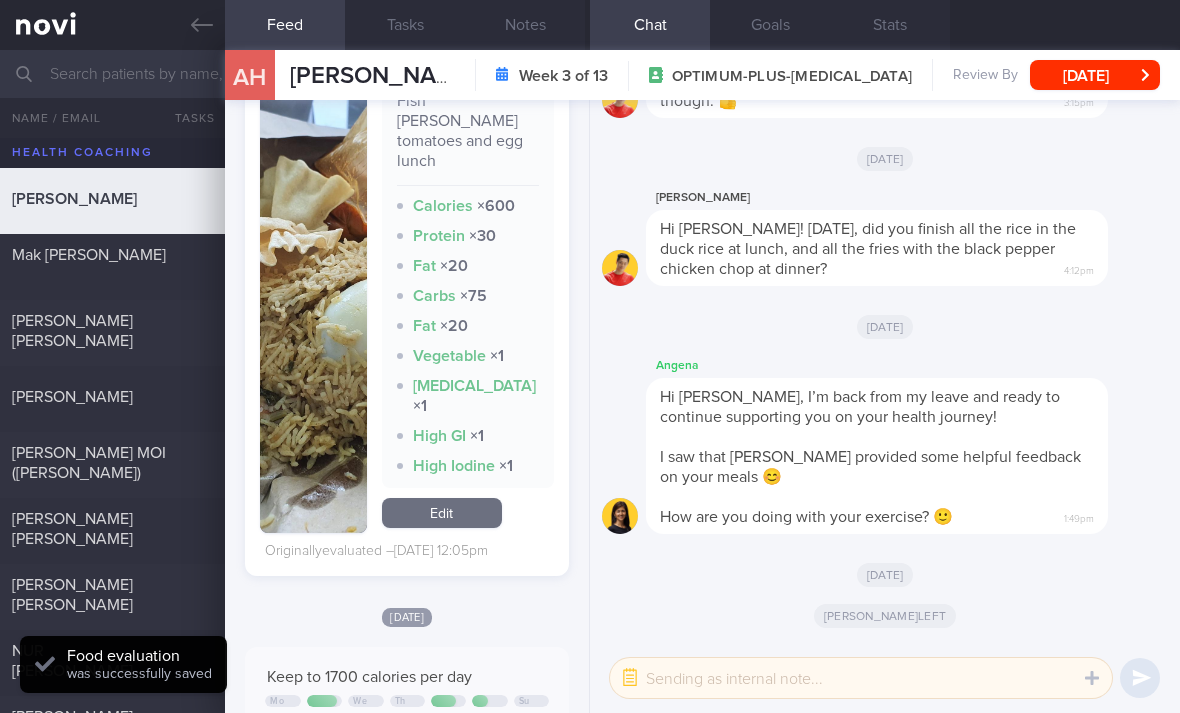 scroll, scrollTop: 1097, scrollLeft: 0, axis: vertical 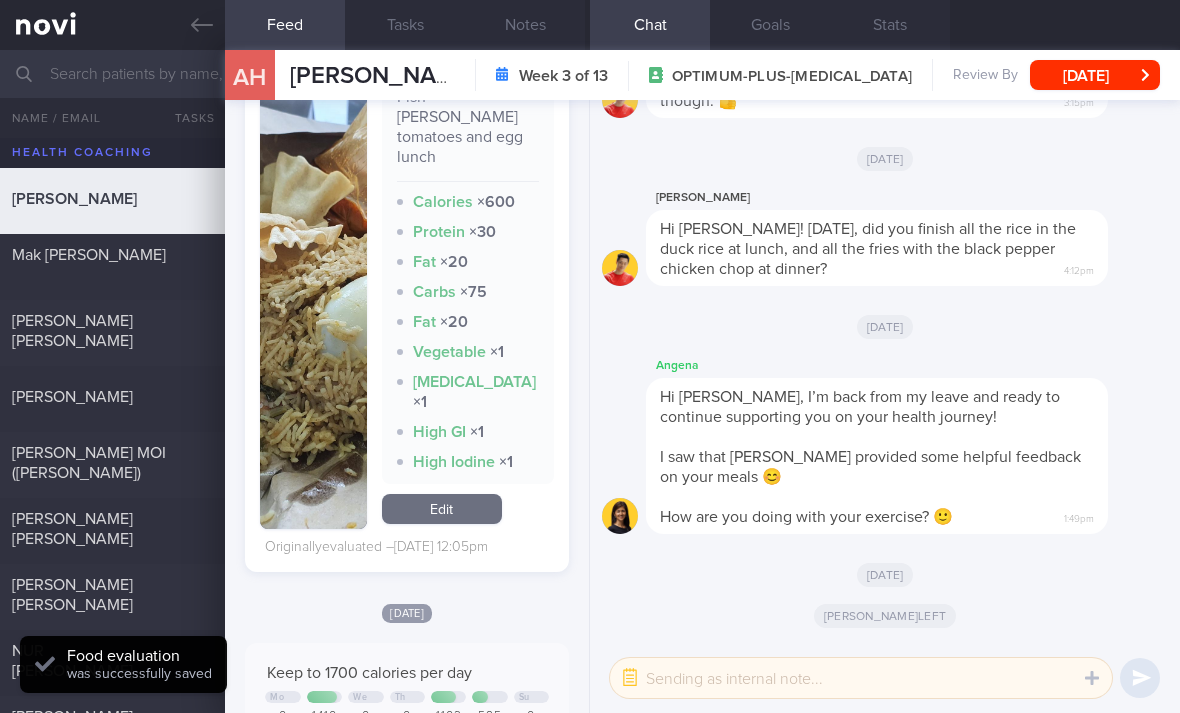 click on "Edit" at bounding box center [442, 509] 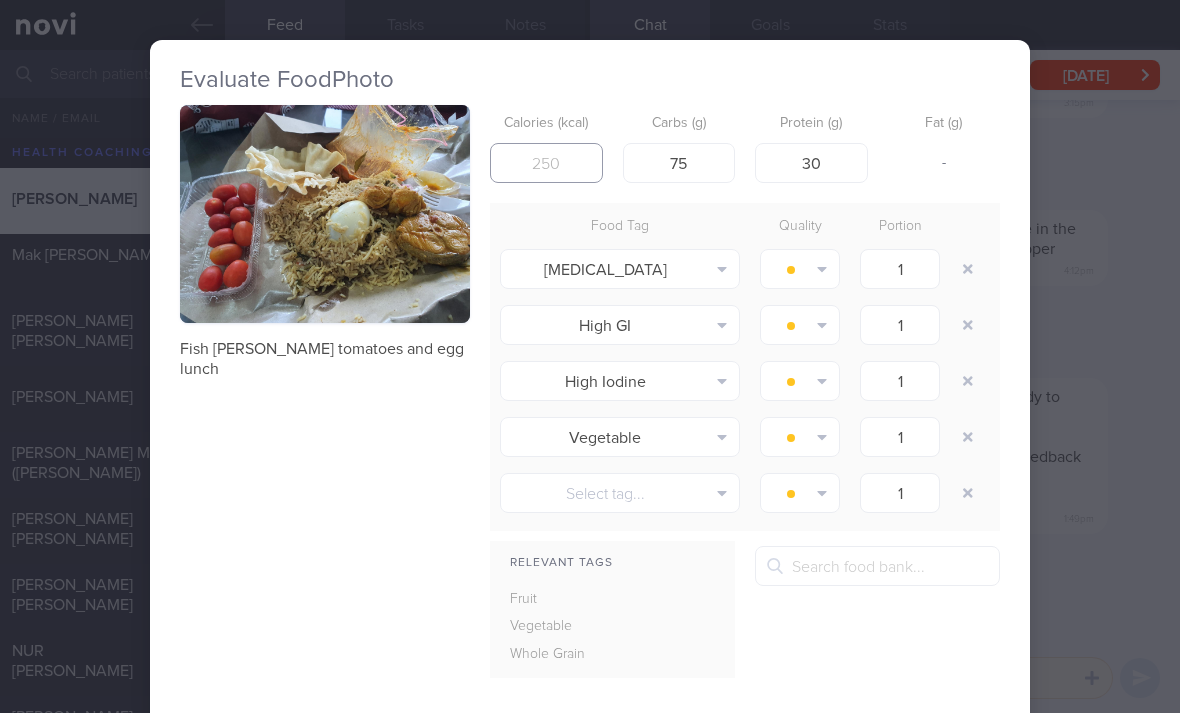 type on "63" 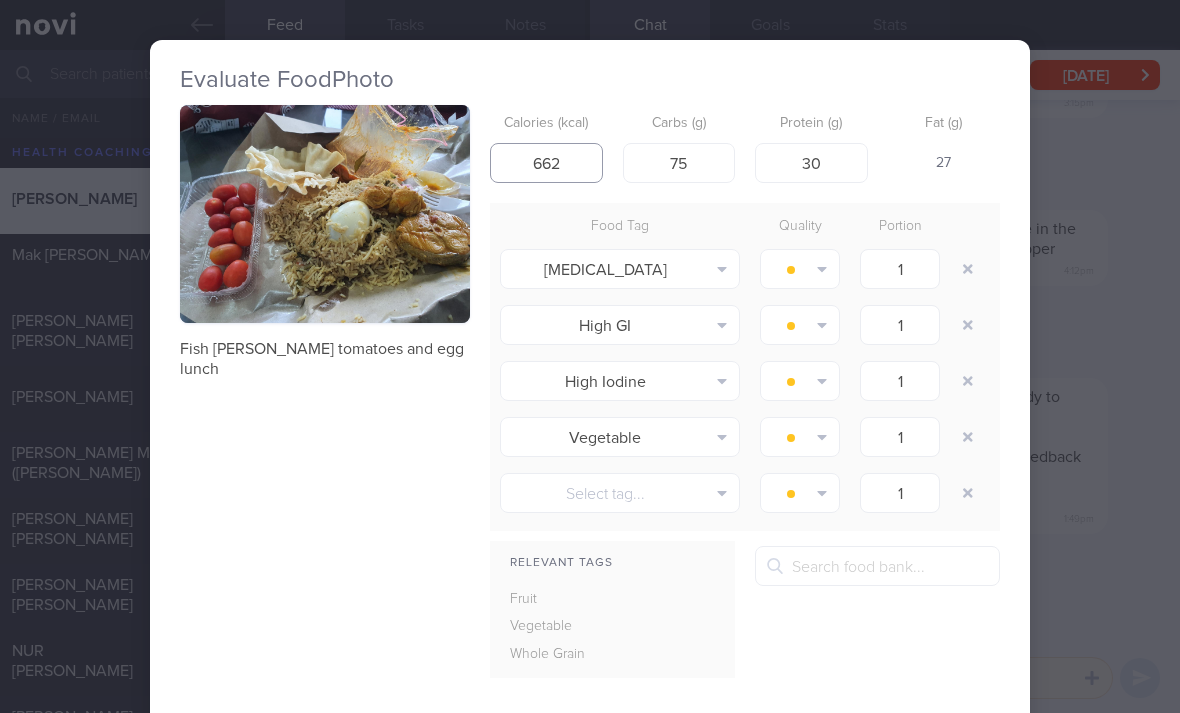 type on "662" 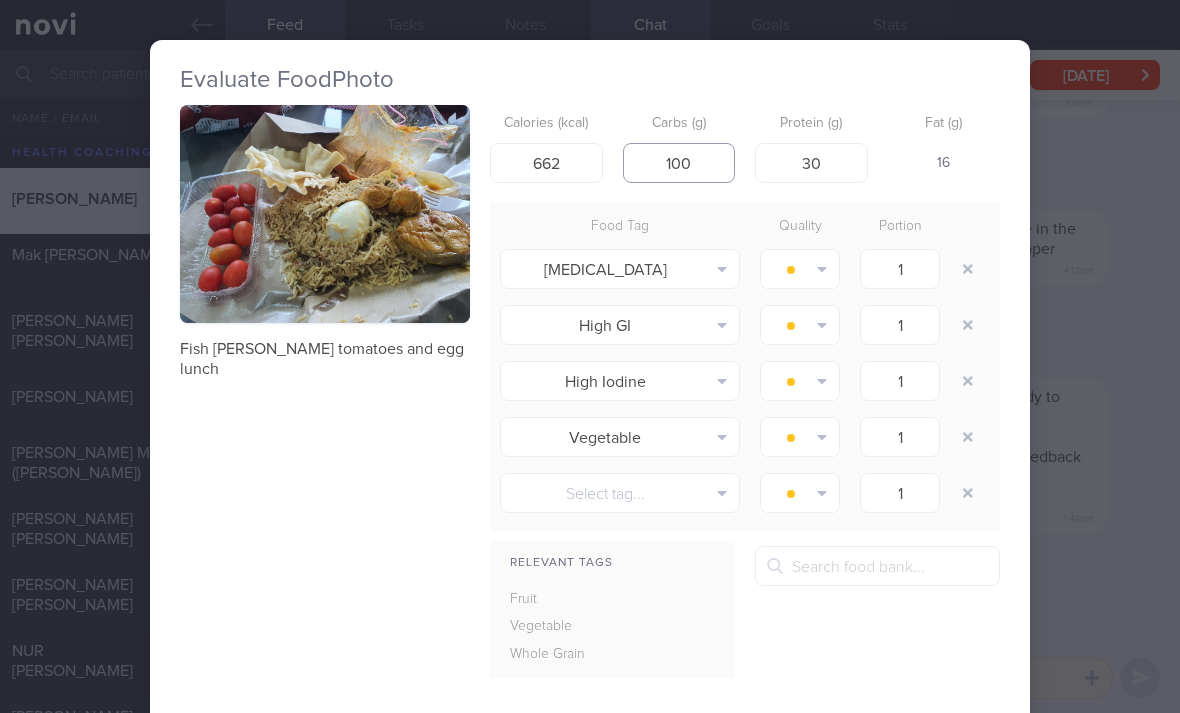 type on "100" 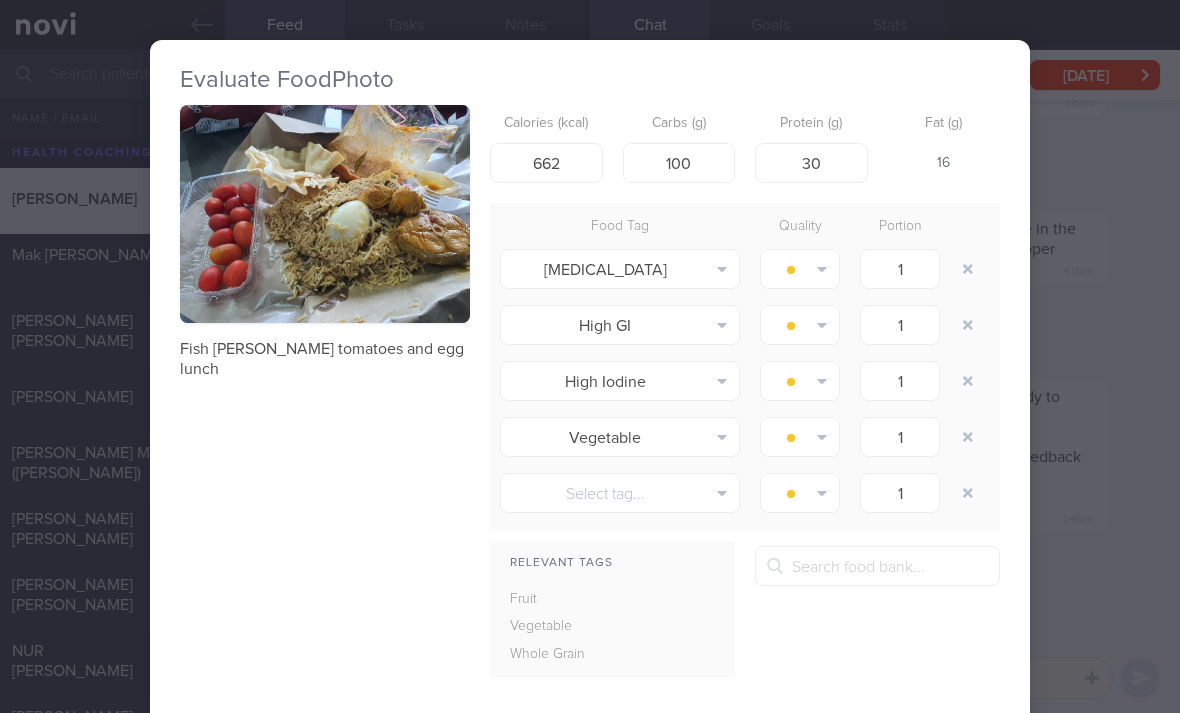click at bounding box center [968, 269] 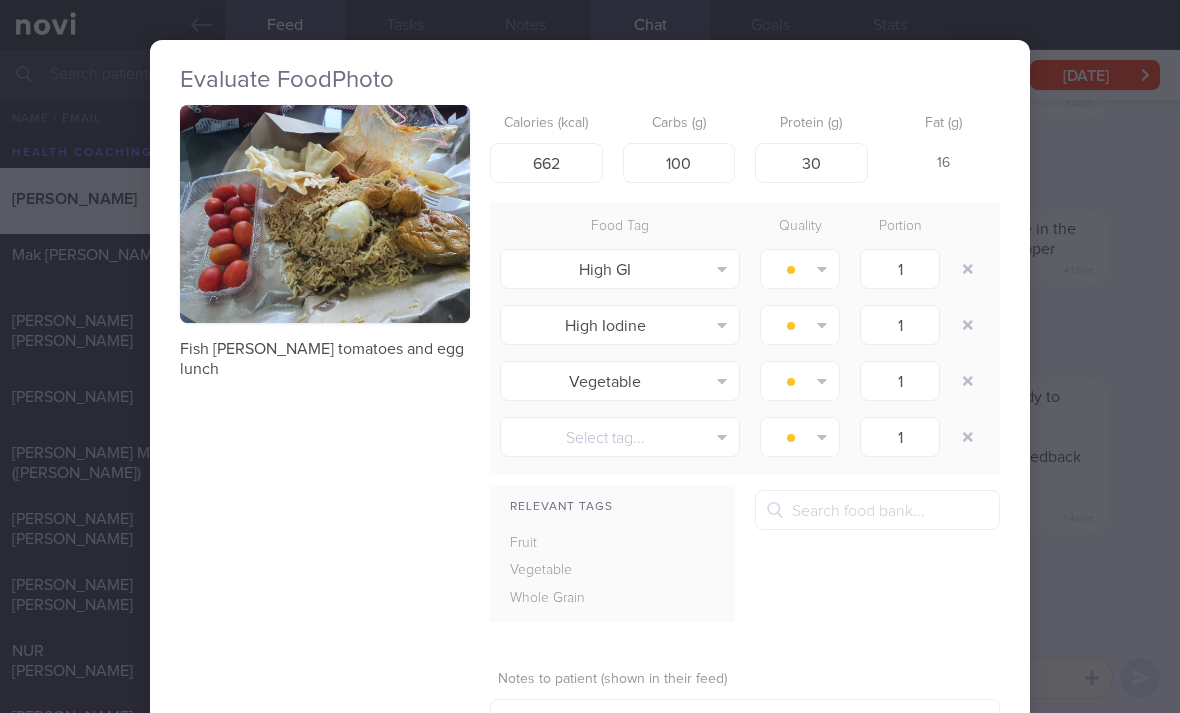 click at bounding box center [968, 269] 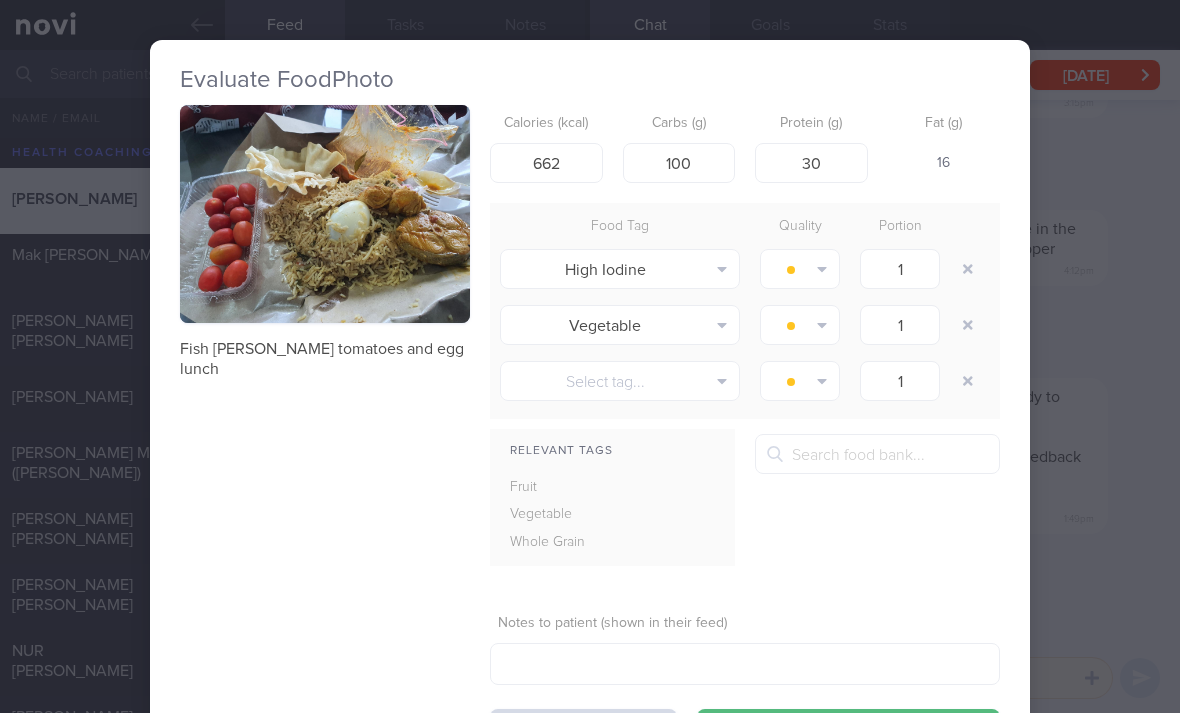 click at bounding box center (968, 269) 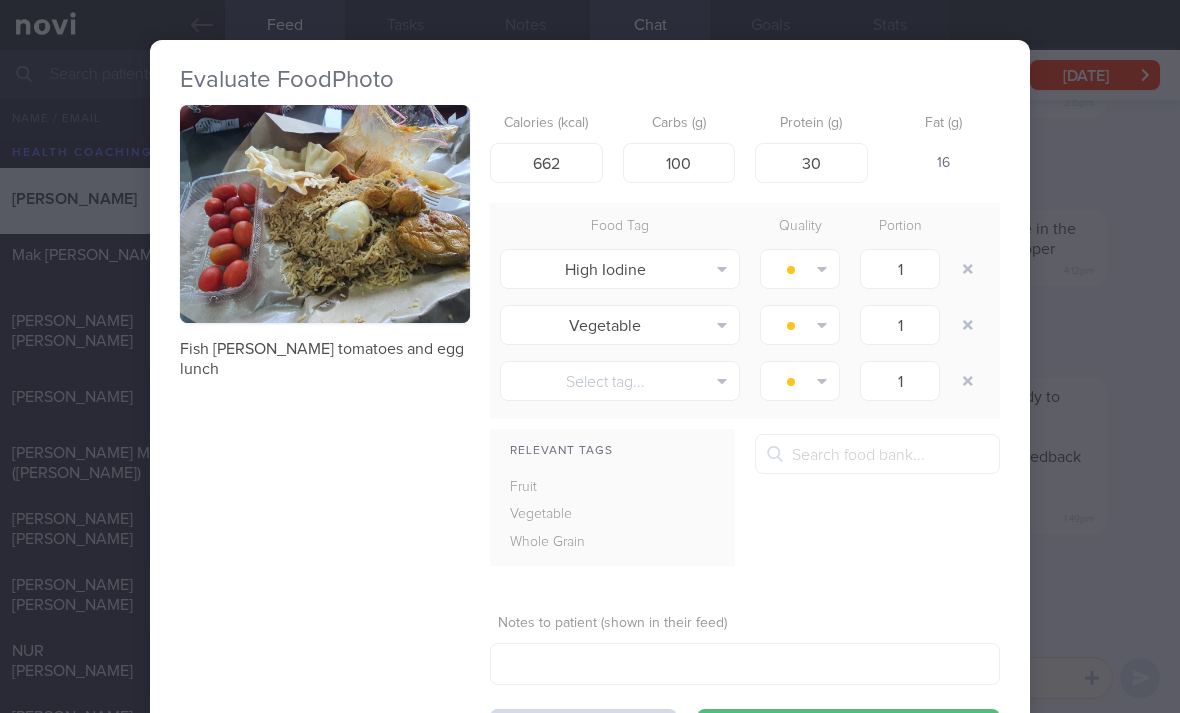 click at bounding box center (968, 269) 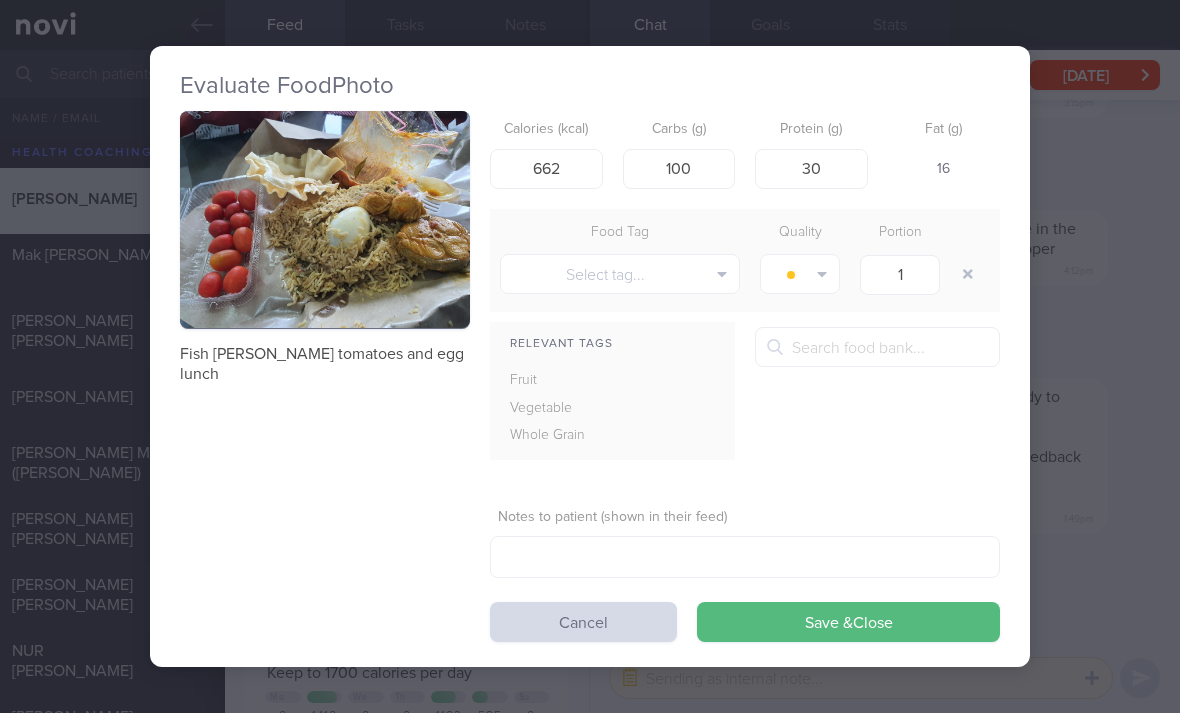 click on "Save &
Close" at bounding box center (848, 622) 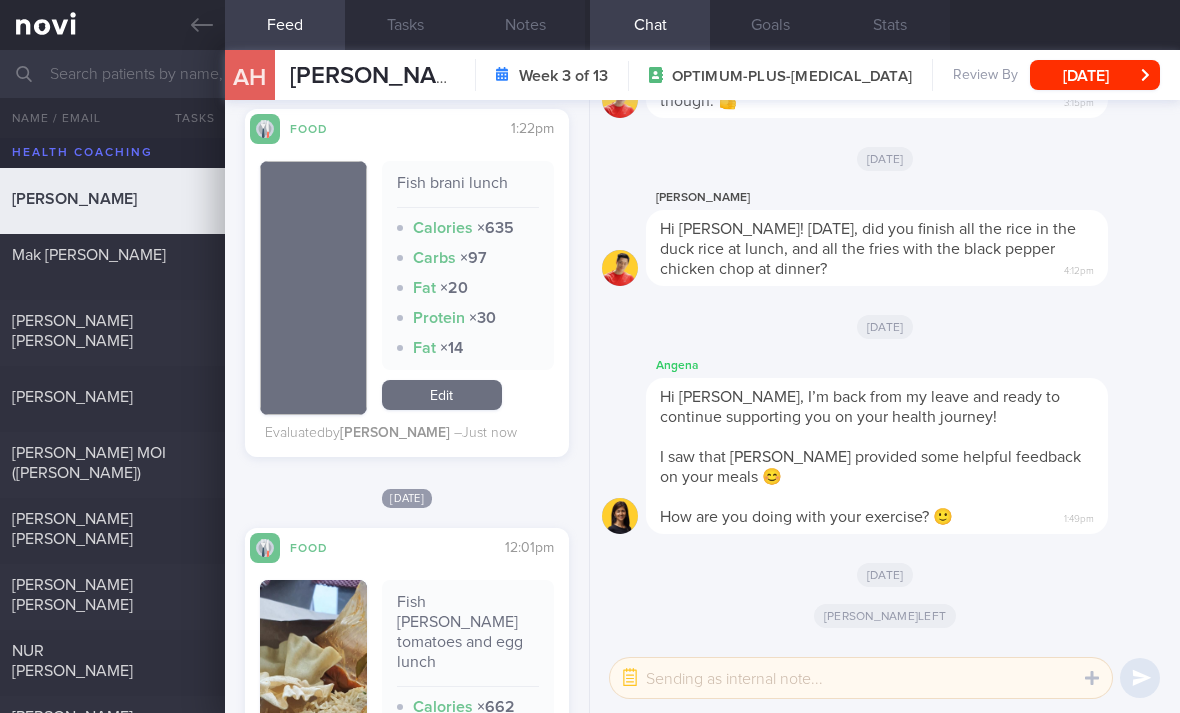scroll, scrollTop: 545, scrollLeft: 0, axis: vertical 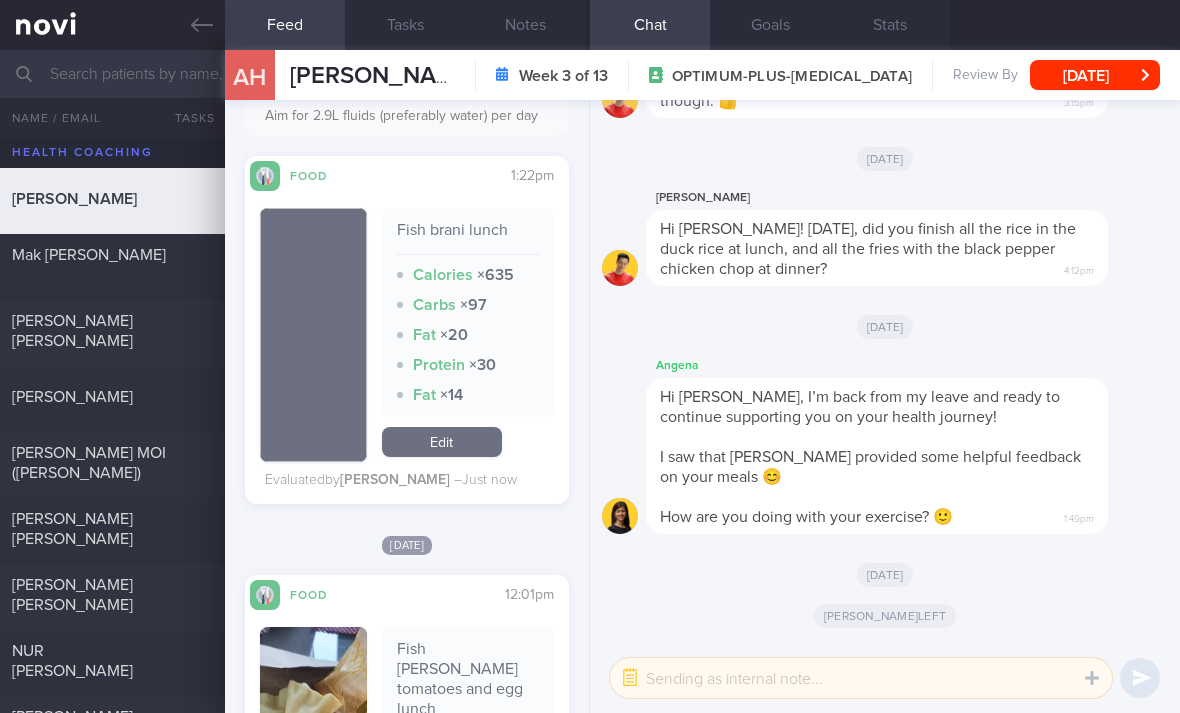 click on "Edit" at bounding box center (442, 442) 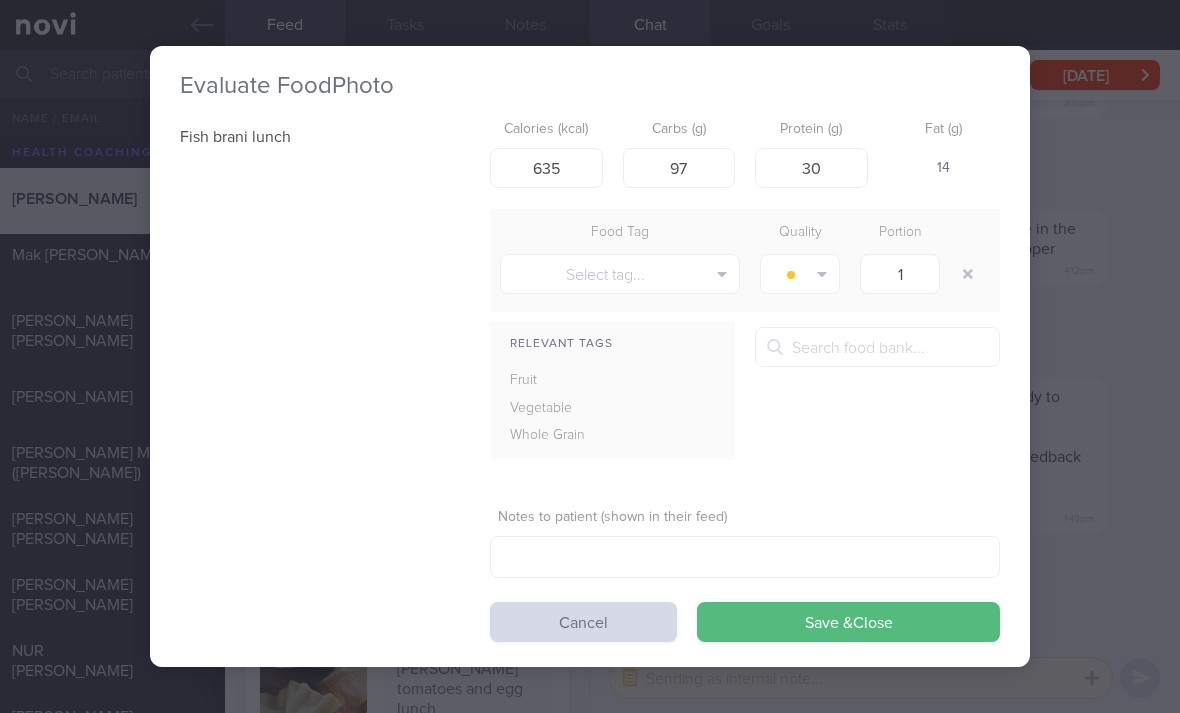 click on "Save &
Close" at bounding box center (848, 622) 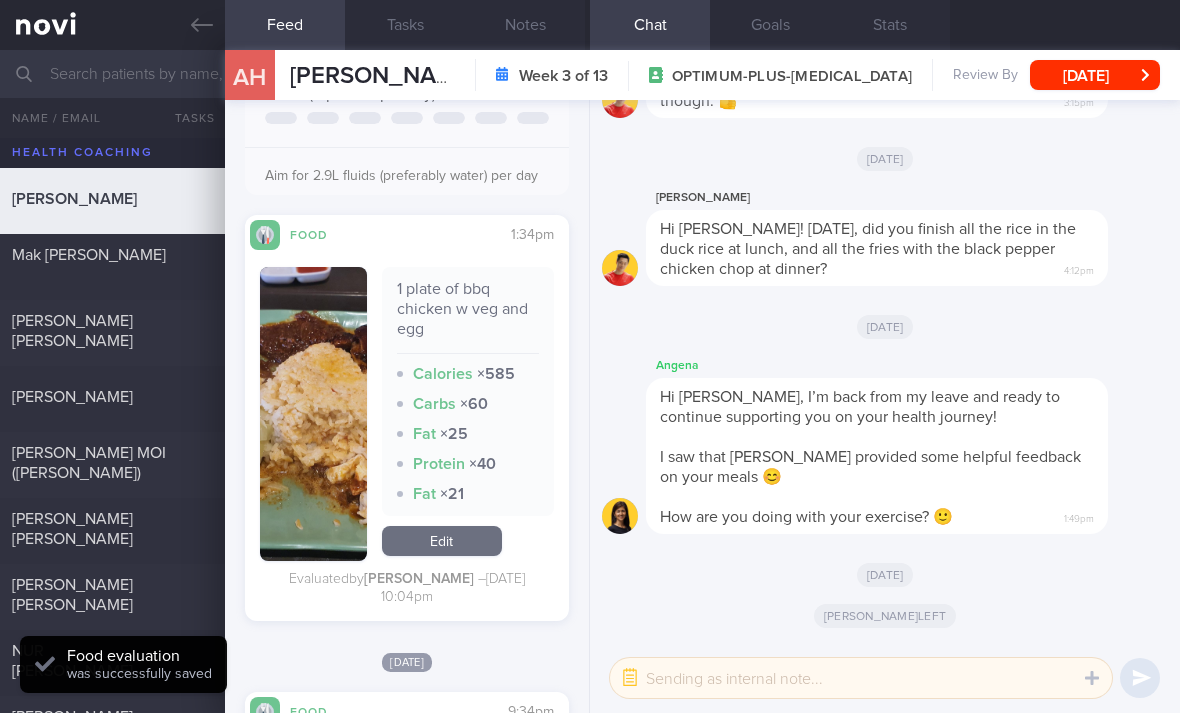 scroll, scrollTop: 1858, scrollLeft: 0, axis: vertical 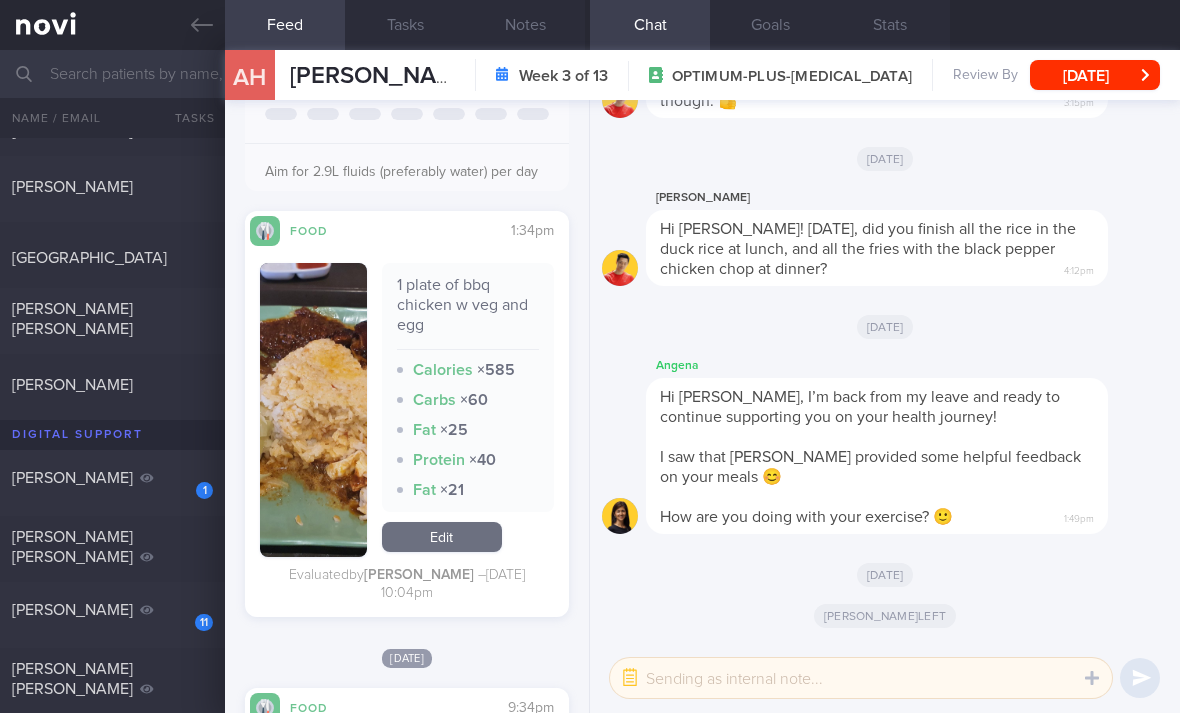 click on "[GEOGRAPHIC_DATA]" at bounding box center (110, 252) 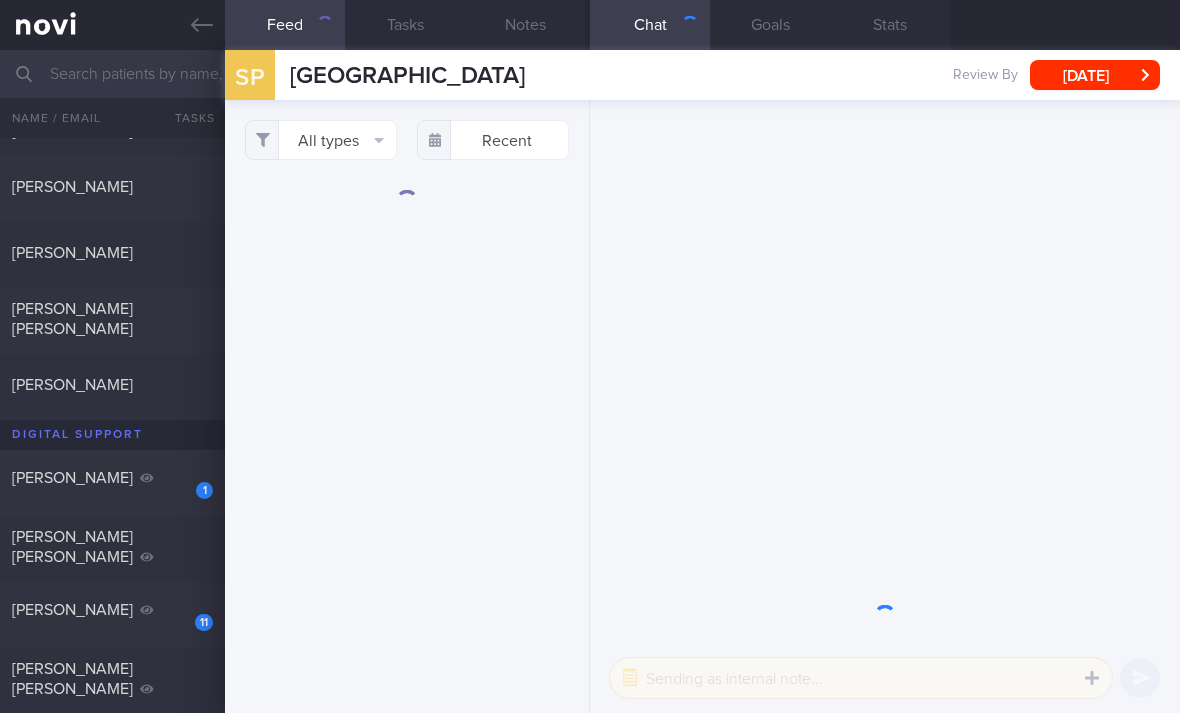 scroll, scrollTop: 0, scrollLeft: 0, axis: both 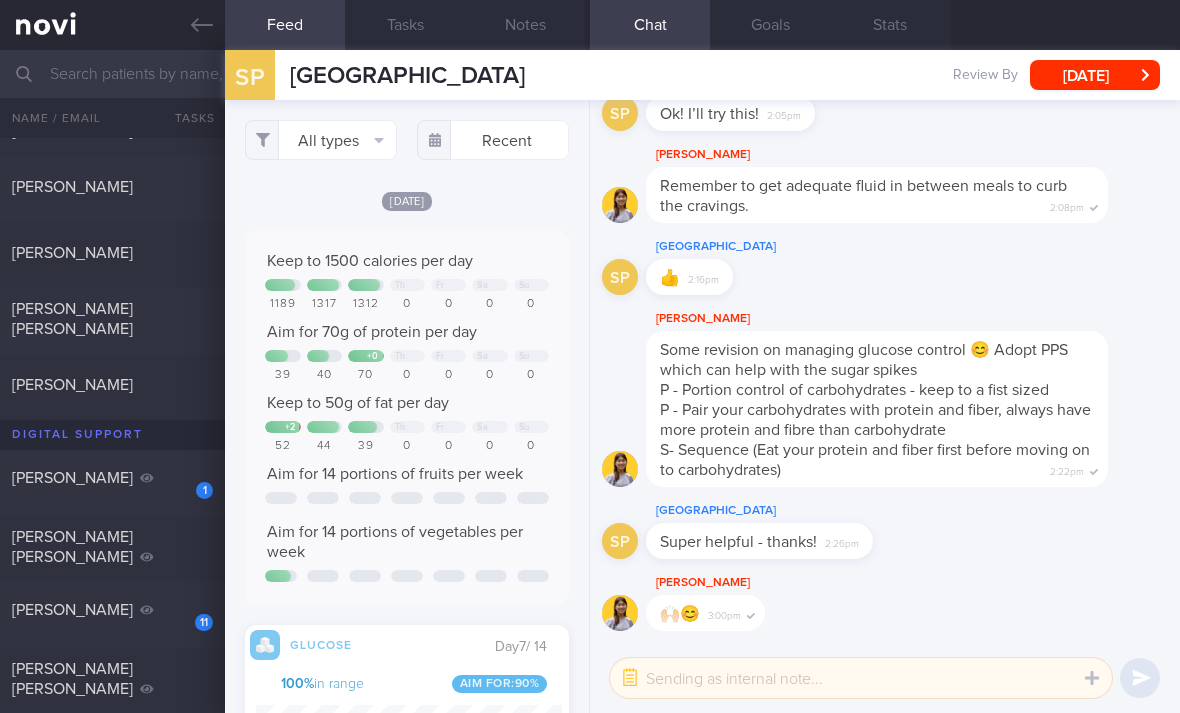 click on "All types" at bounding box center [321, 140] 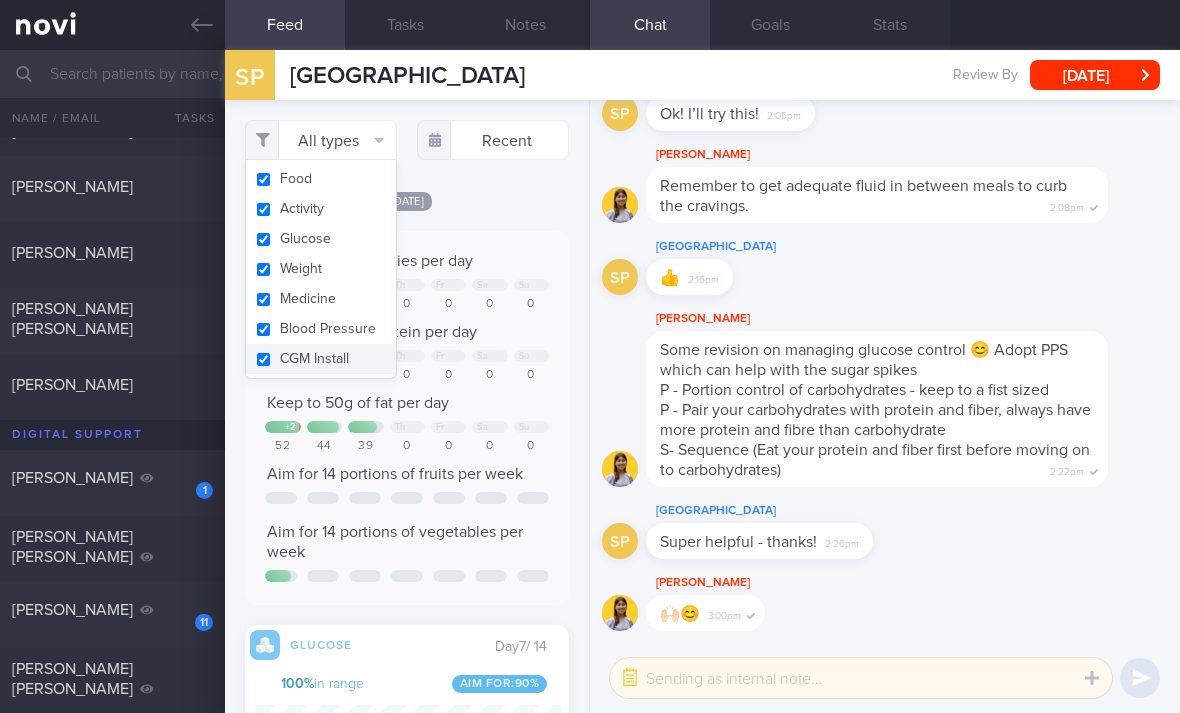click on "Activity" at bounding box center [321, 209] 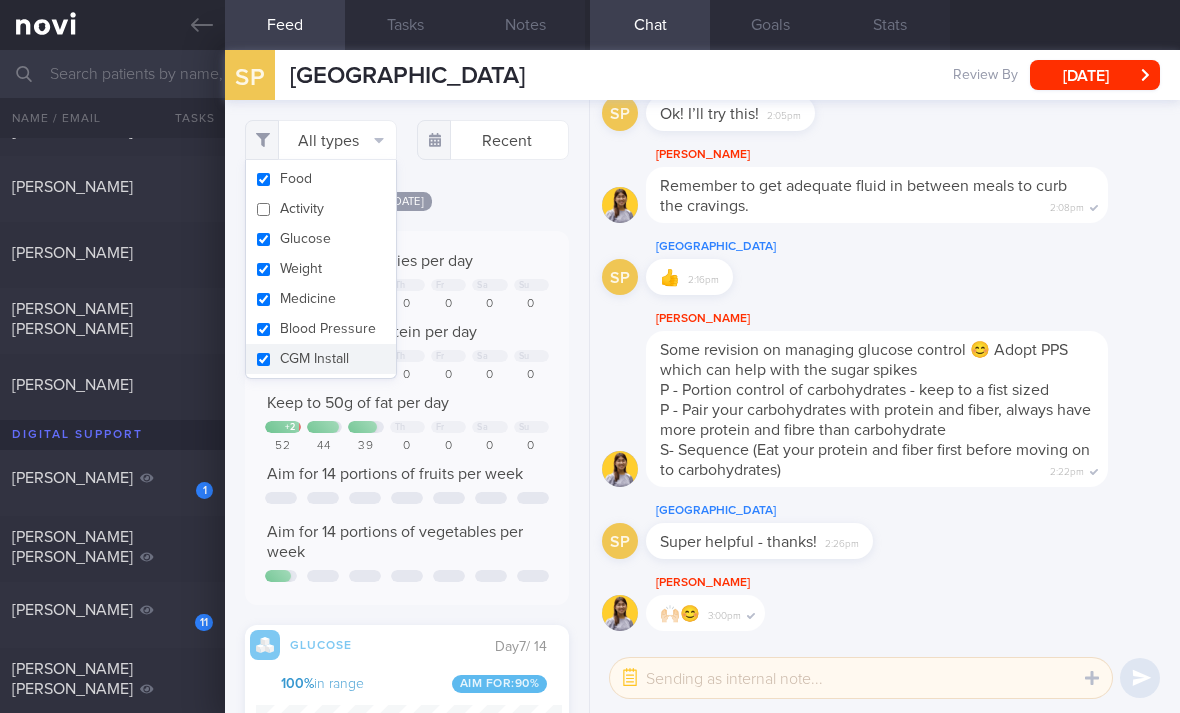checkbox on "false" 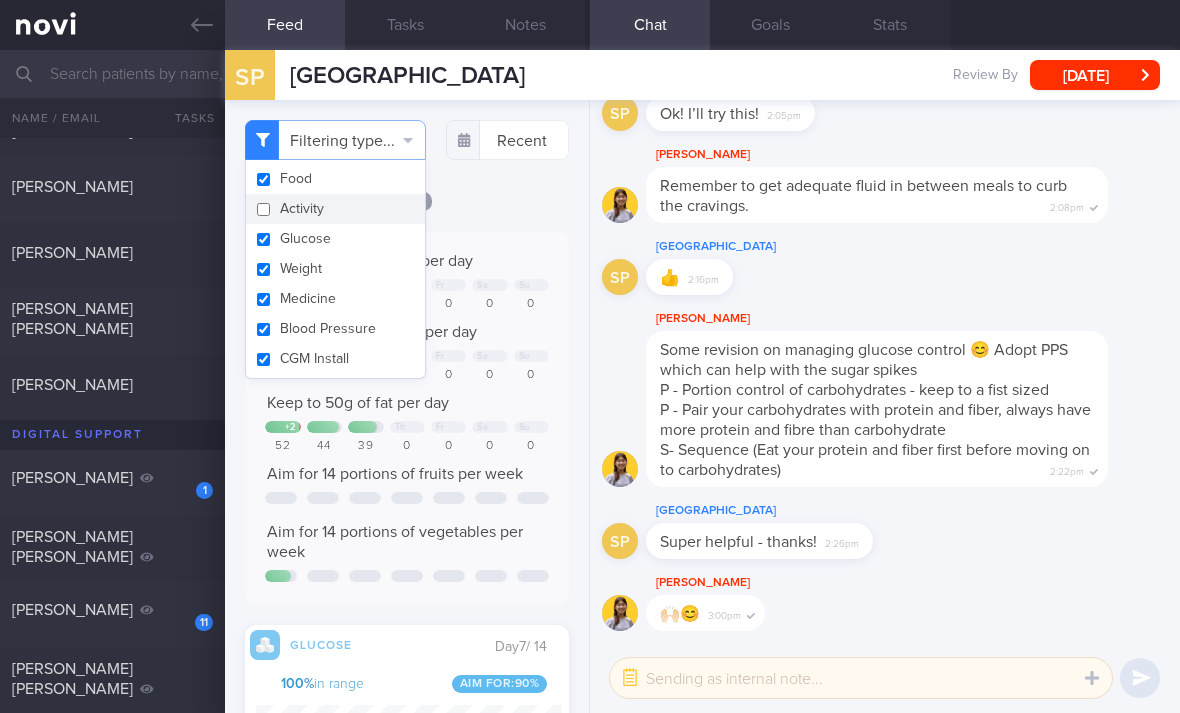 click on "Glucose" at bounding box center (335, 239) 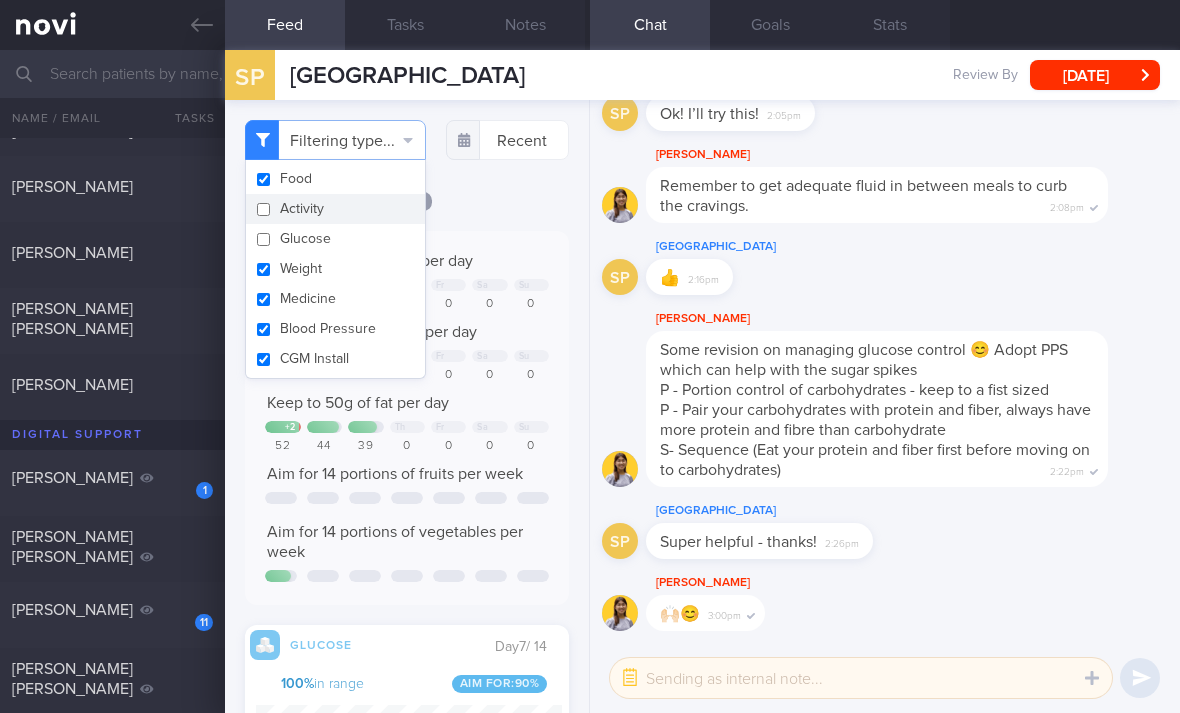 checkbox on "false" 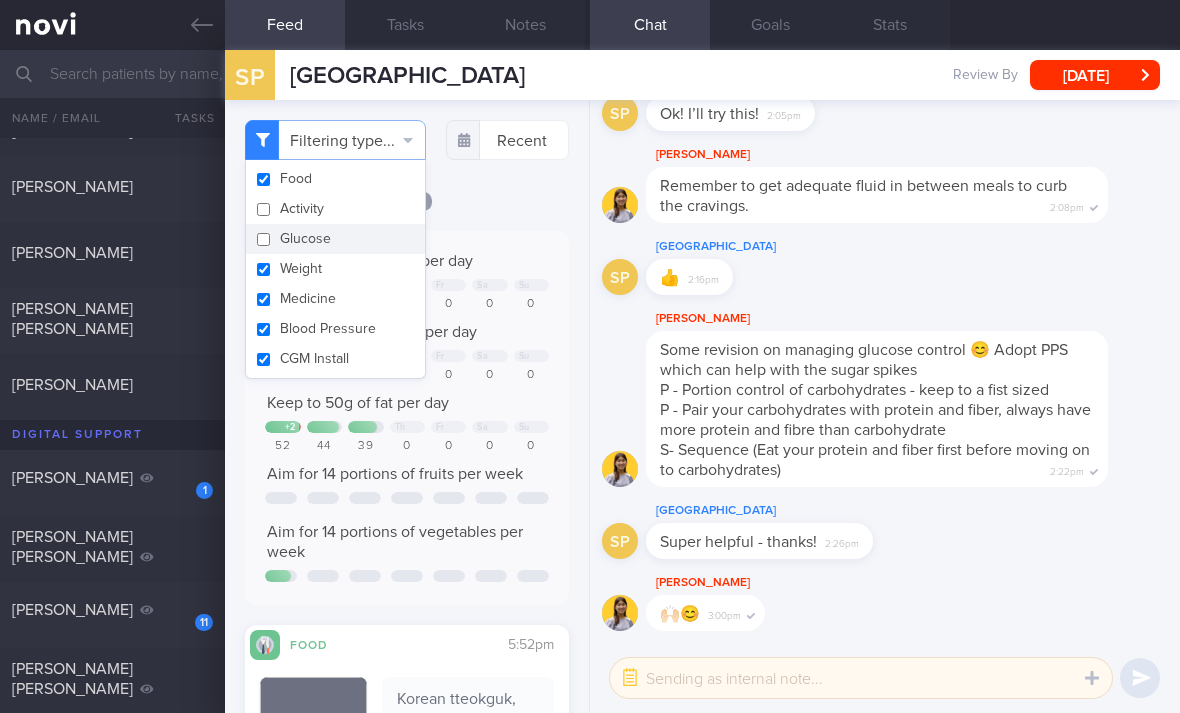 click on "Weight" at bounding box center (335, 269) 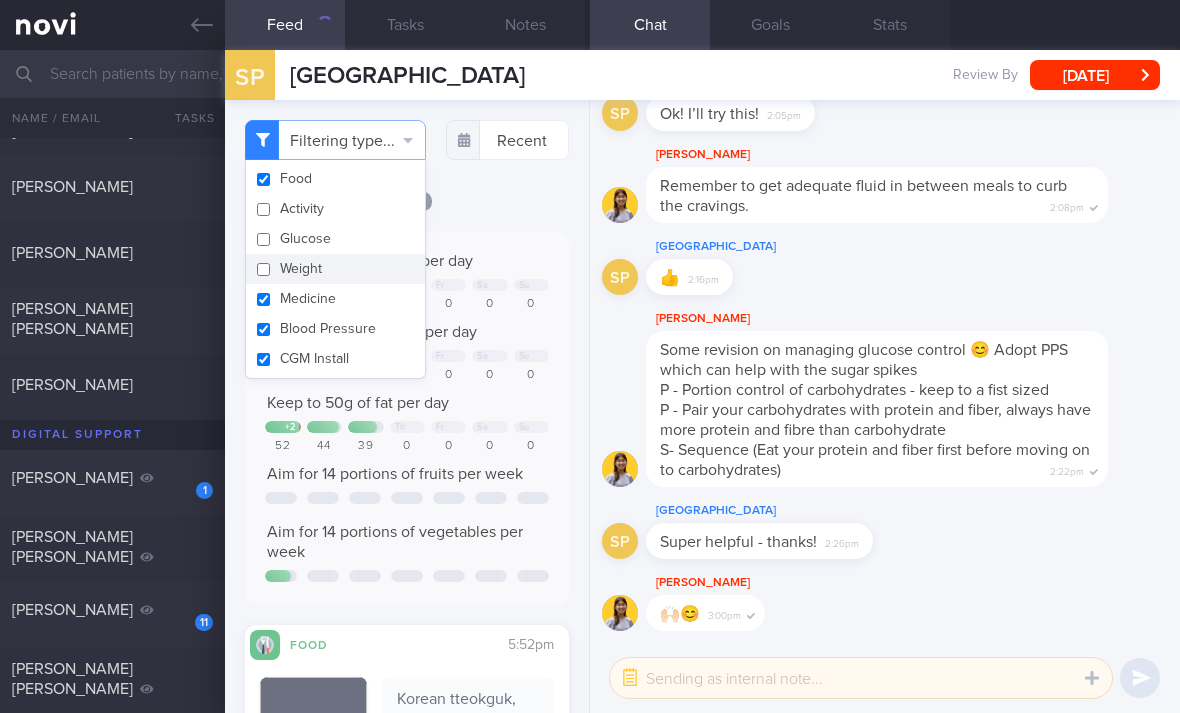 checkbox on "false" 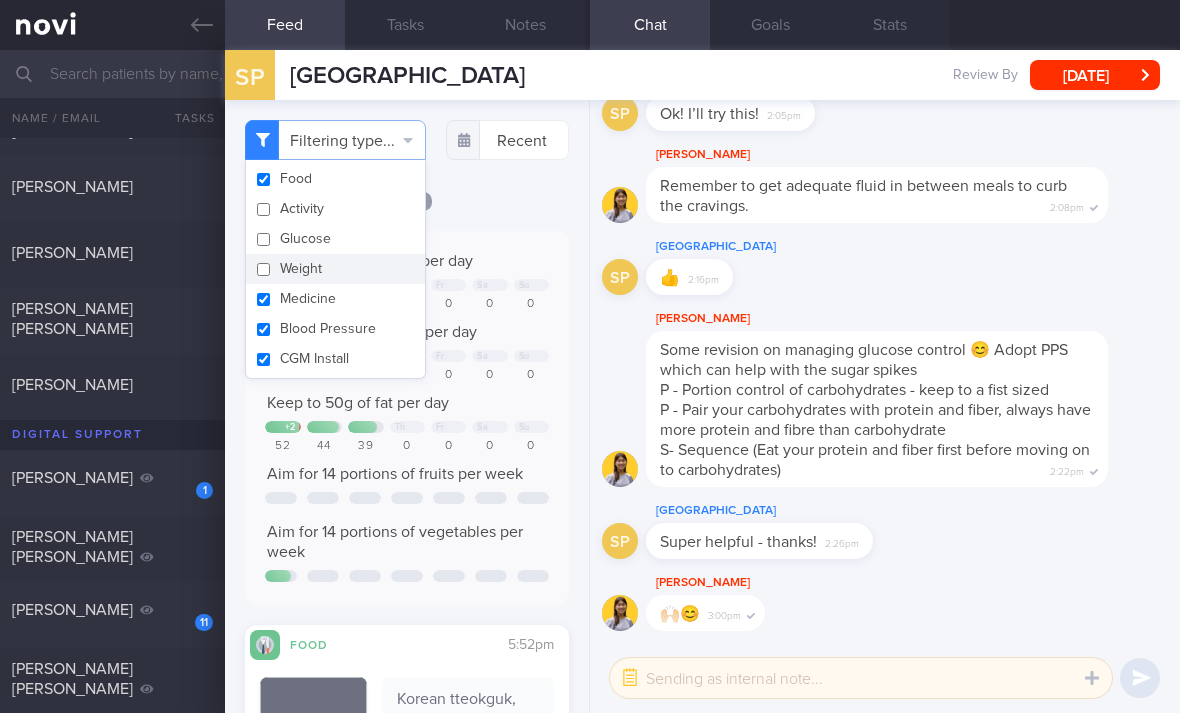 click on "Medicine" at bounding box center (335, 299) 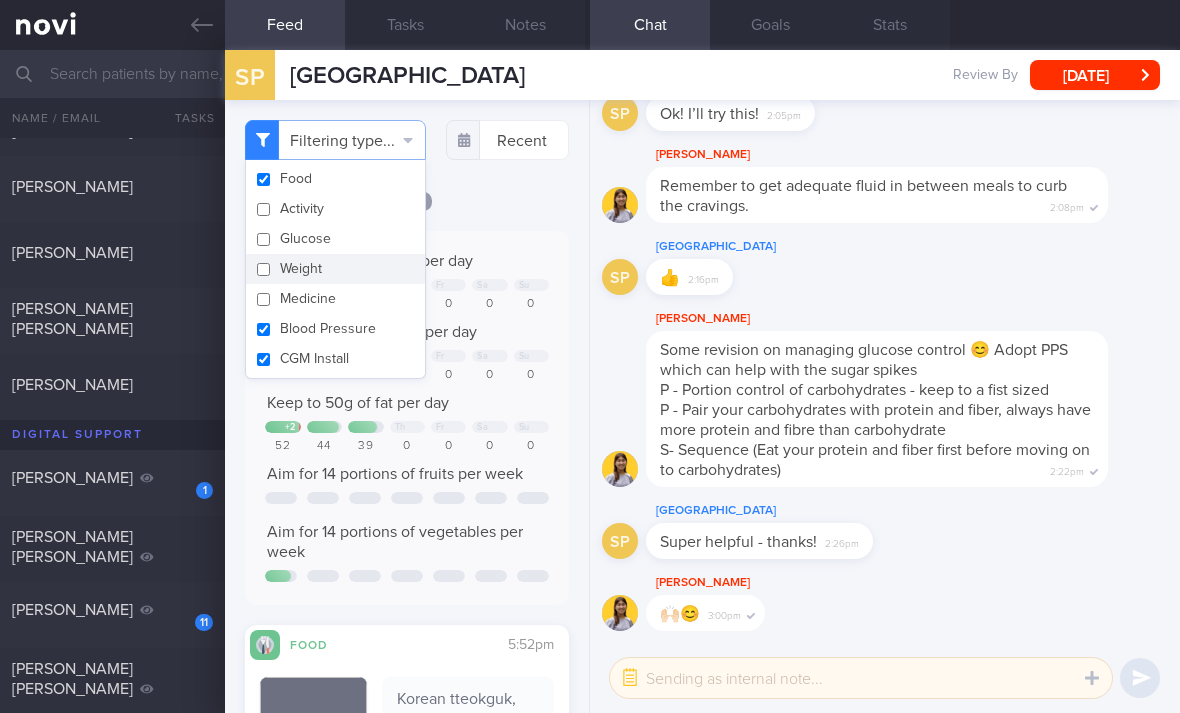 checkbox on "false" 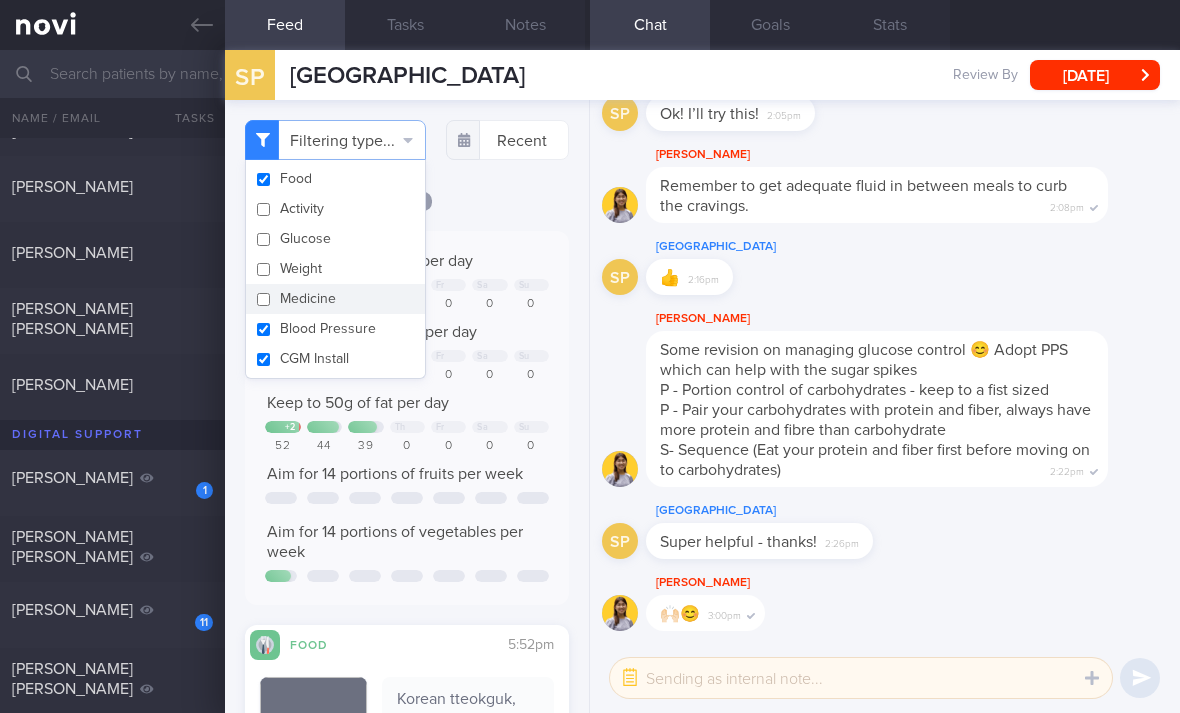 click on "Blood Pressure" at bounding box center [335, 329] 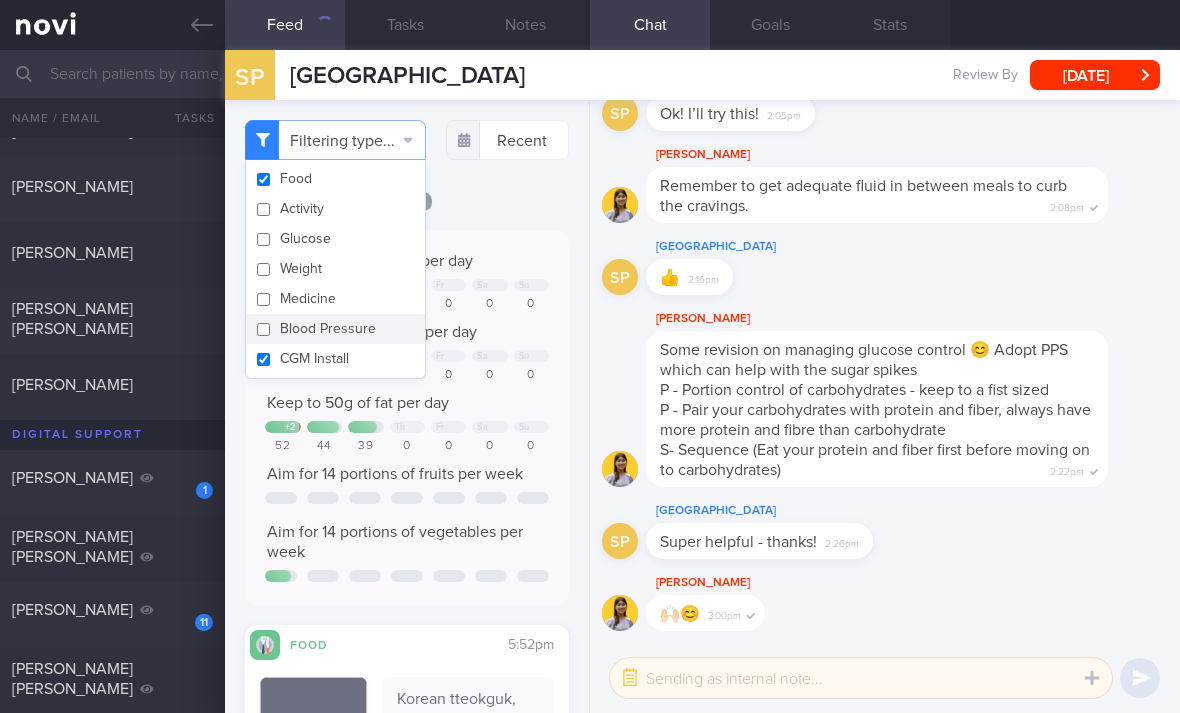 checkbox on "false" 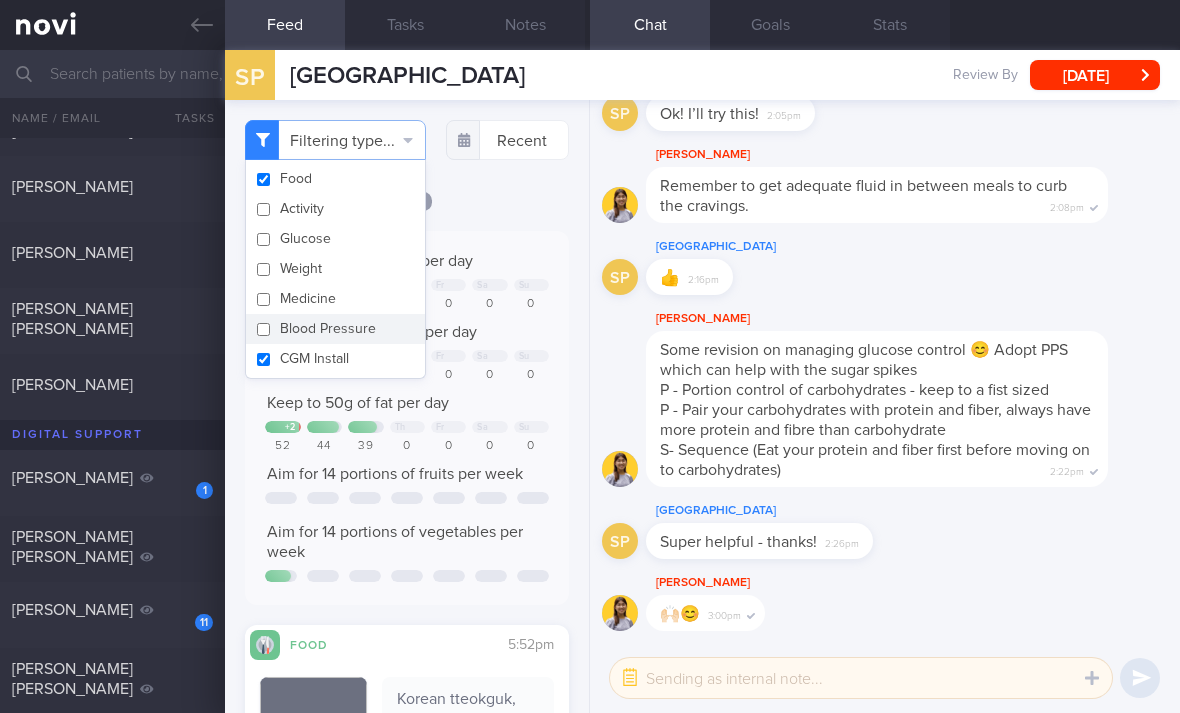 click on "CGM Install" at bounding box center (335, 359) 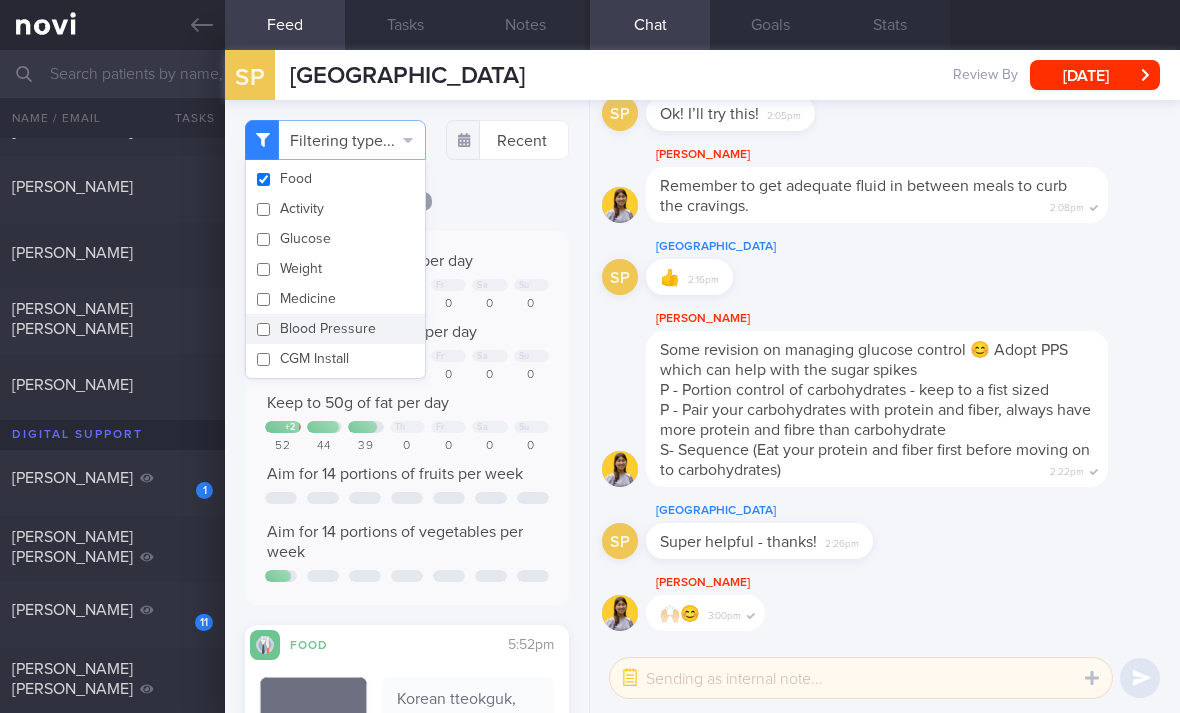 checkbox on "false" 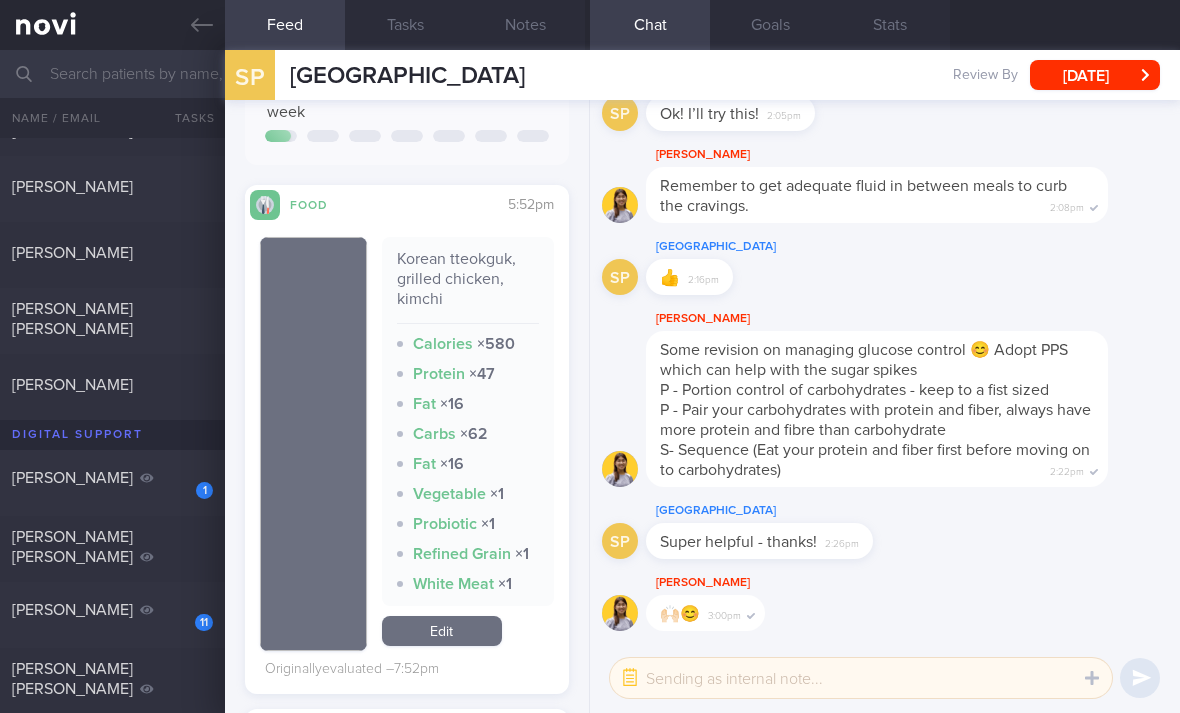 click on "Edit" at bounding box center [442, 631] 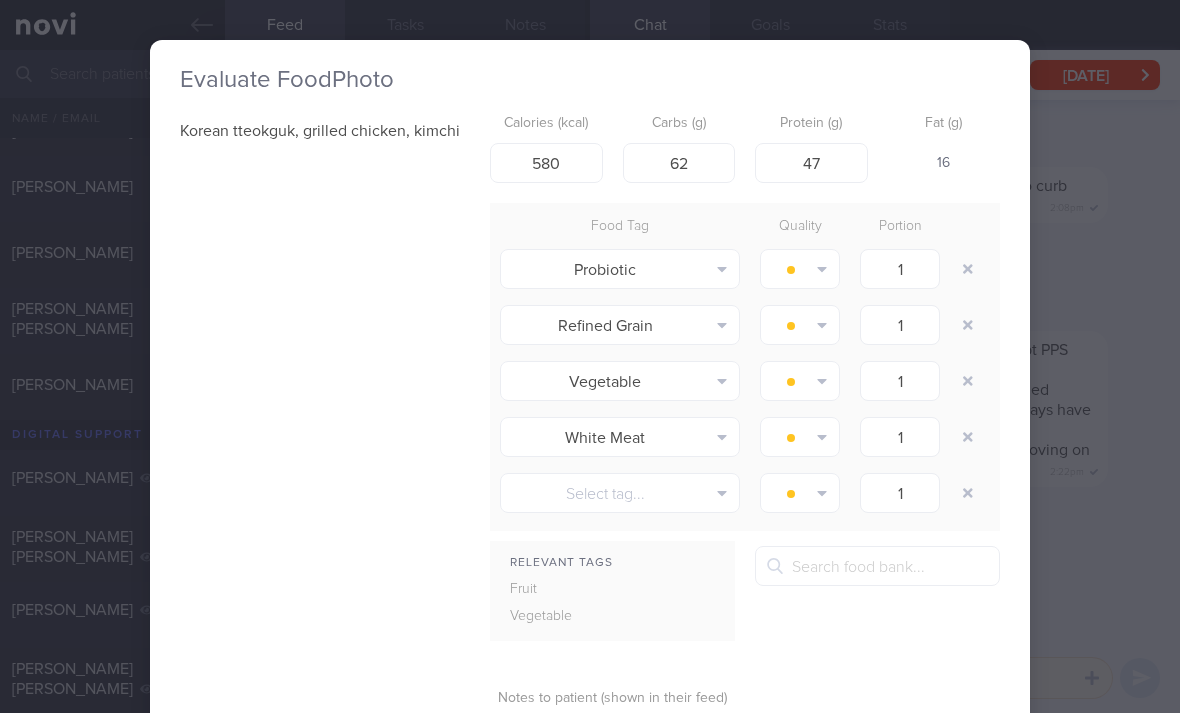 click at bounding box center (968, 269) 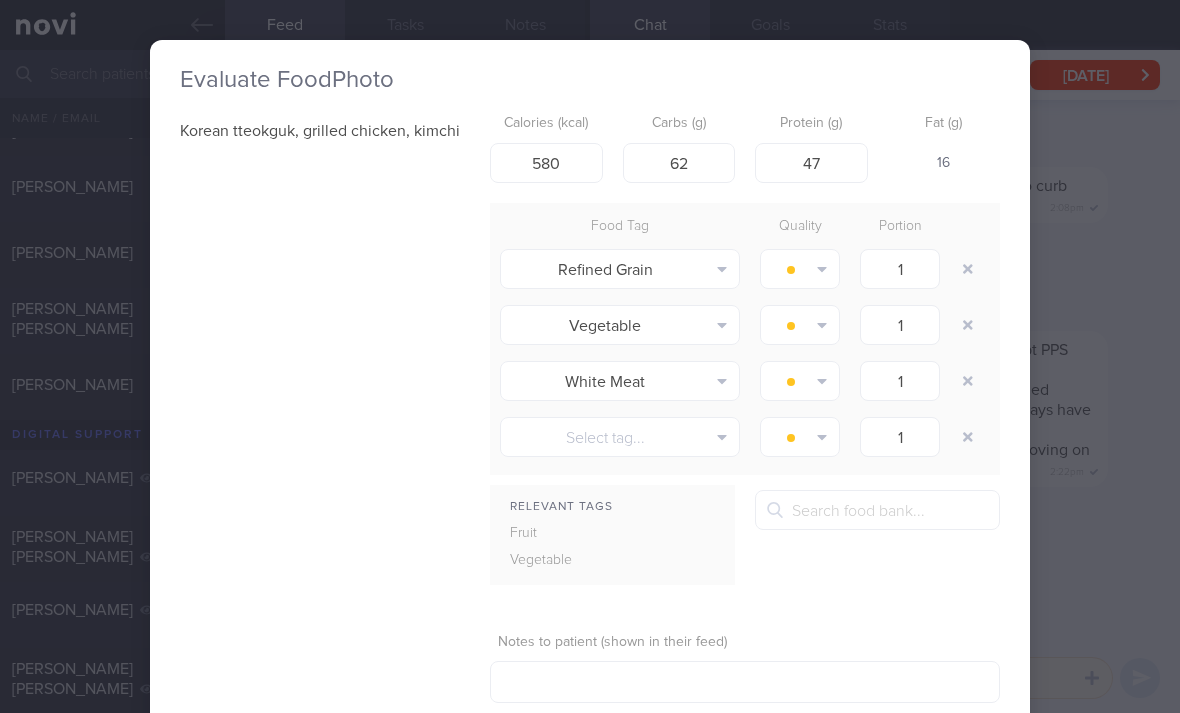 click at bounding box center (968, 269) 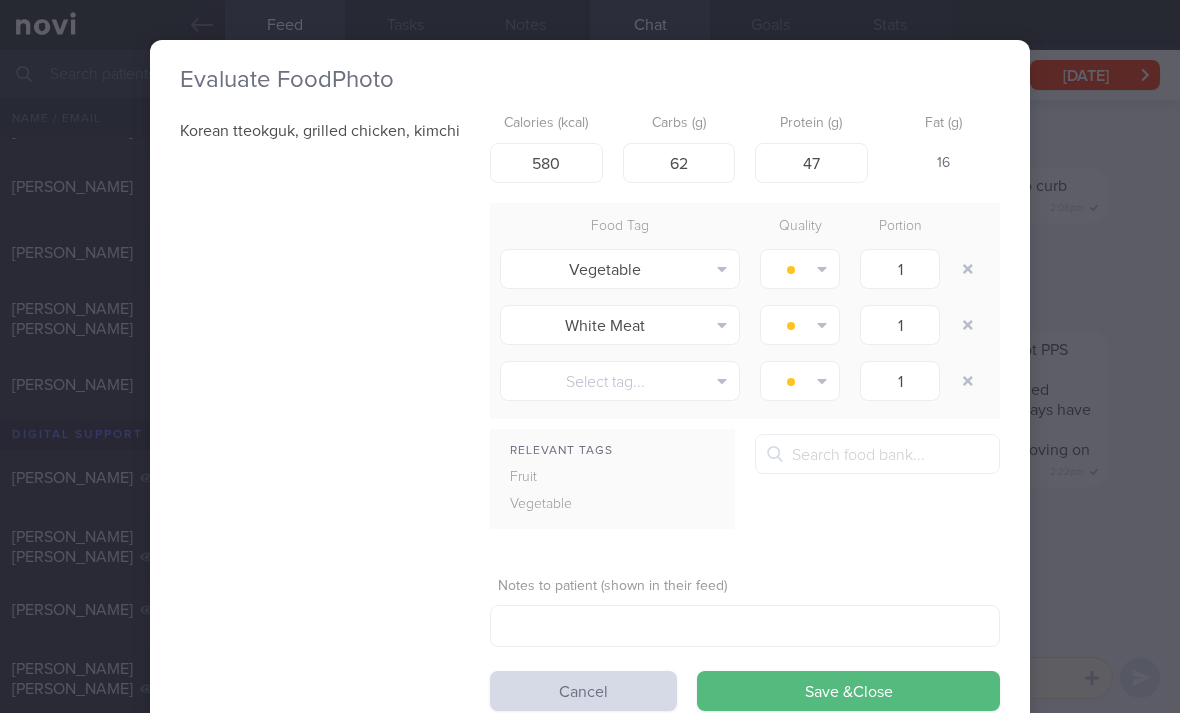 click at bounding box center [968, 269] 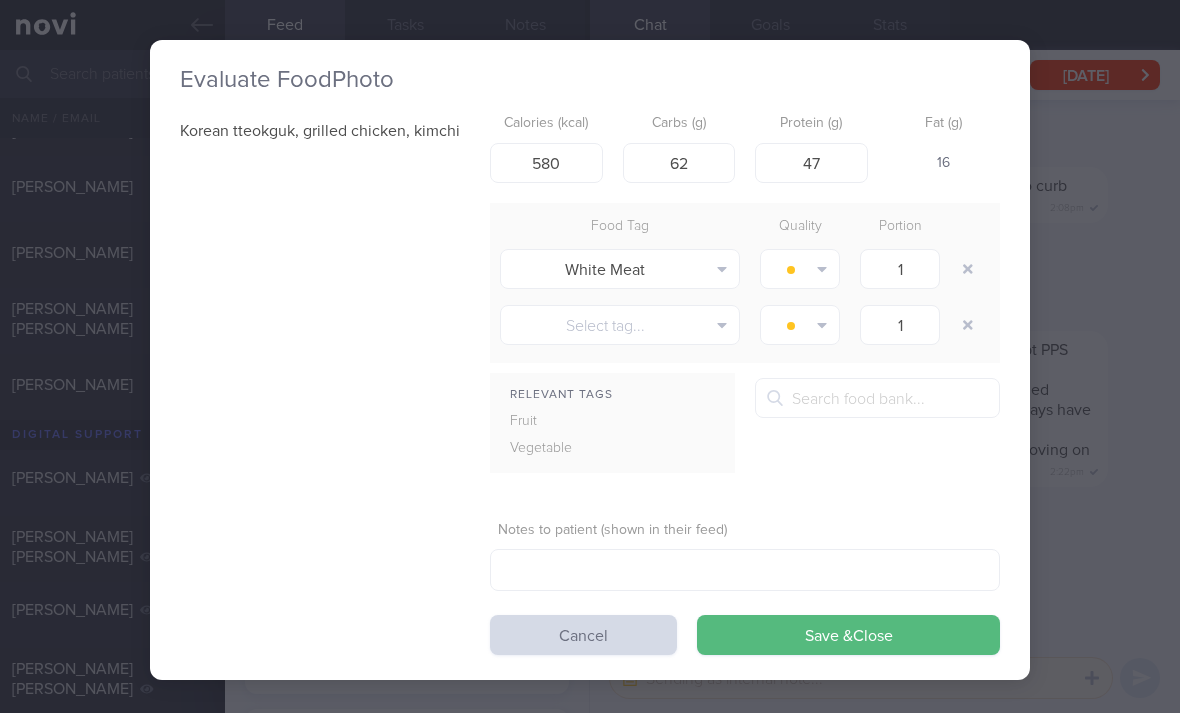 click at bounding box center [968, 269] 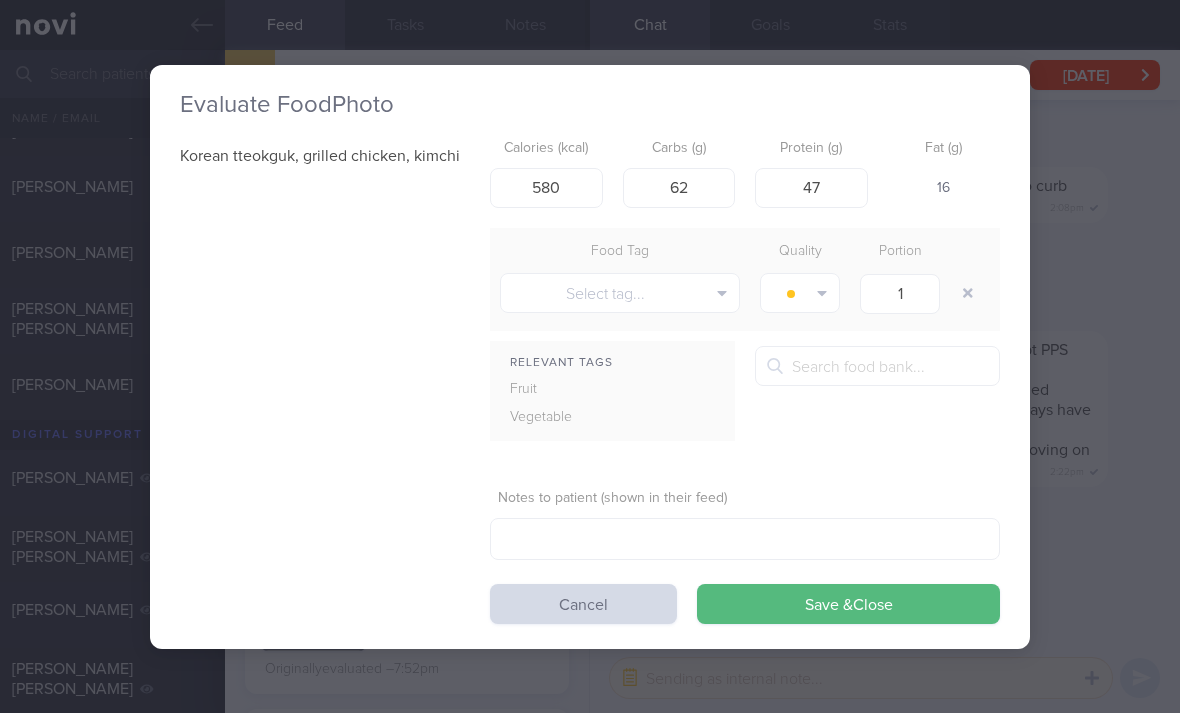 click on "Save &
Close" at bounding box center [848, 604] 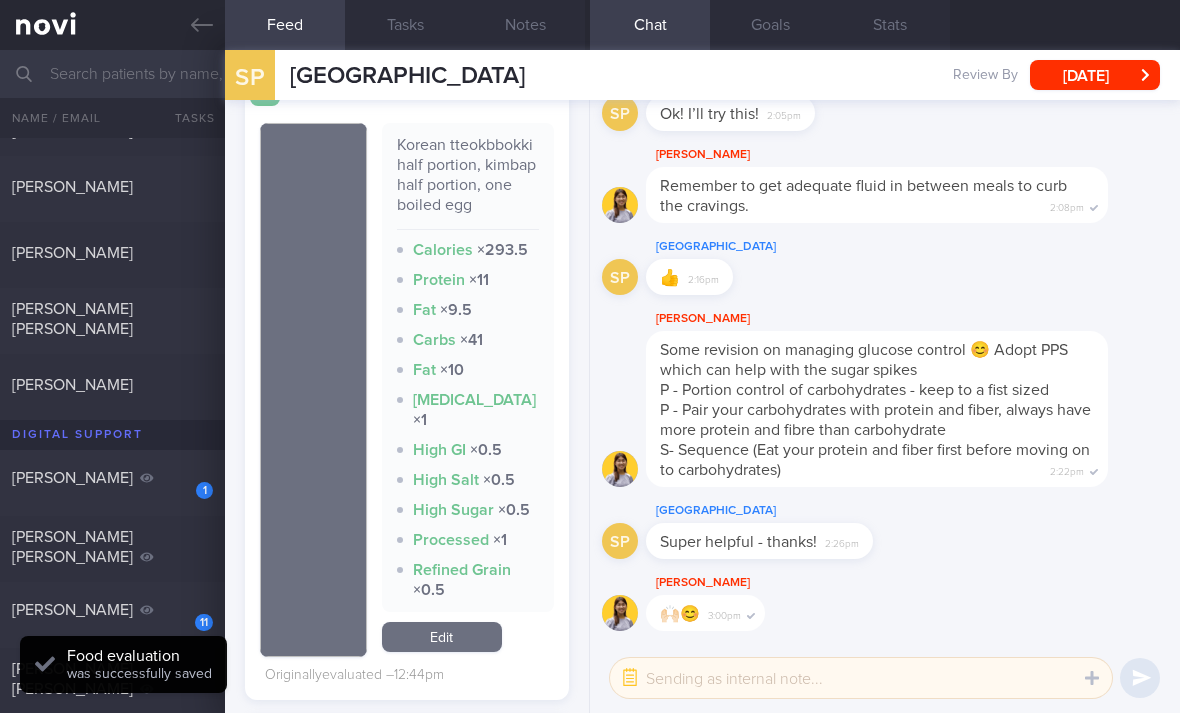 click on "Edit" at bounding box center [442, 637] 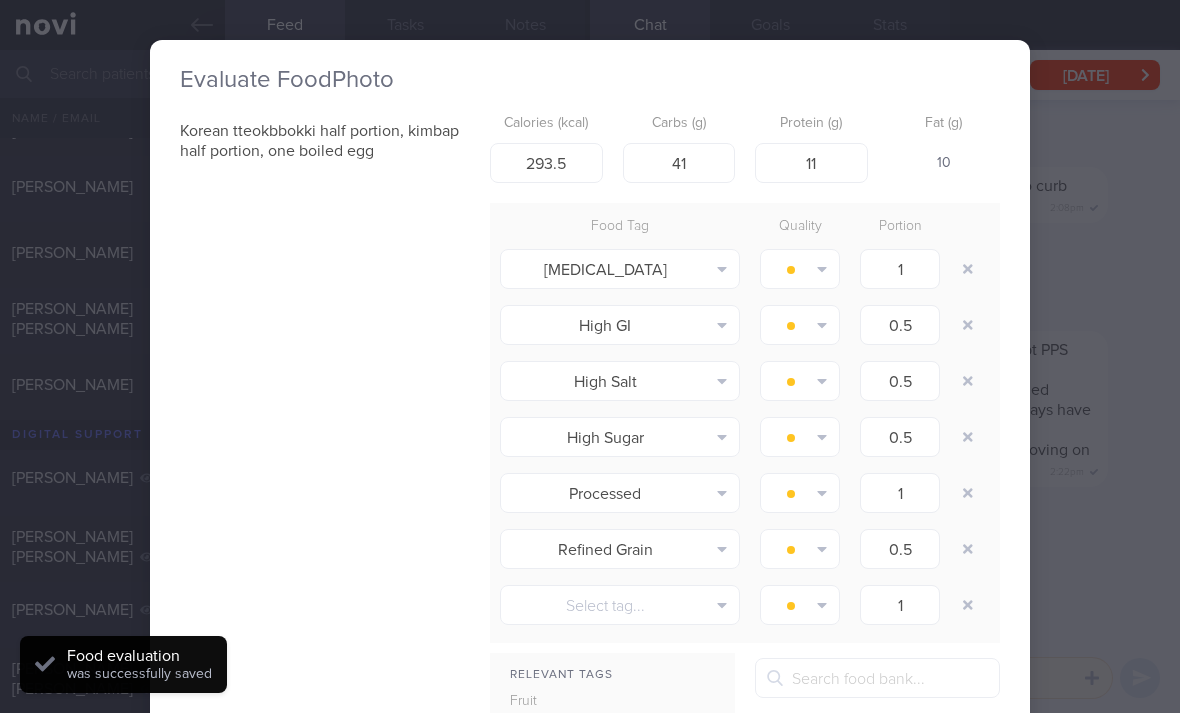 click at bounding box center (968, 269) 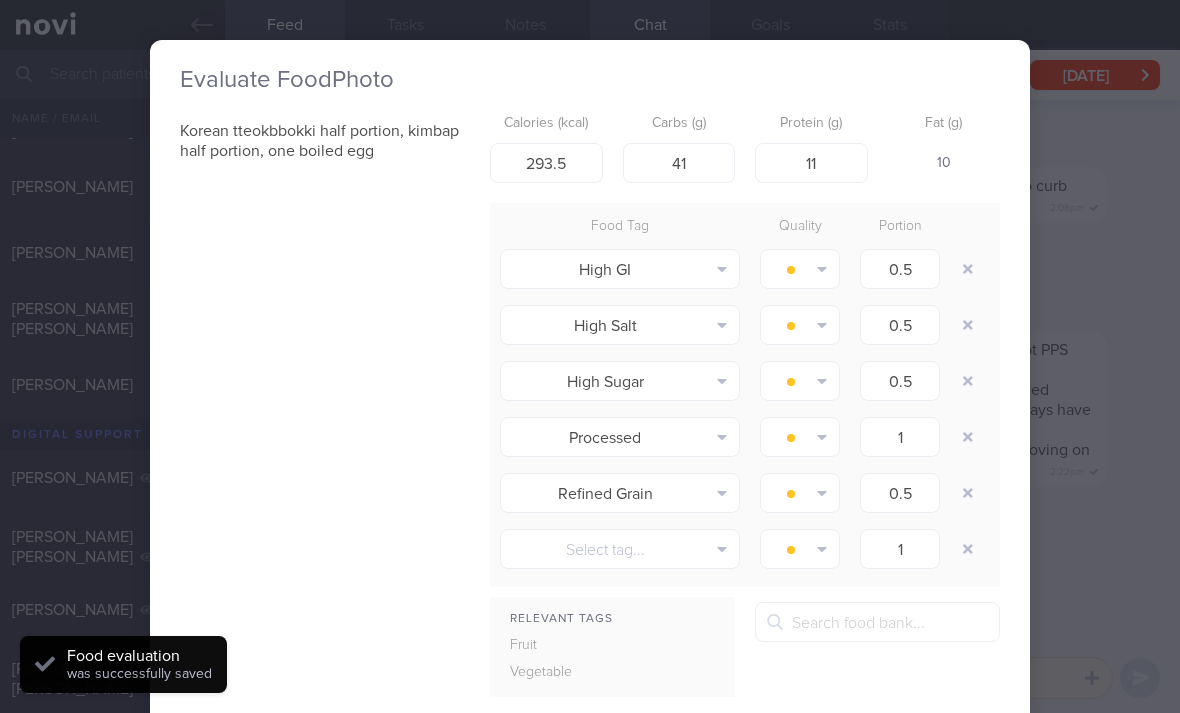 click at bounding box center [968, 269] 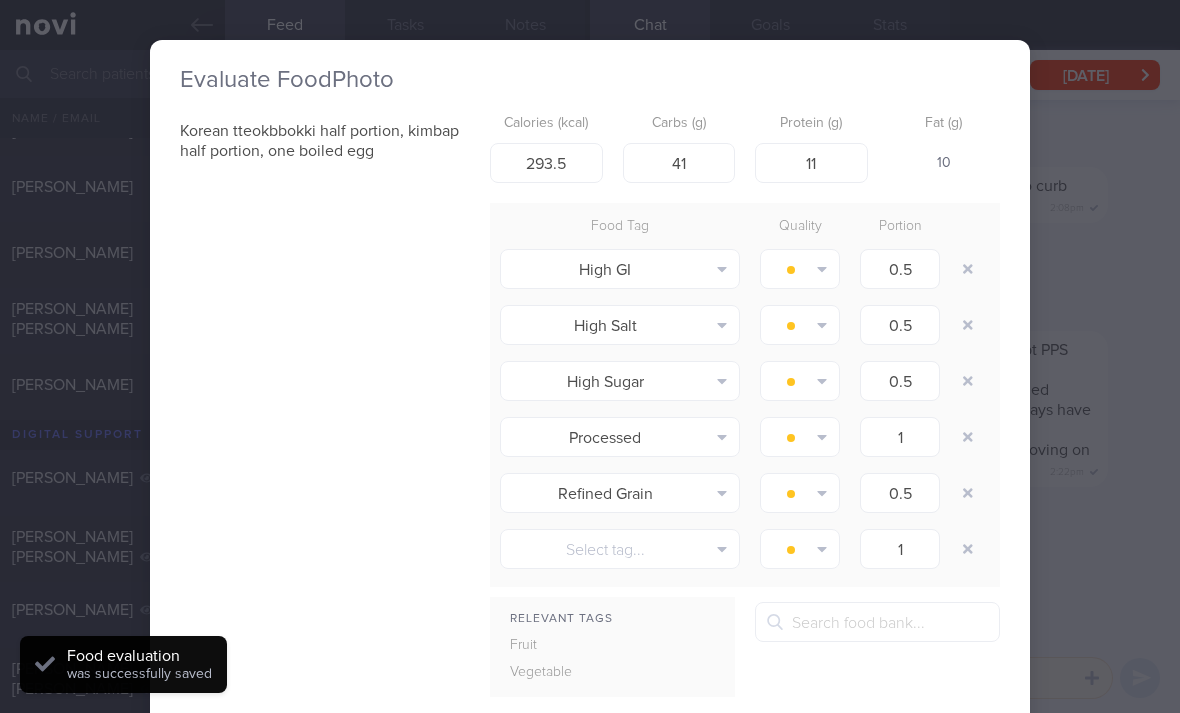 type on "1" 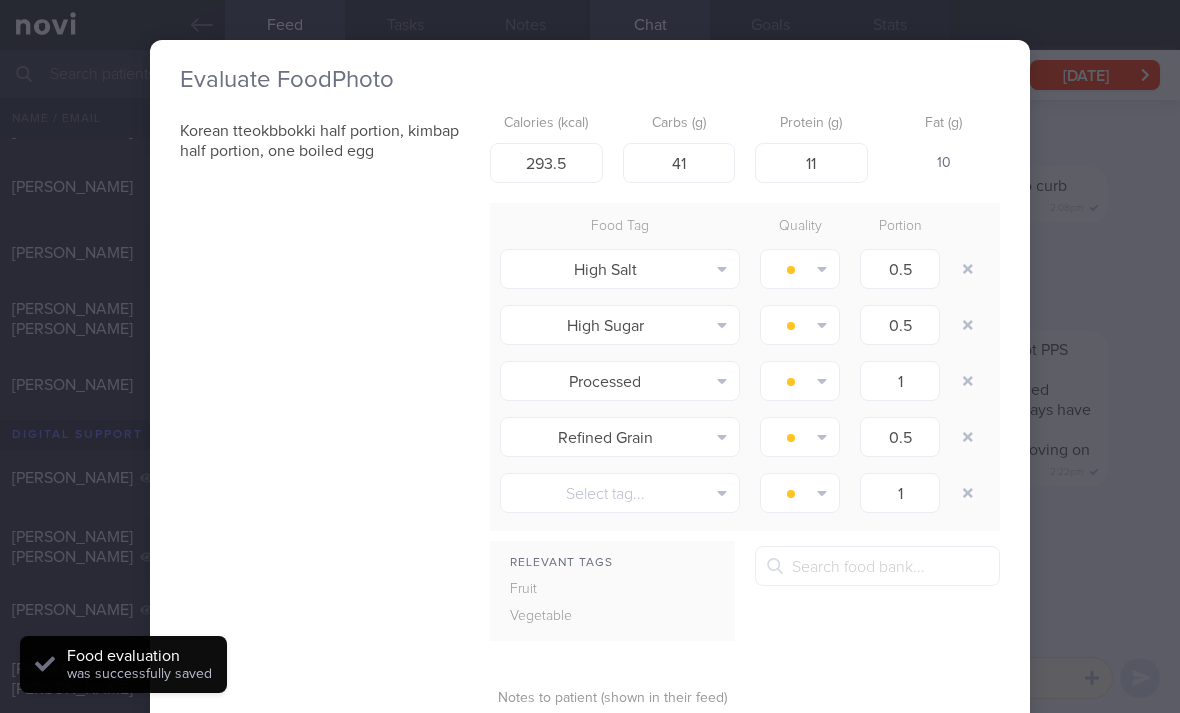 click at bounding box center [968, 269] 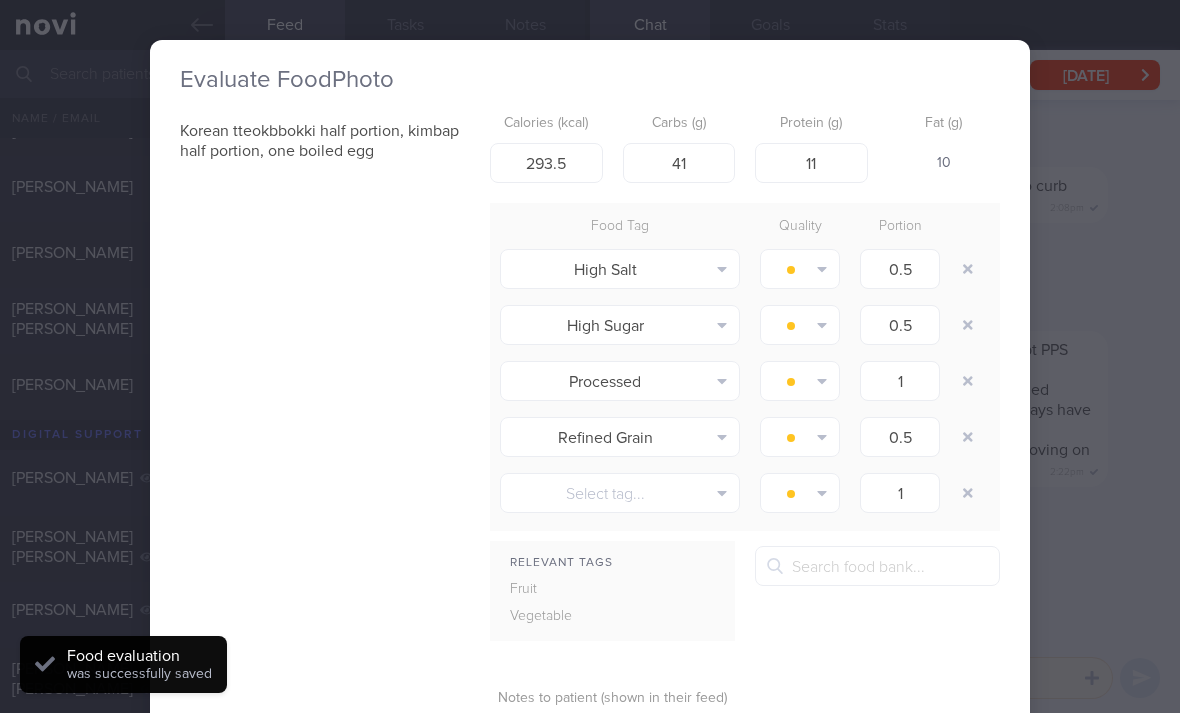 type on "1" 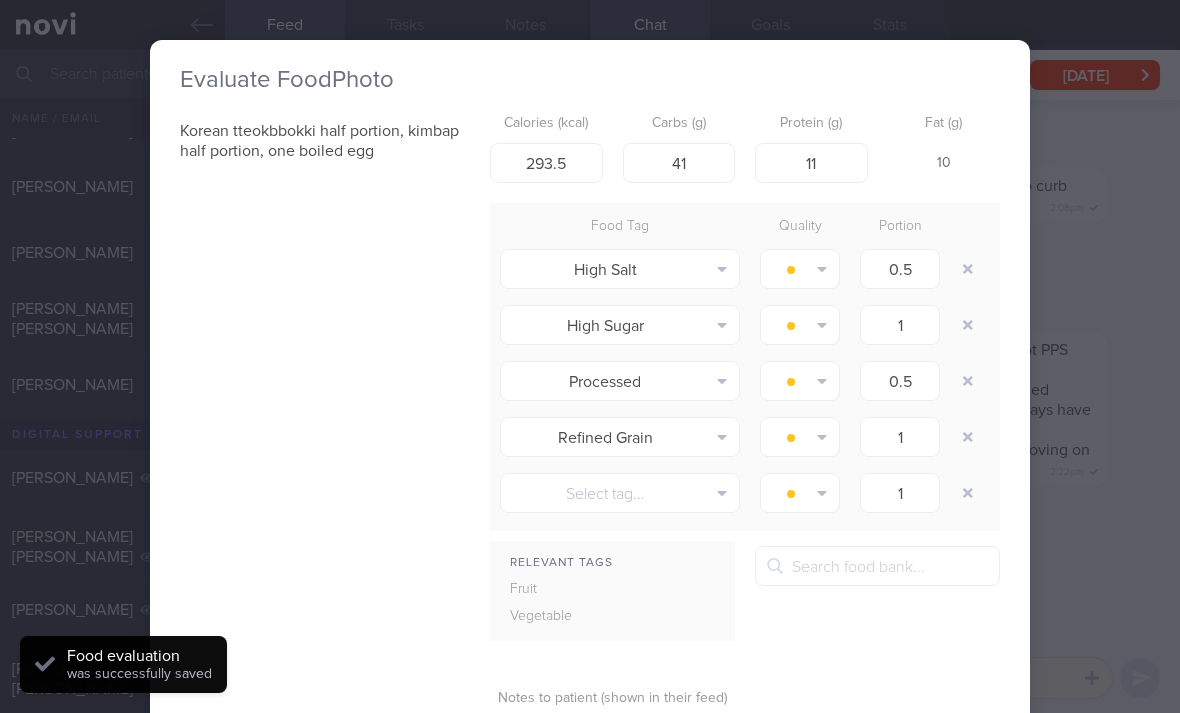 click at bounding box center [968, 269] 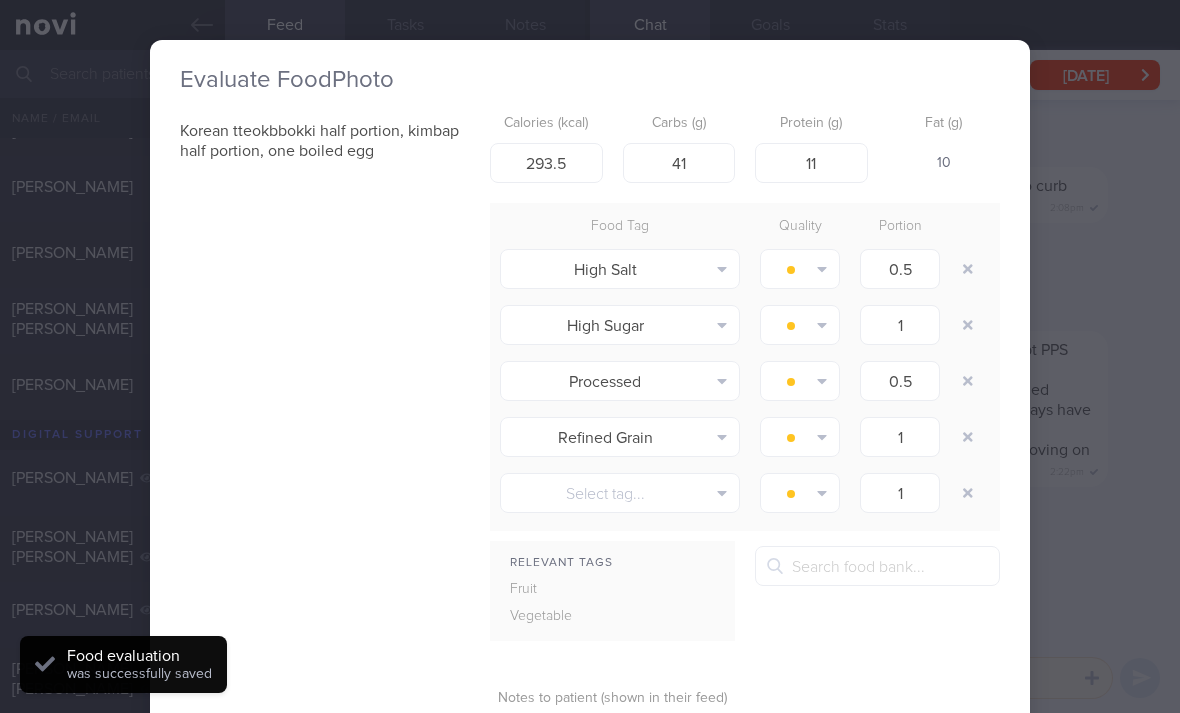 type on "1" 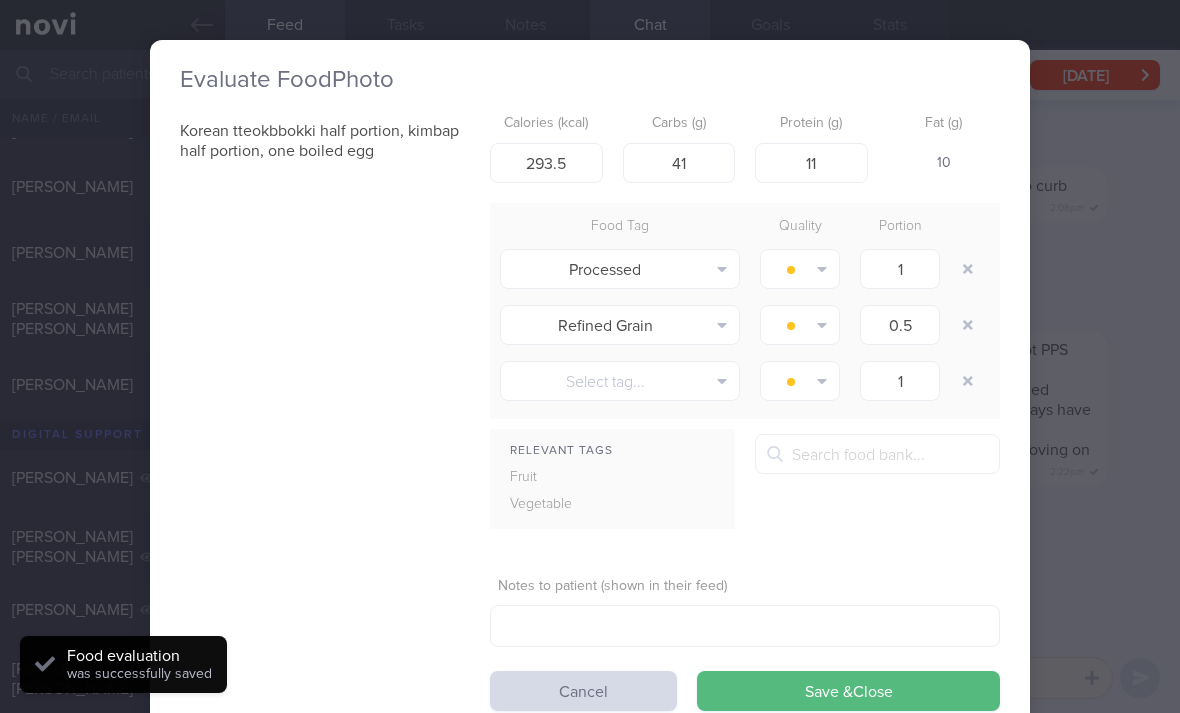 click at bounding box center (968, 269) 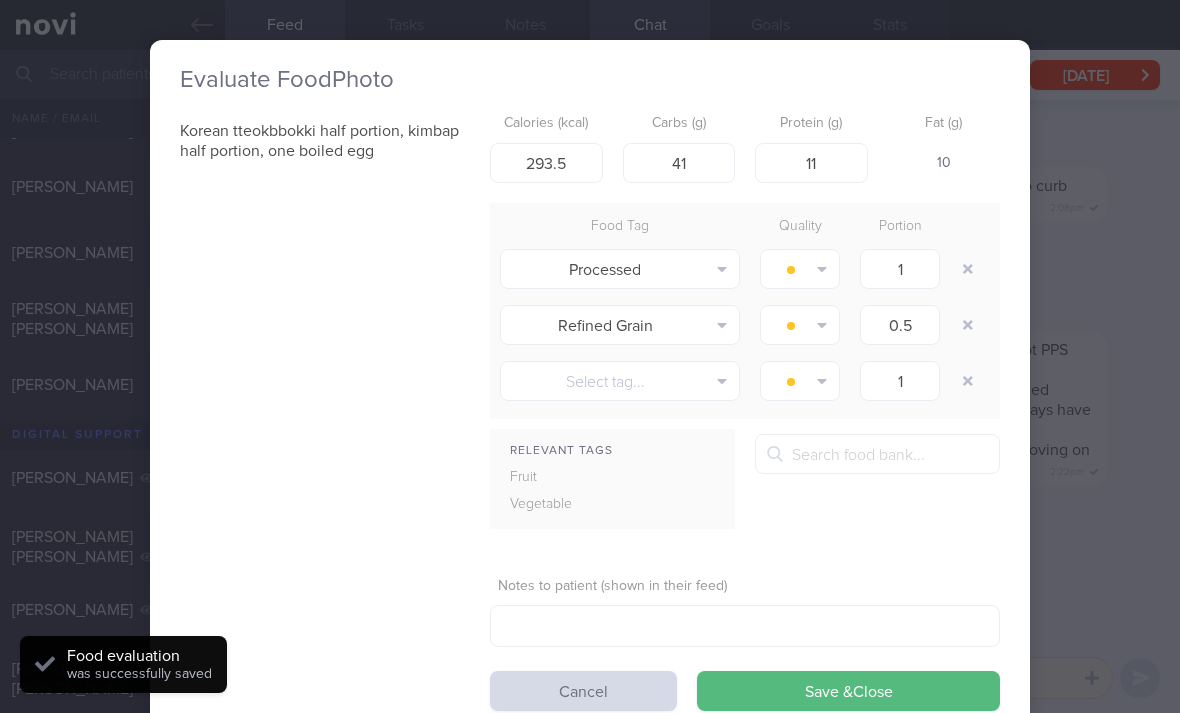 type on "0.5" 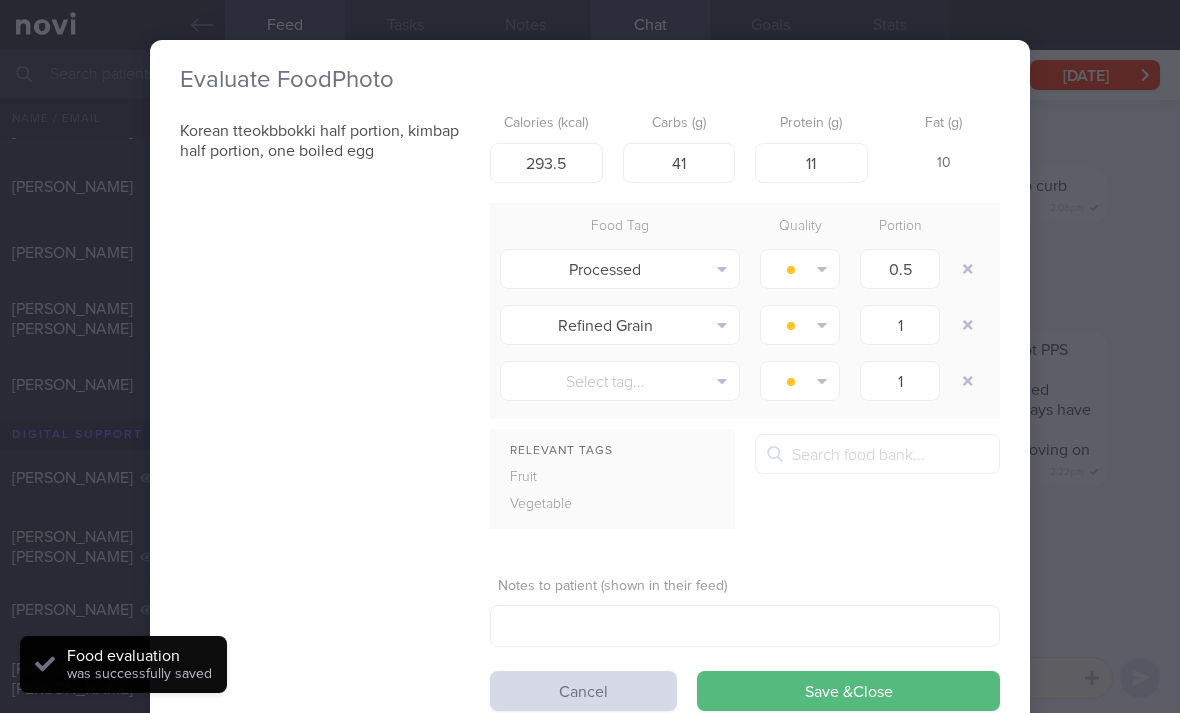 click at bounding box center (968, 269) 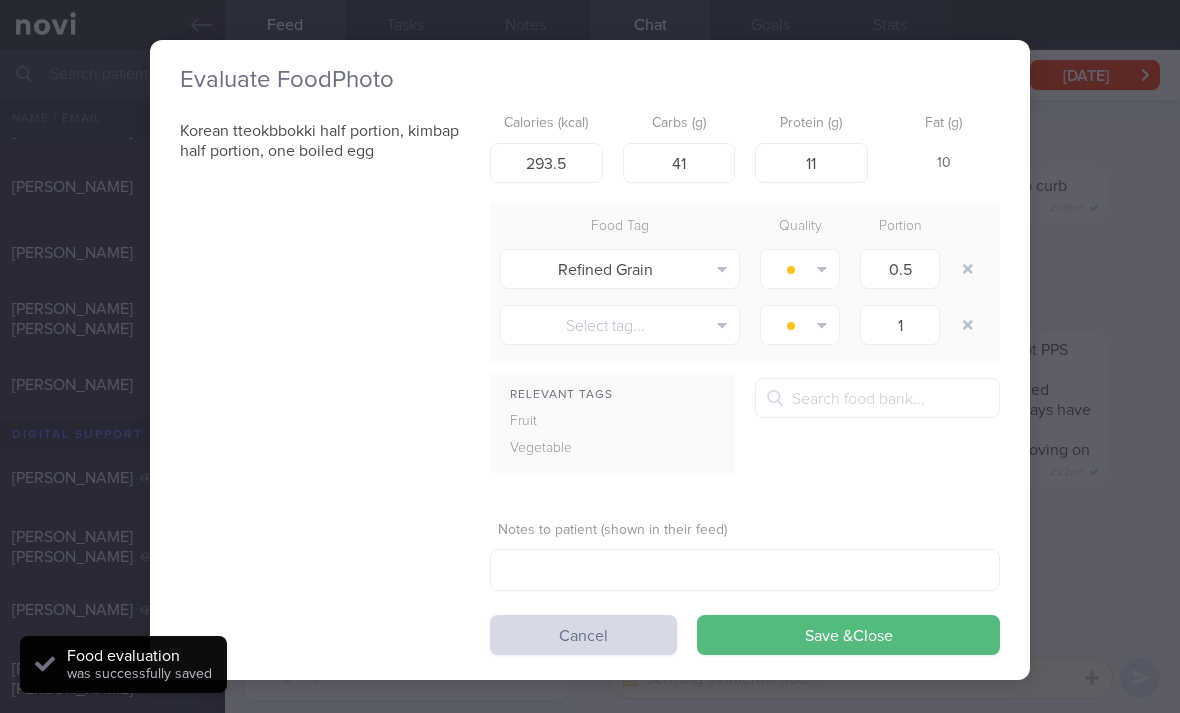type on "1" 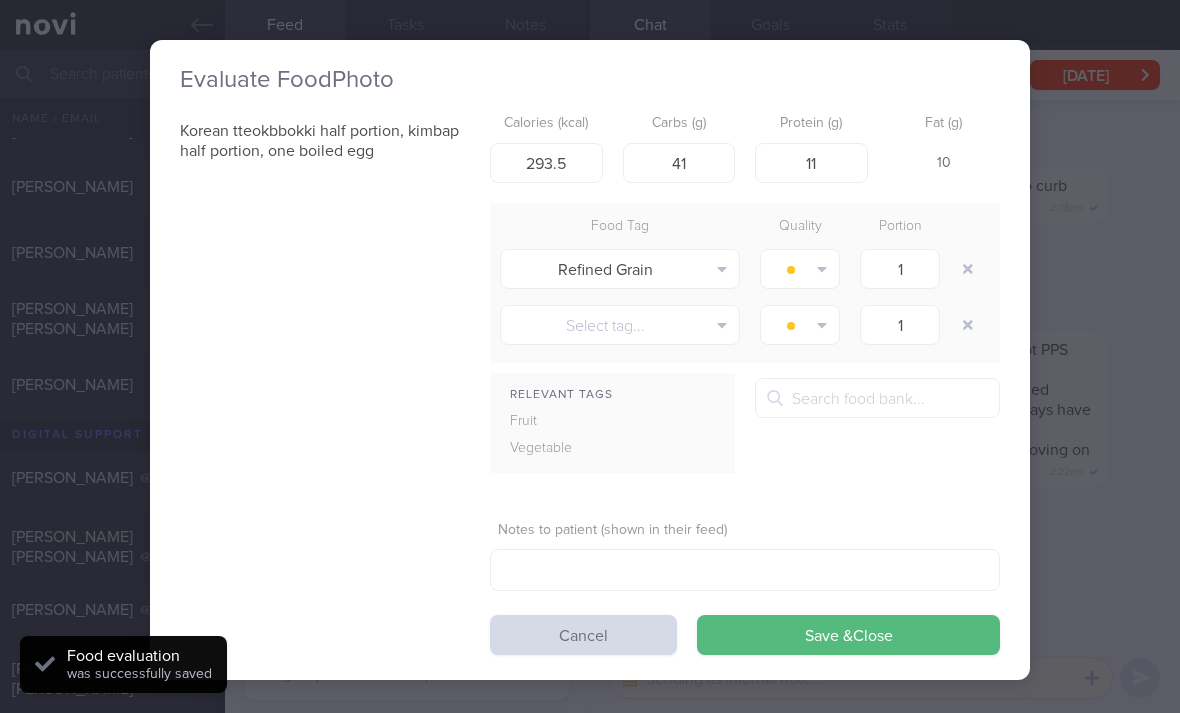 click at bounding box center [968, 269] 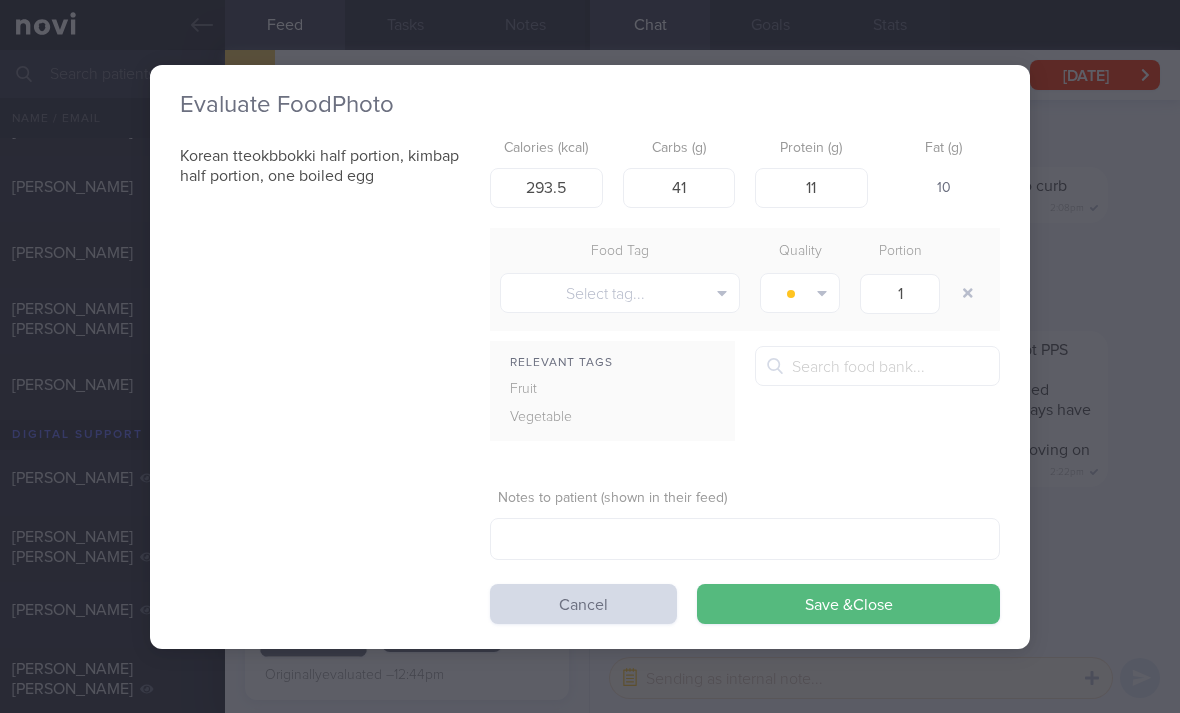 click at bounding box center [968, 293] 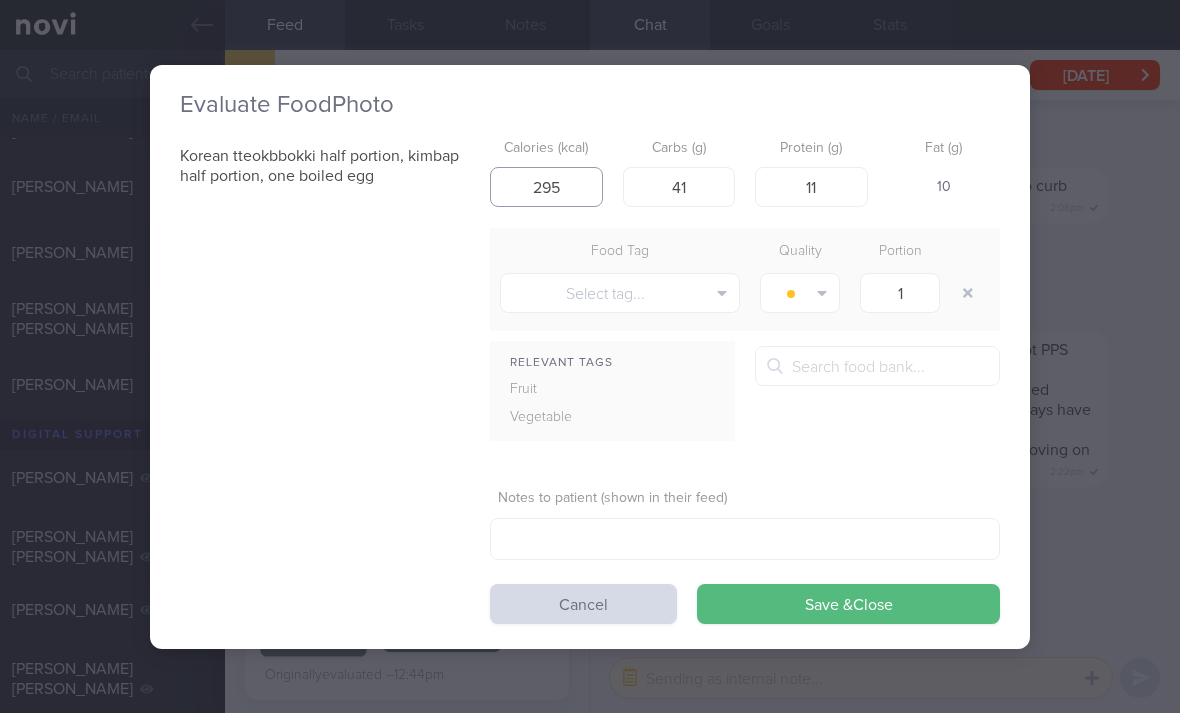 type on "295" 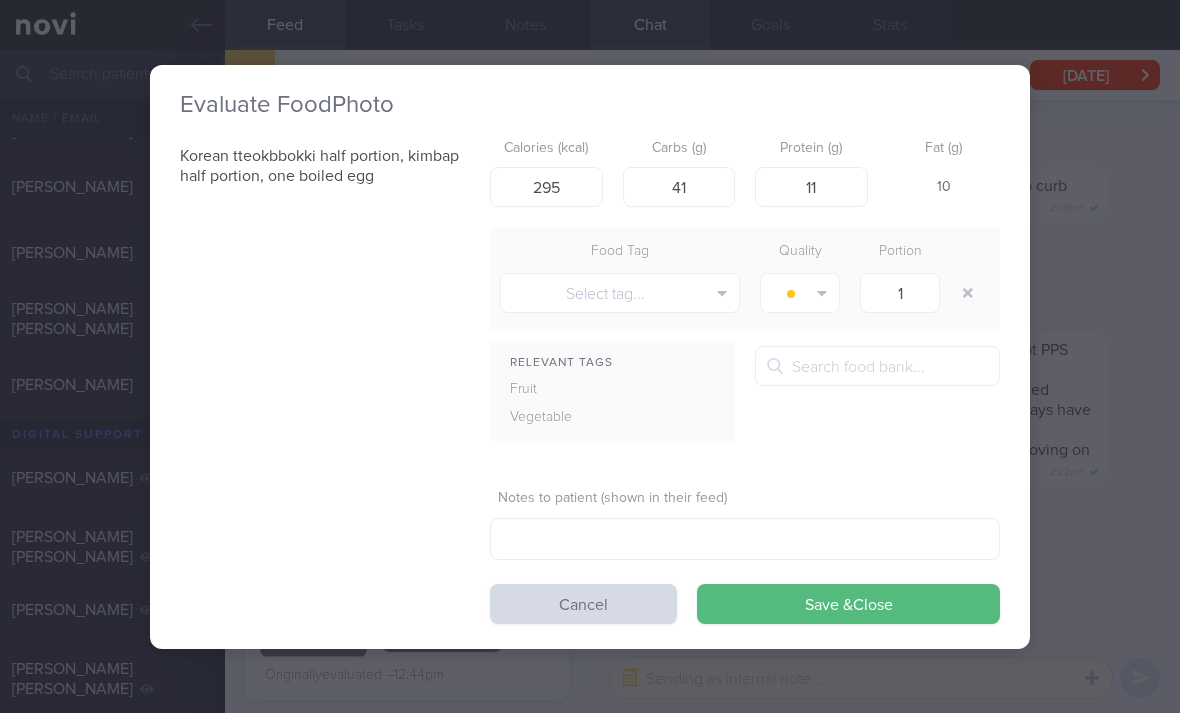 click on "Save &
Close" at bounding box center (848, 604) 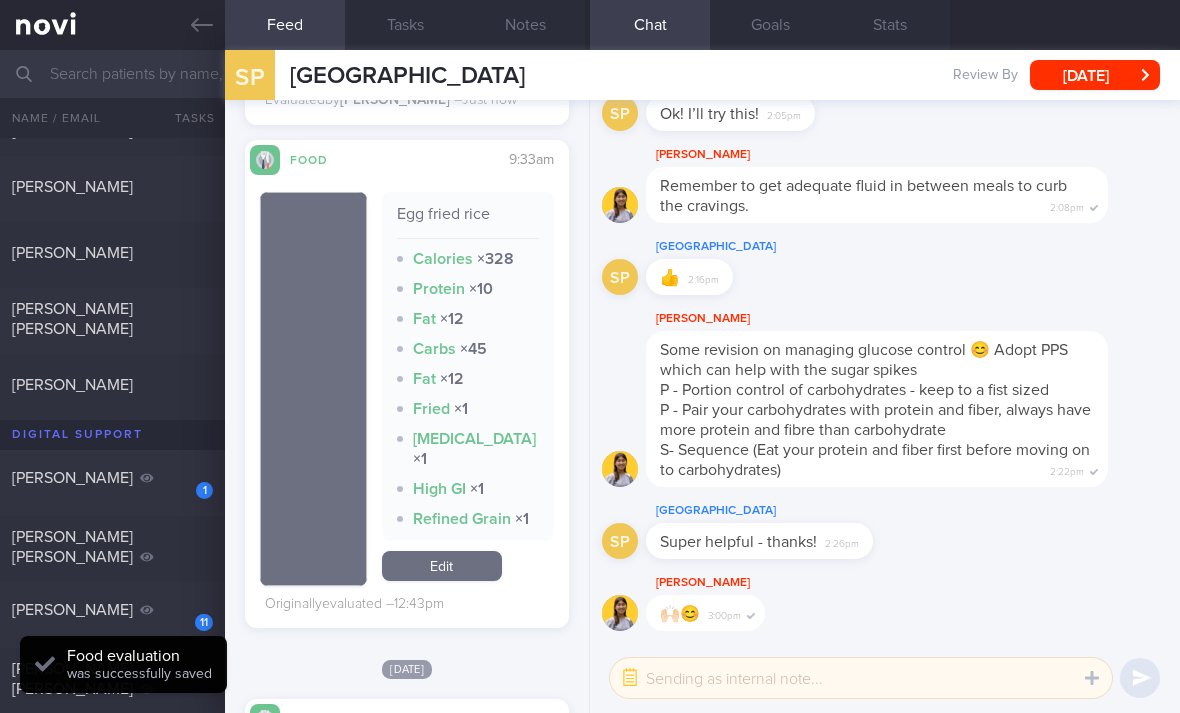 click on "Edit" at bounding box center [442, 566] 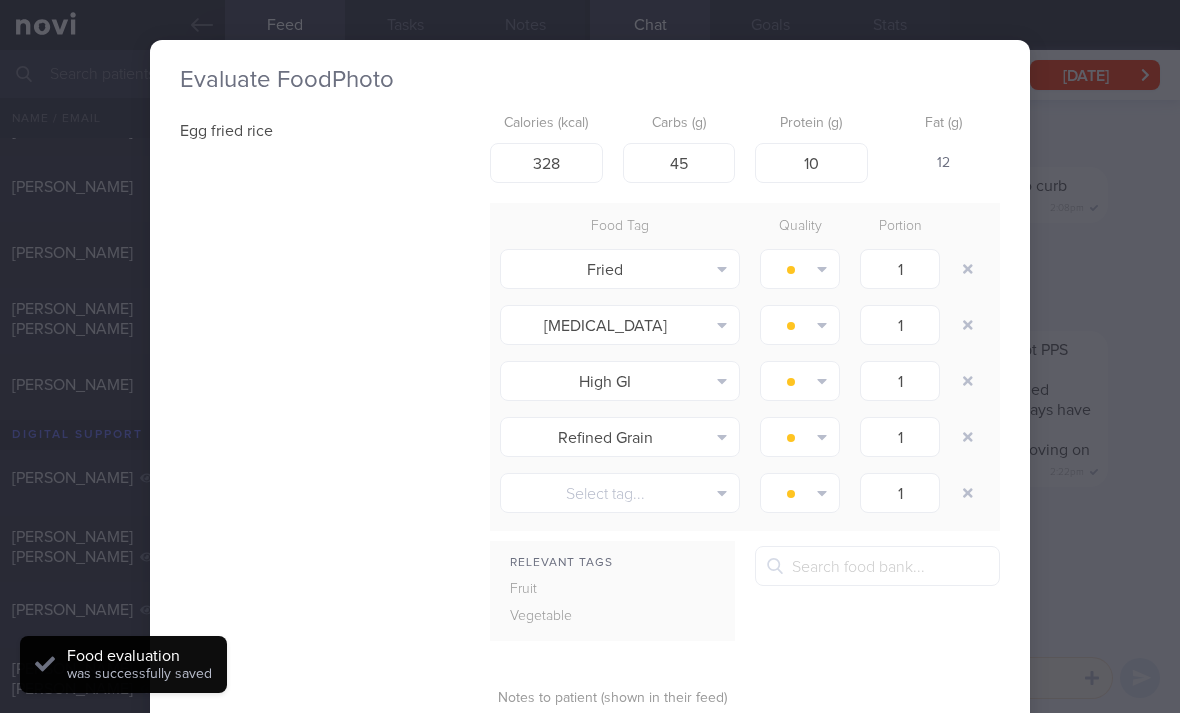 click at bounding box center (968, 269) 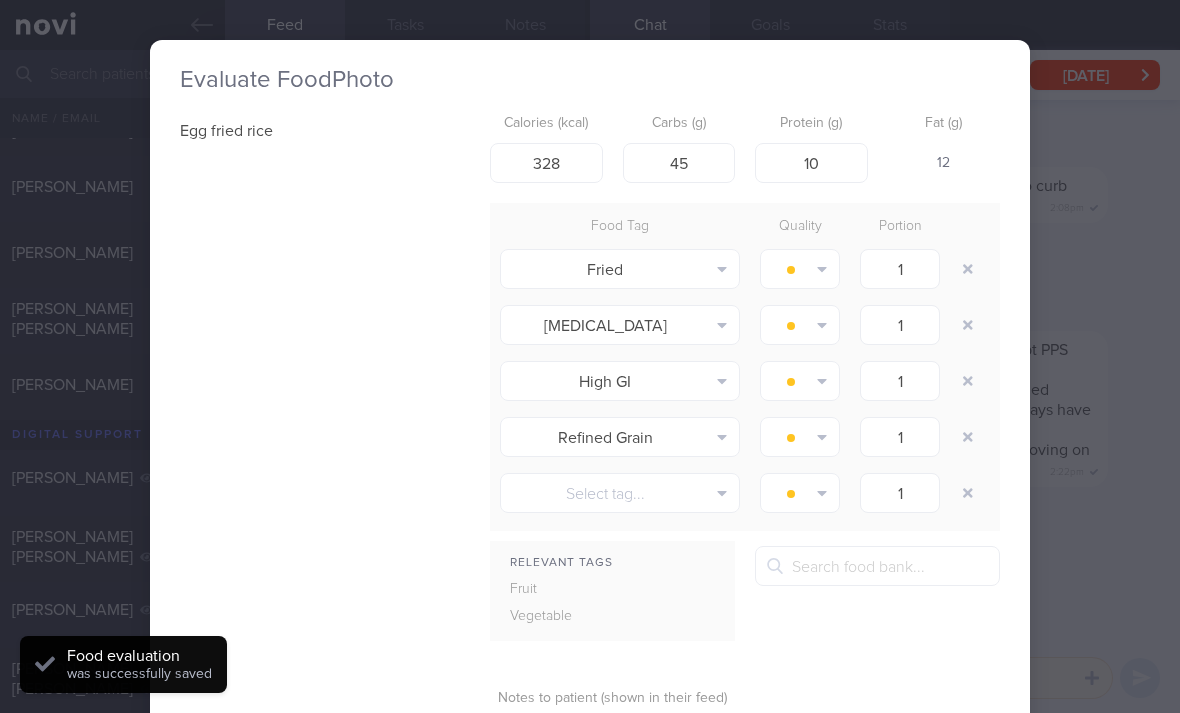 click at bounding box center [968, 269] 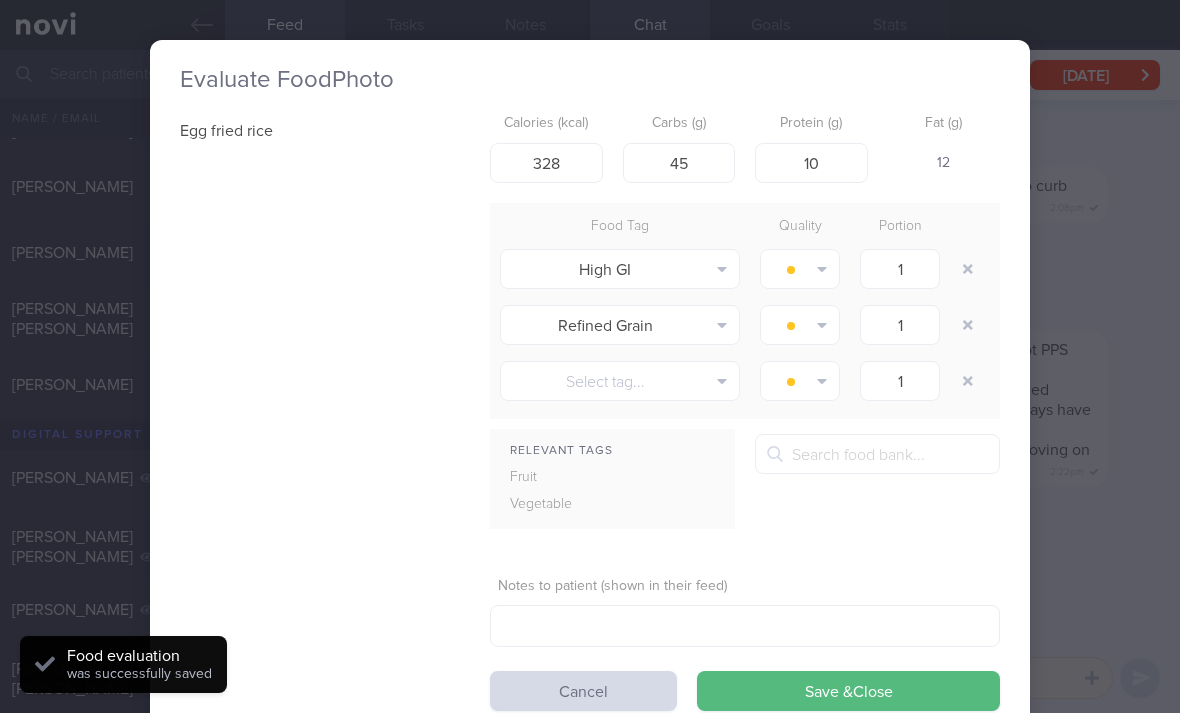 click at bounding box center [968, 269] 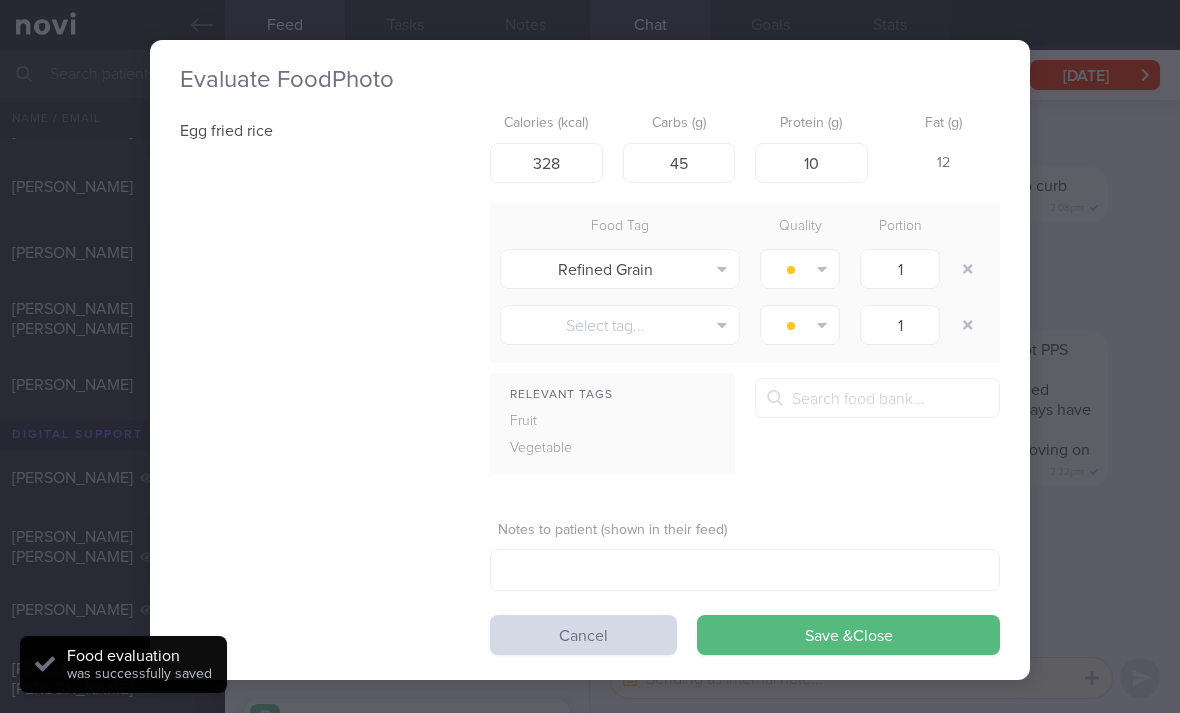click at bounding box center (968, 269) 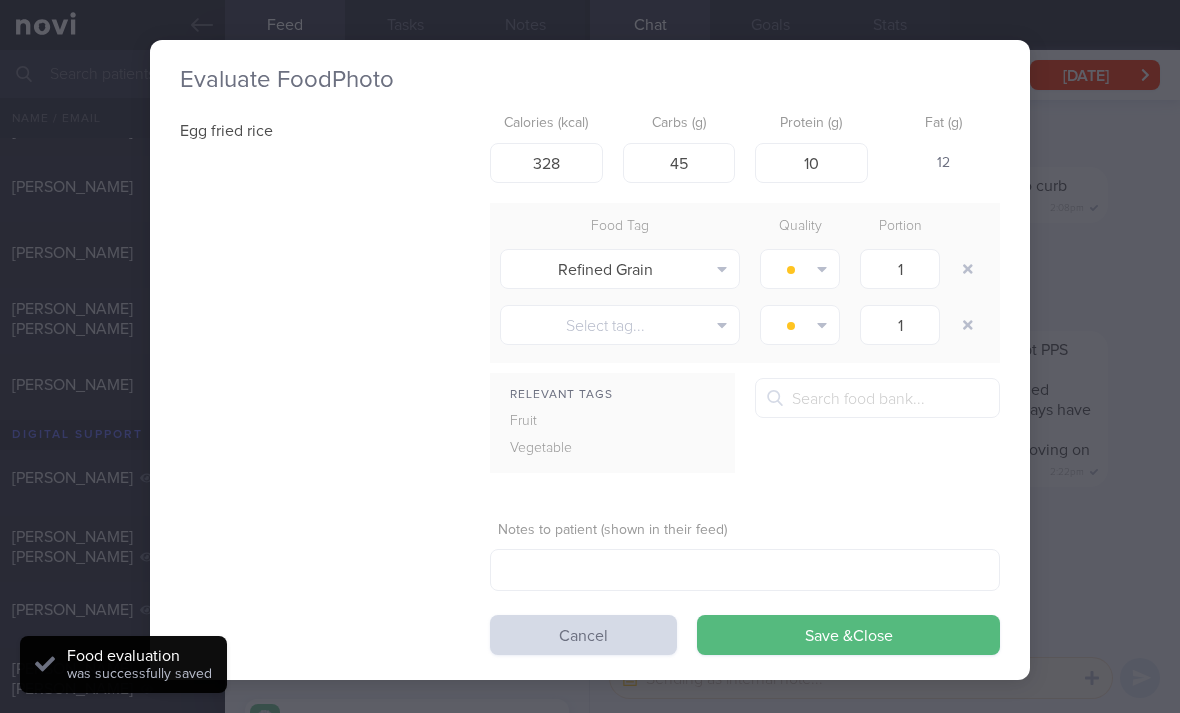 click at bounding box center (968, 269) 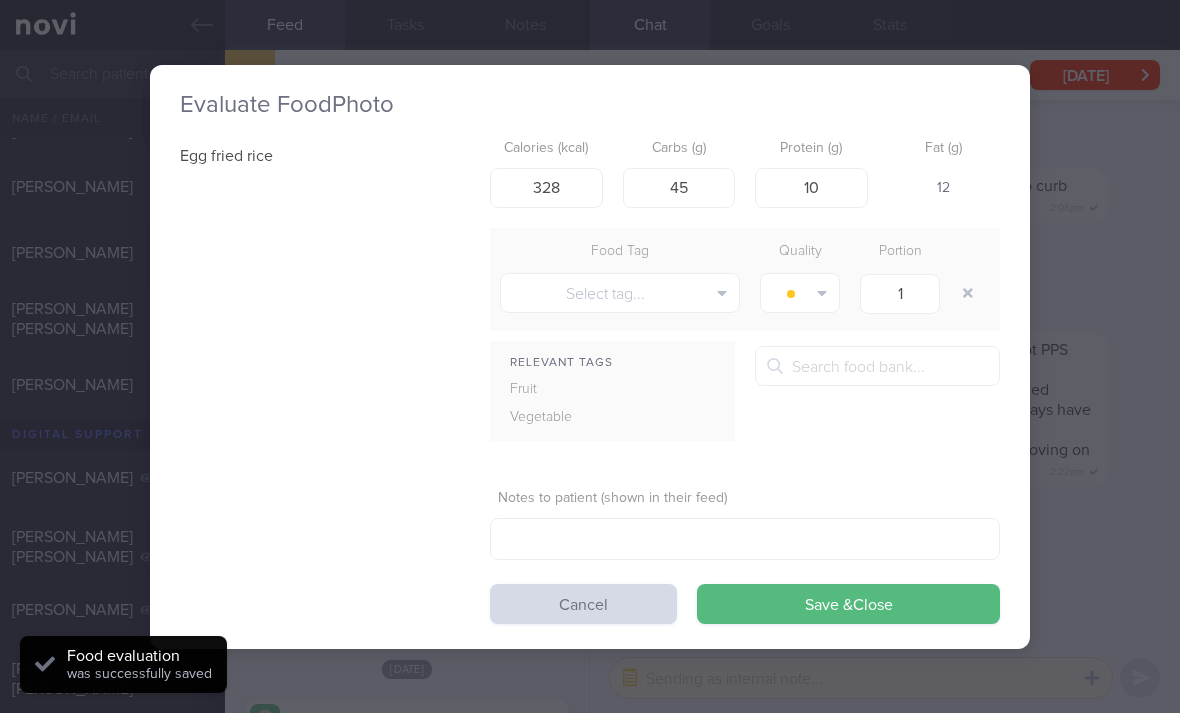 click at bounding box center [968, 293] 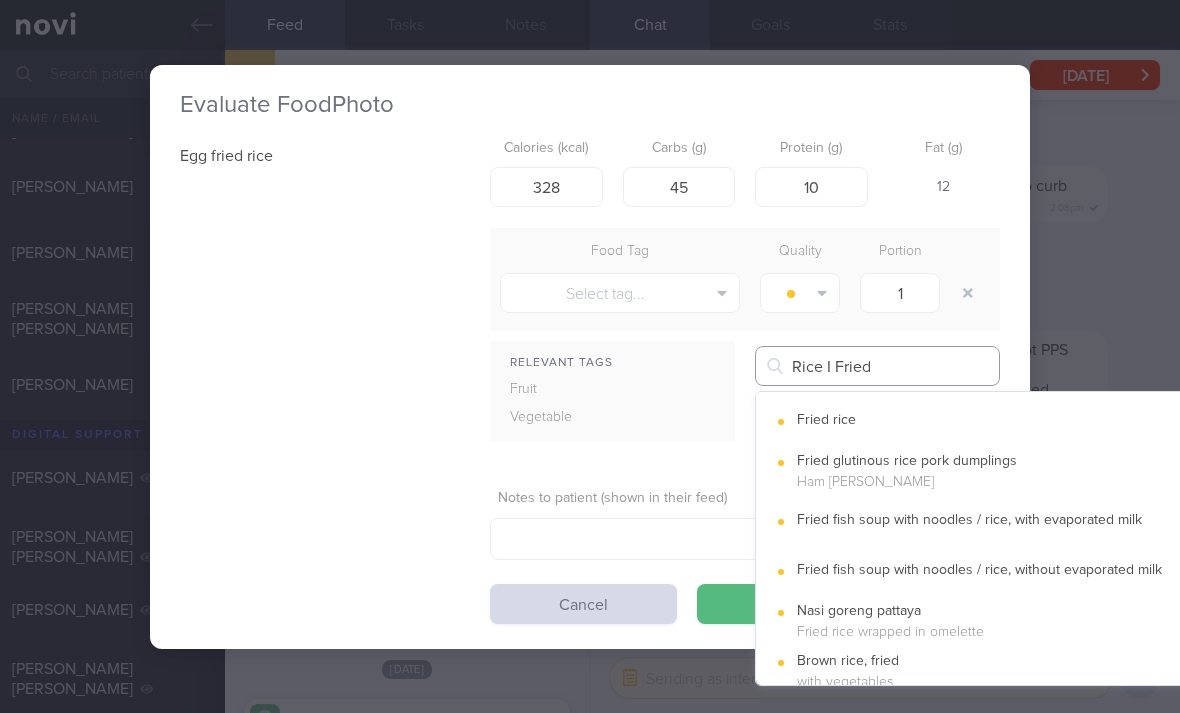 type on "Rice I Fried" 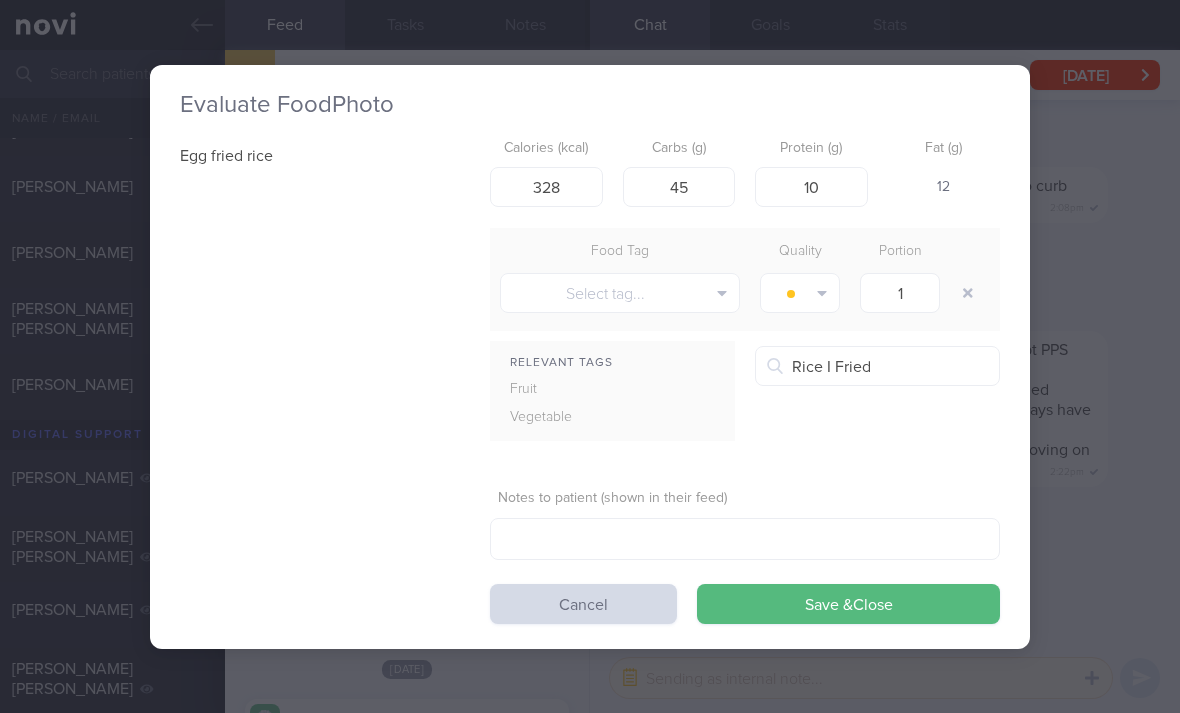 click on "Fried rice" at bounding box center [1000, 421] 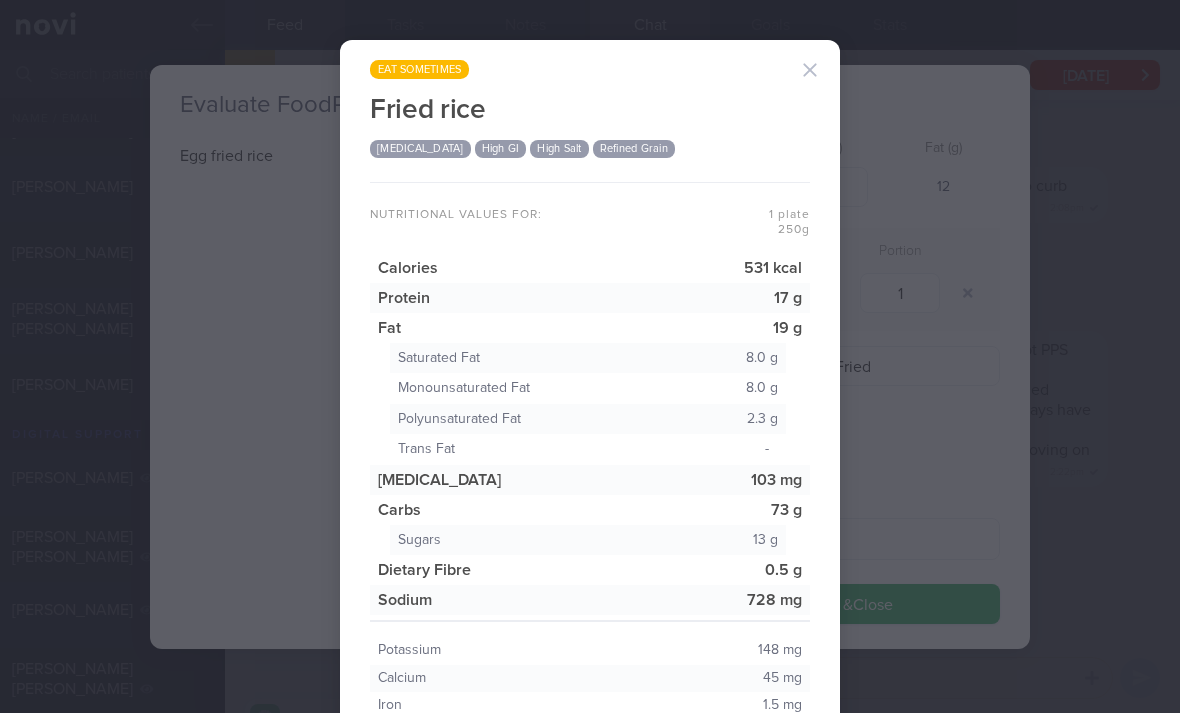 click at bounding box center (810, 70) 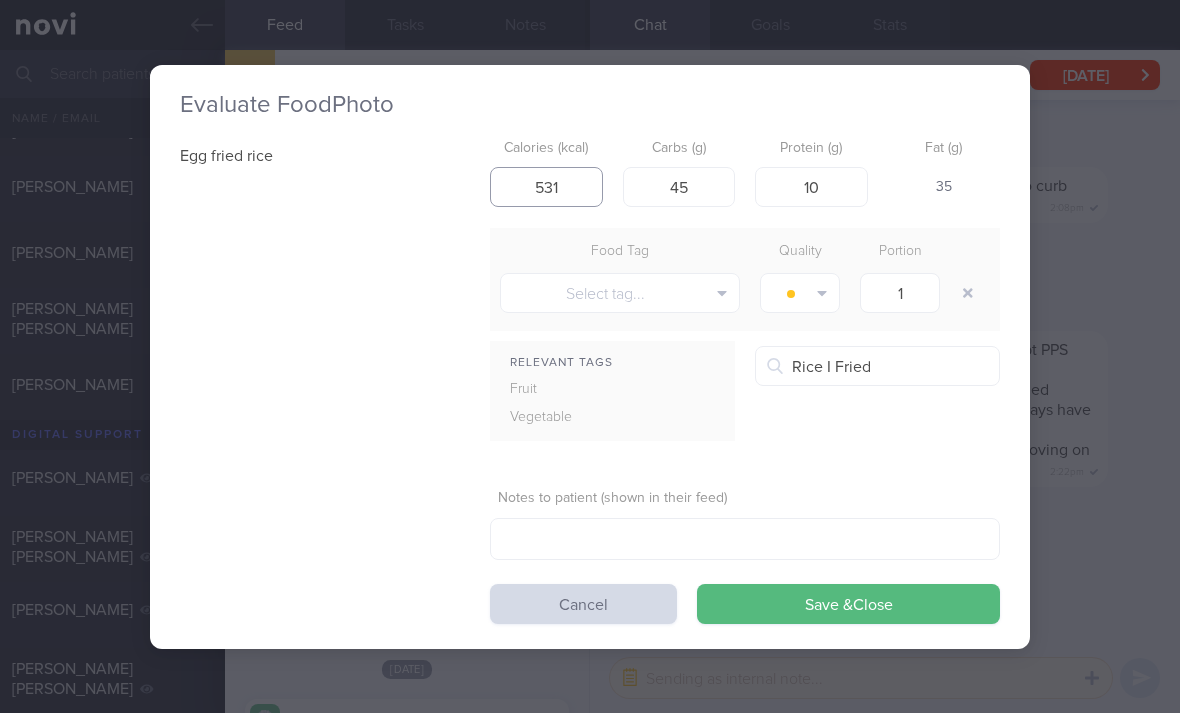 type on "531" 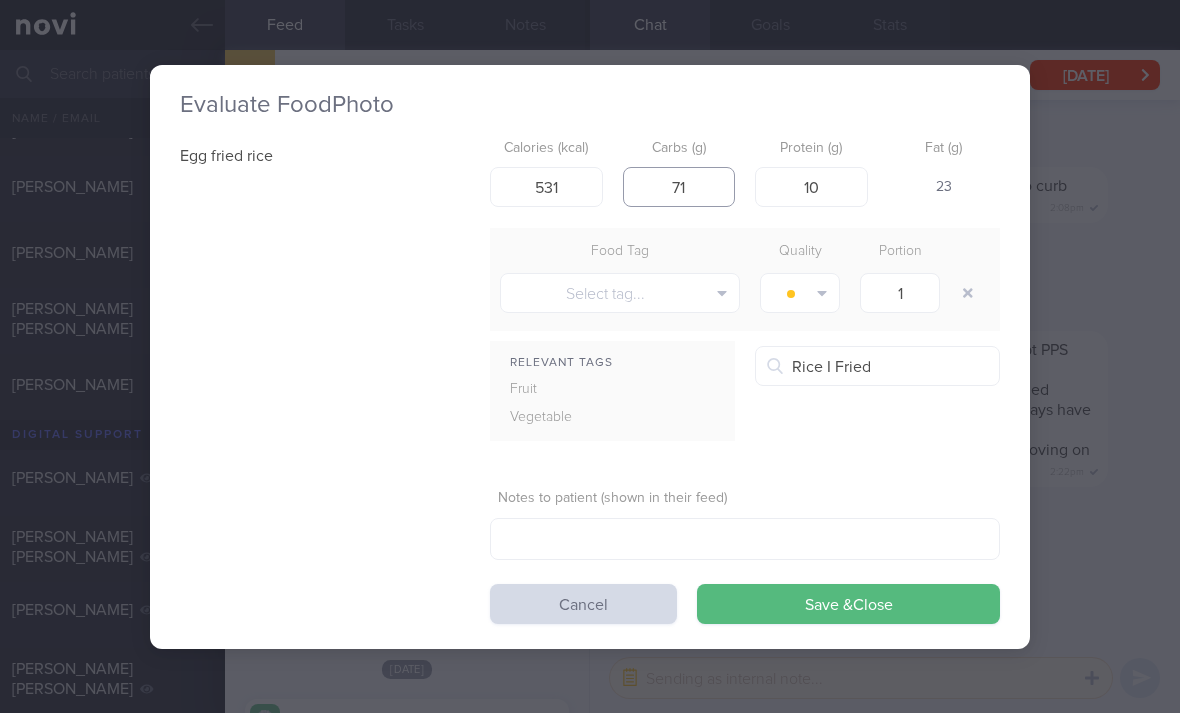 type on "71" 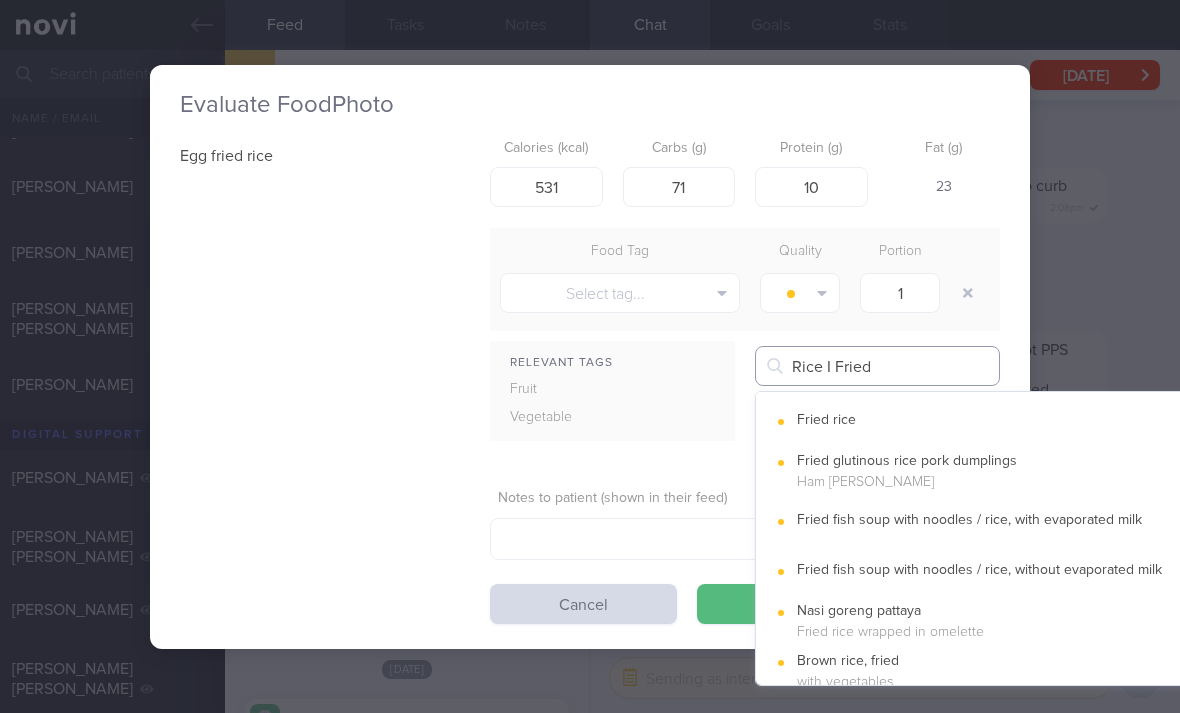 click on "Rice I Fried" at bounding box center (877, 366) 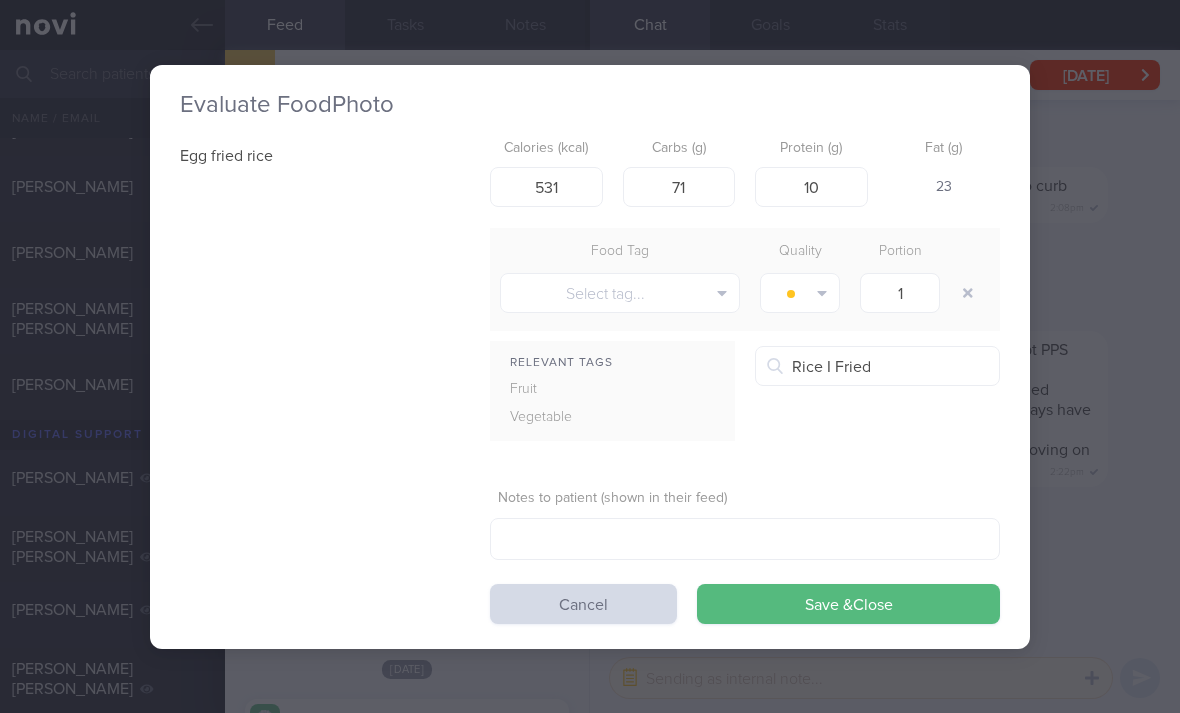 click on "Fried rice" at bounding box center [1000, 421] 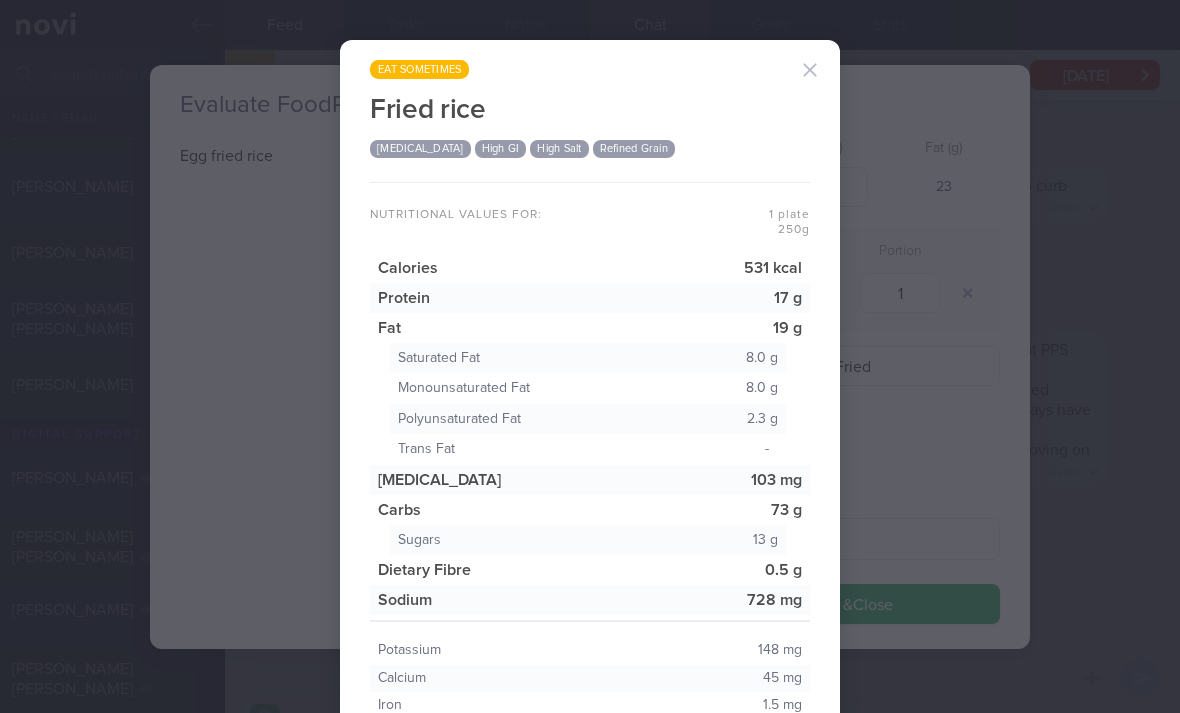 click at bounding box center (810, 70) 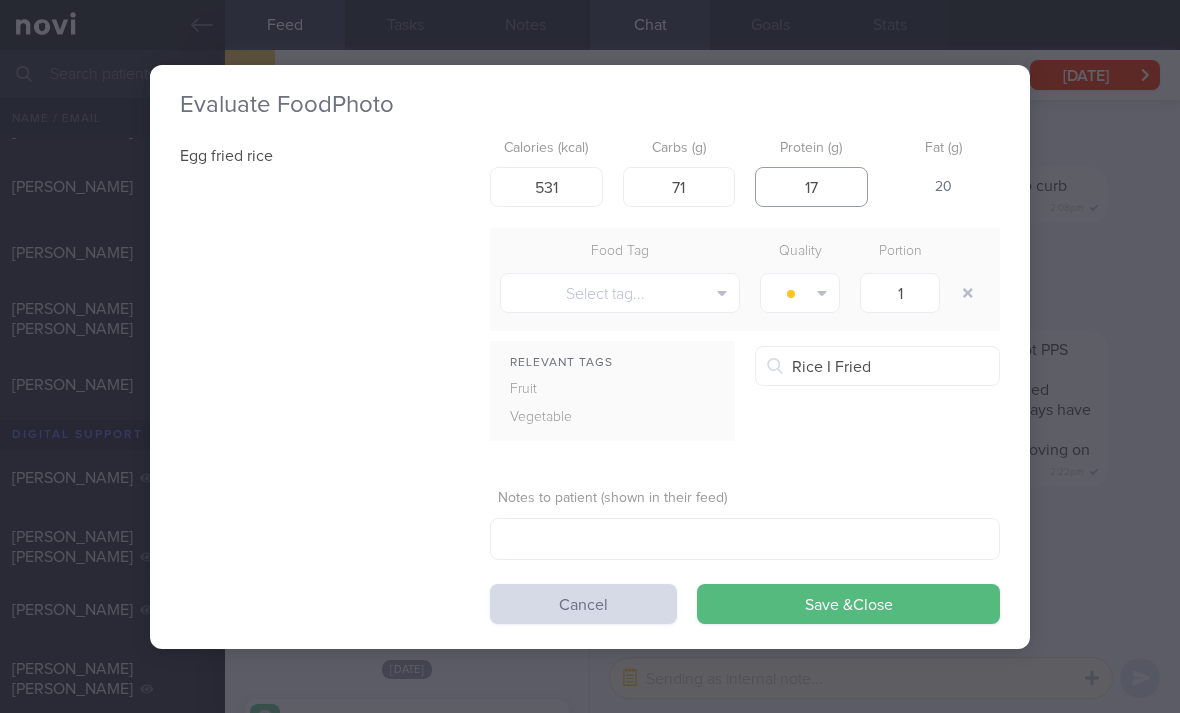 type on "17" 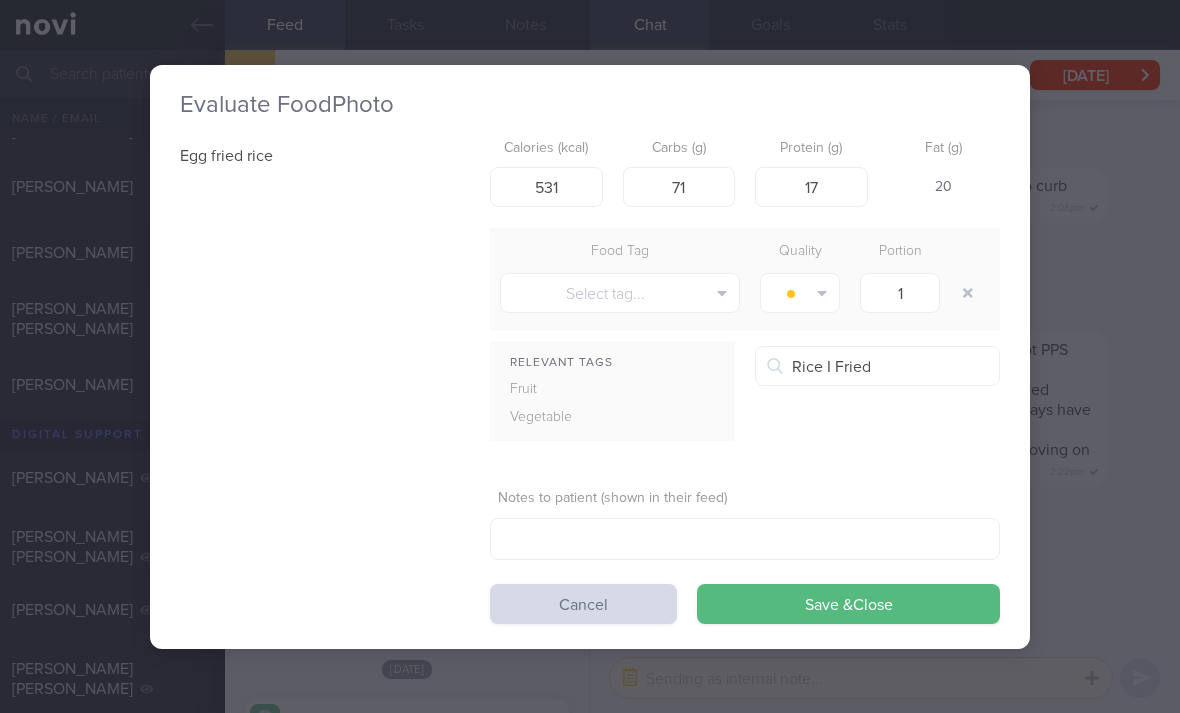 click on "Save &
Close" at bounding box center (848, 604) 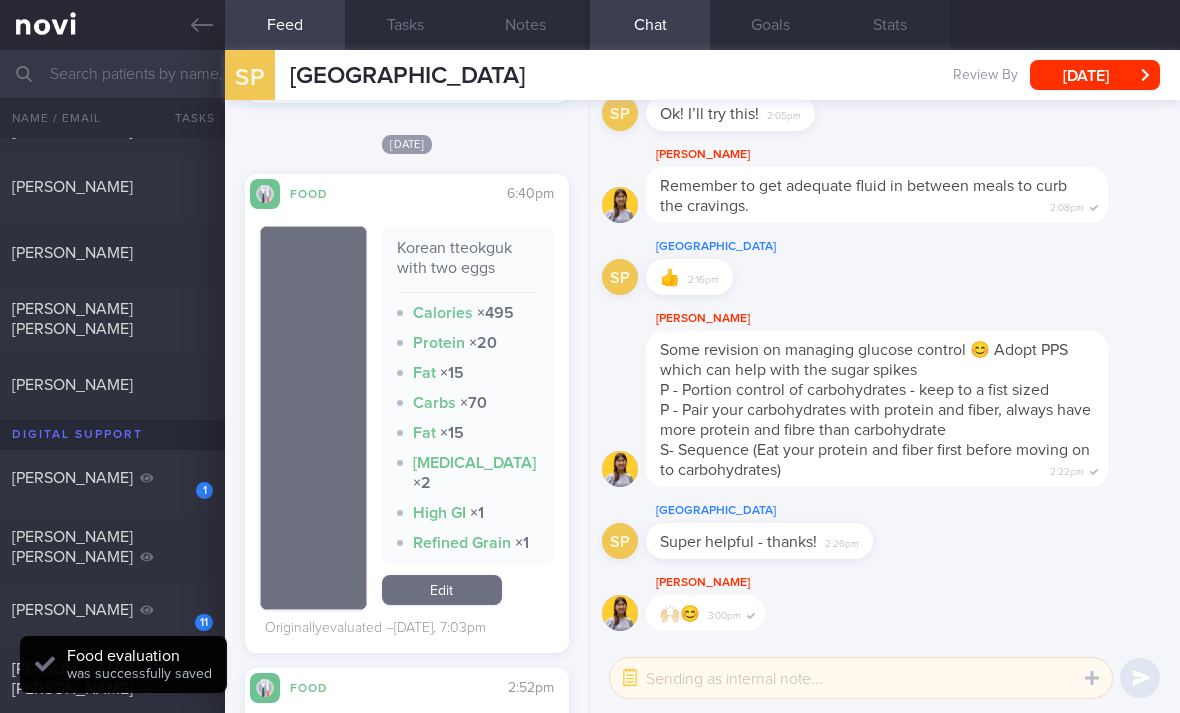 scroll, scrollTop: 1902, scrollLeft: 0, axis: vertical 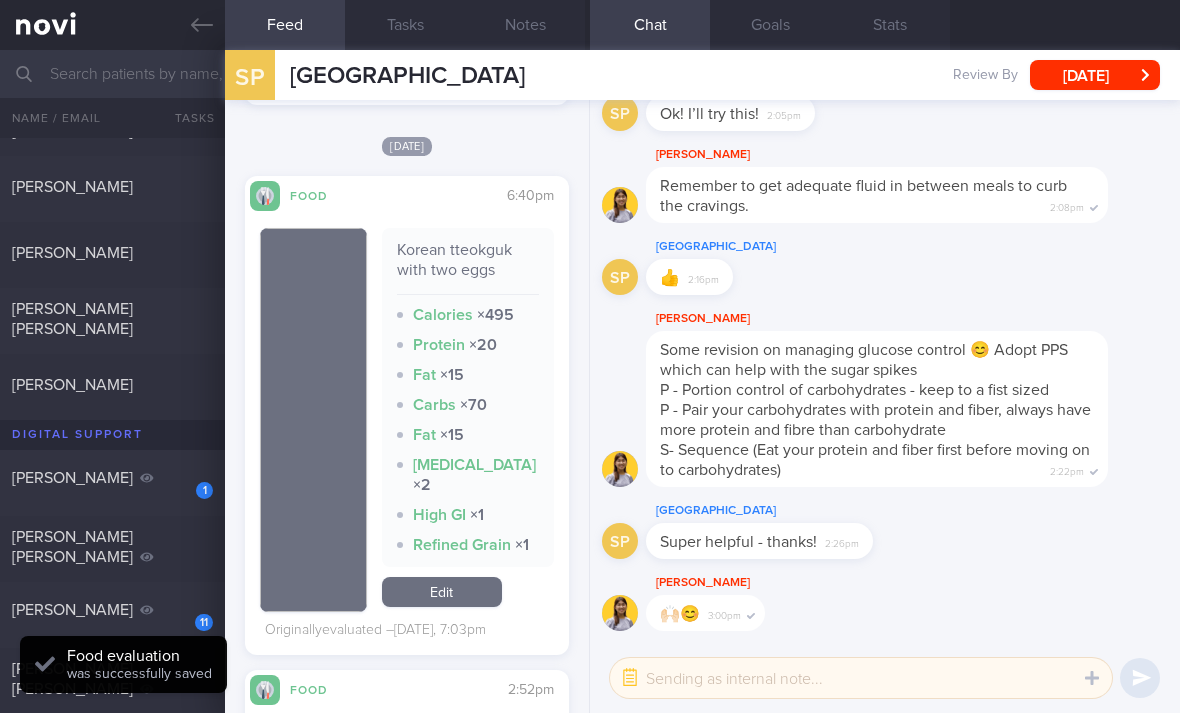 click on "Edit" at bounding box center (442, 592) 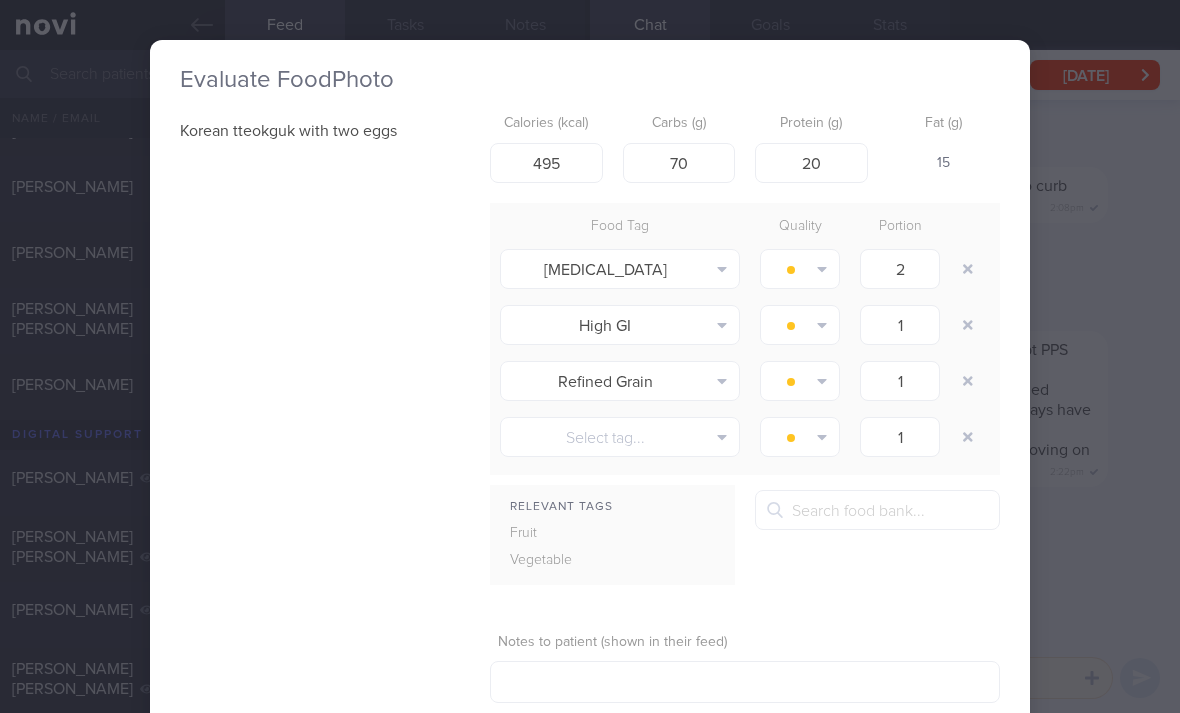 click at bounding box center (968, 269) 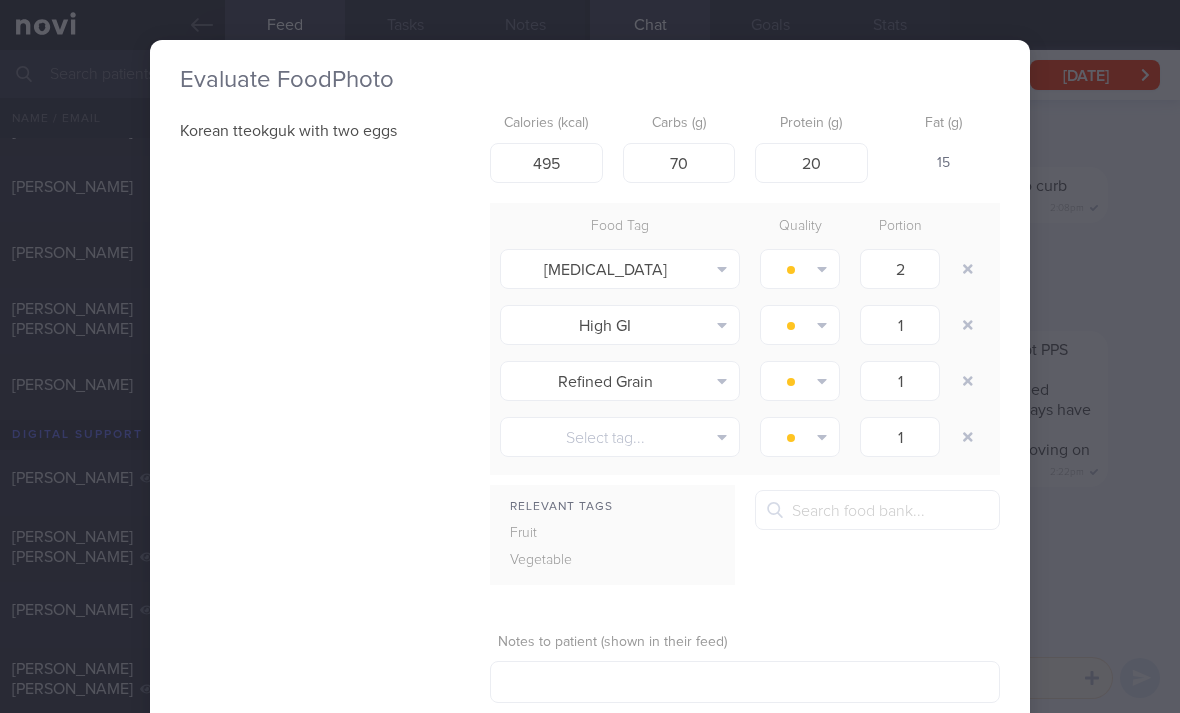 type on "1" 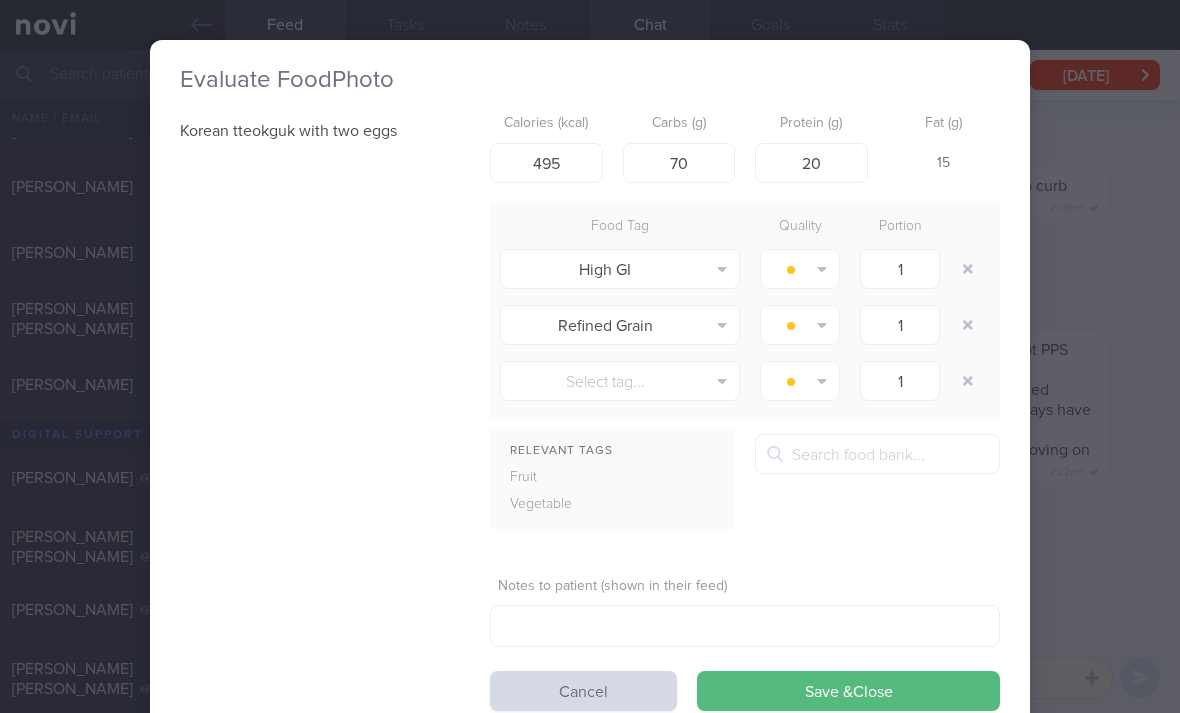 click at bounding box center (968, 269) 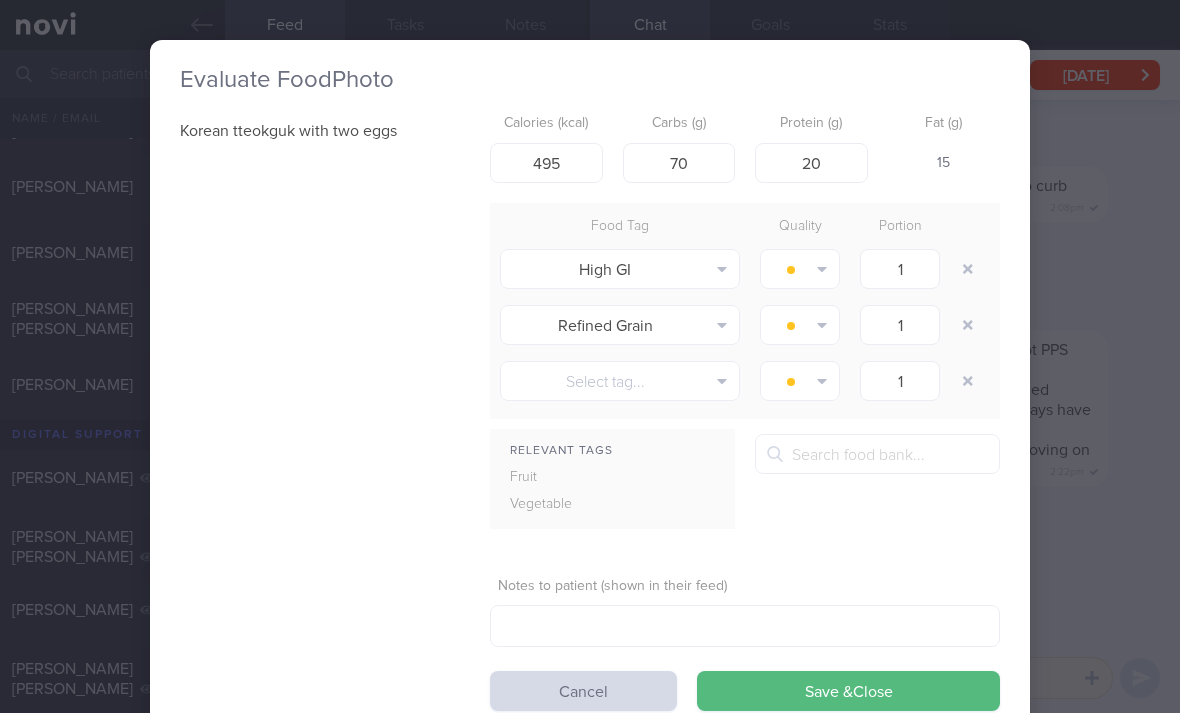 click at bounding box center [968, 269] 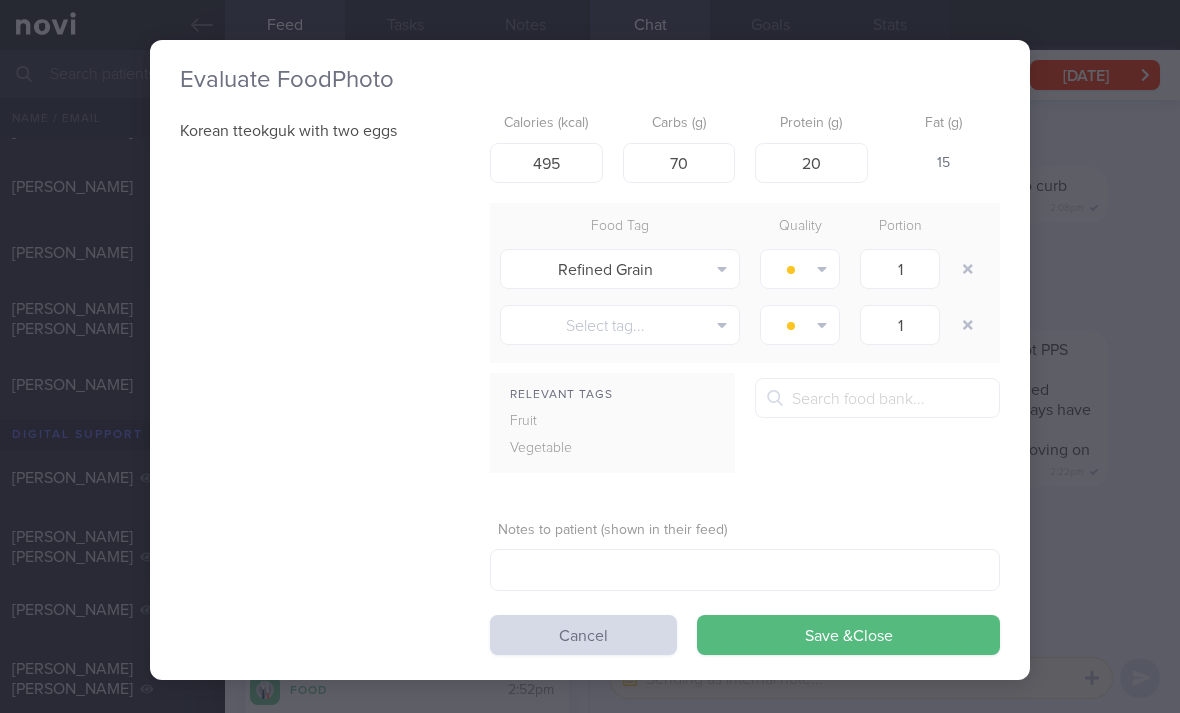click at bounding box center (968, 269) 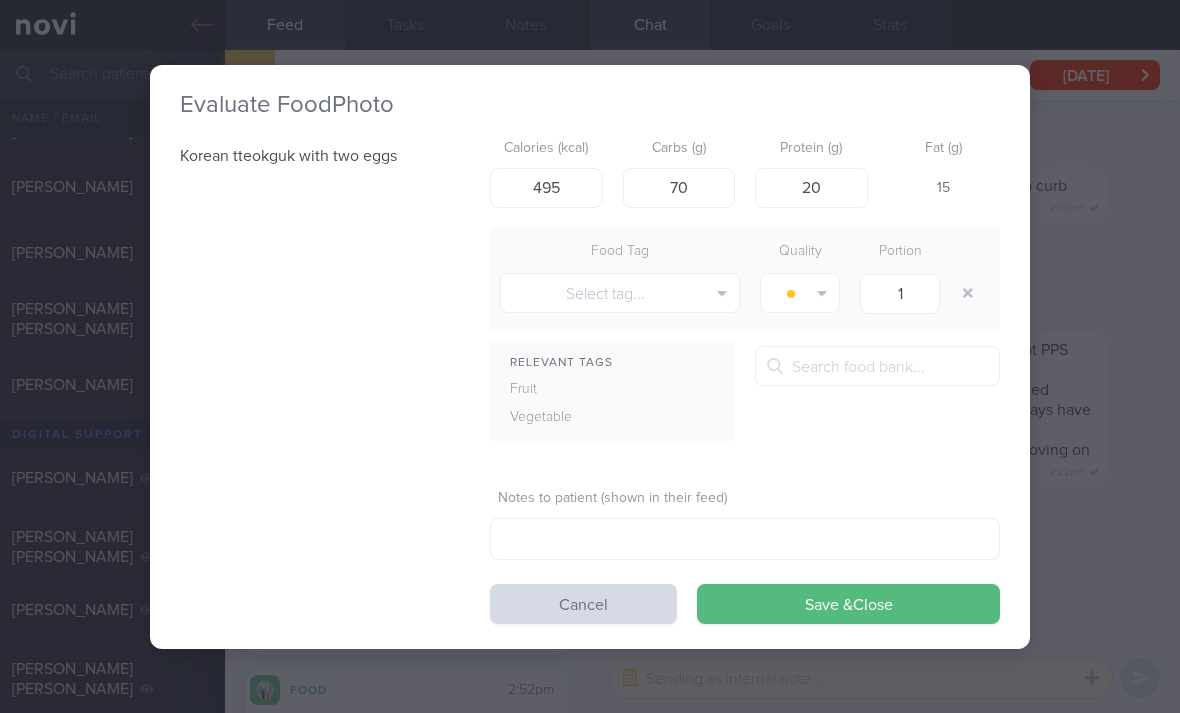 click on "Save &
Close" at bounding box center [848, 604] 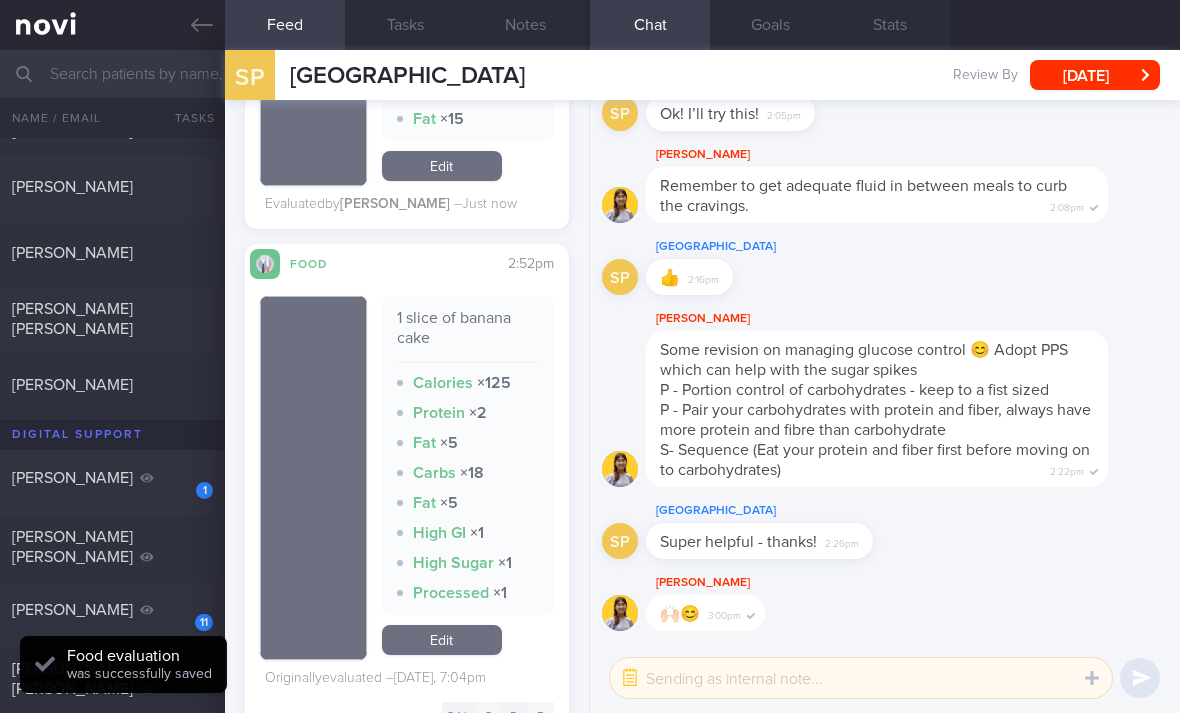 scroll, scrollTop: 2218, scrollLeft: 0, axis: vertical 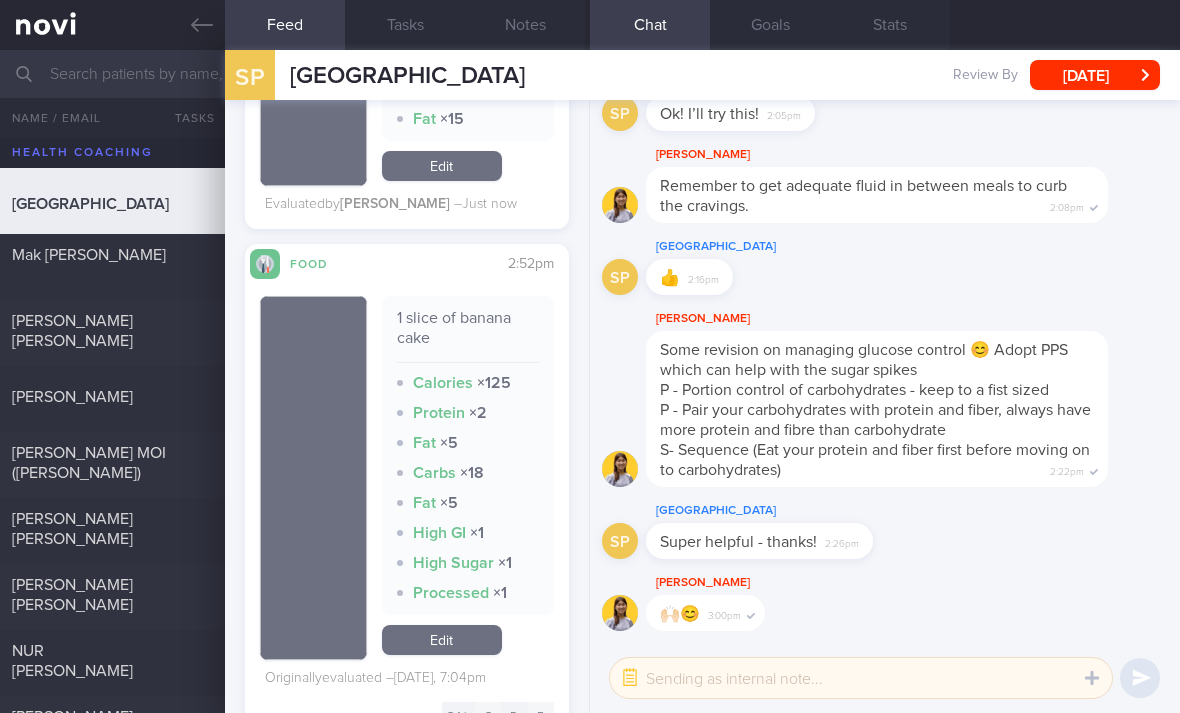 click at bounding box center [112, 25] 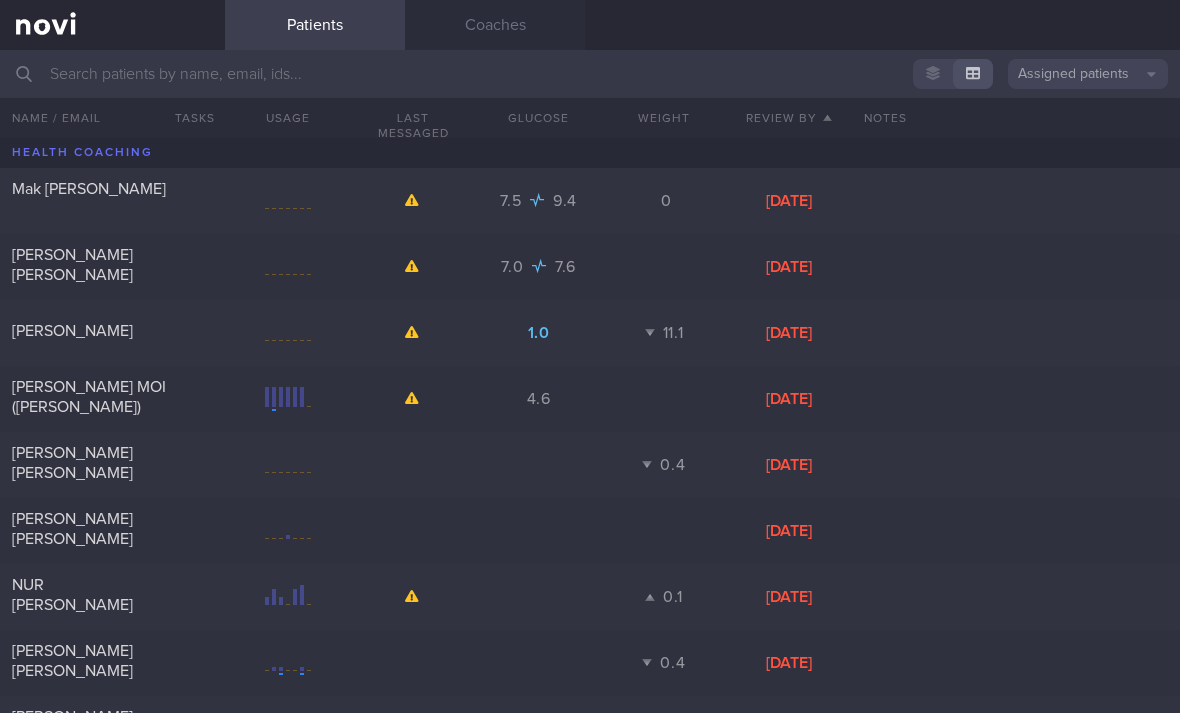 click on "Assigned patients" at bounding box center [1088, 74] 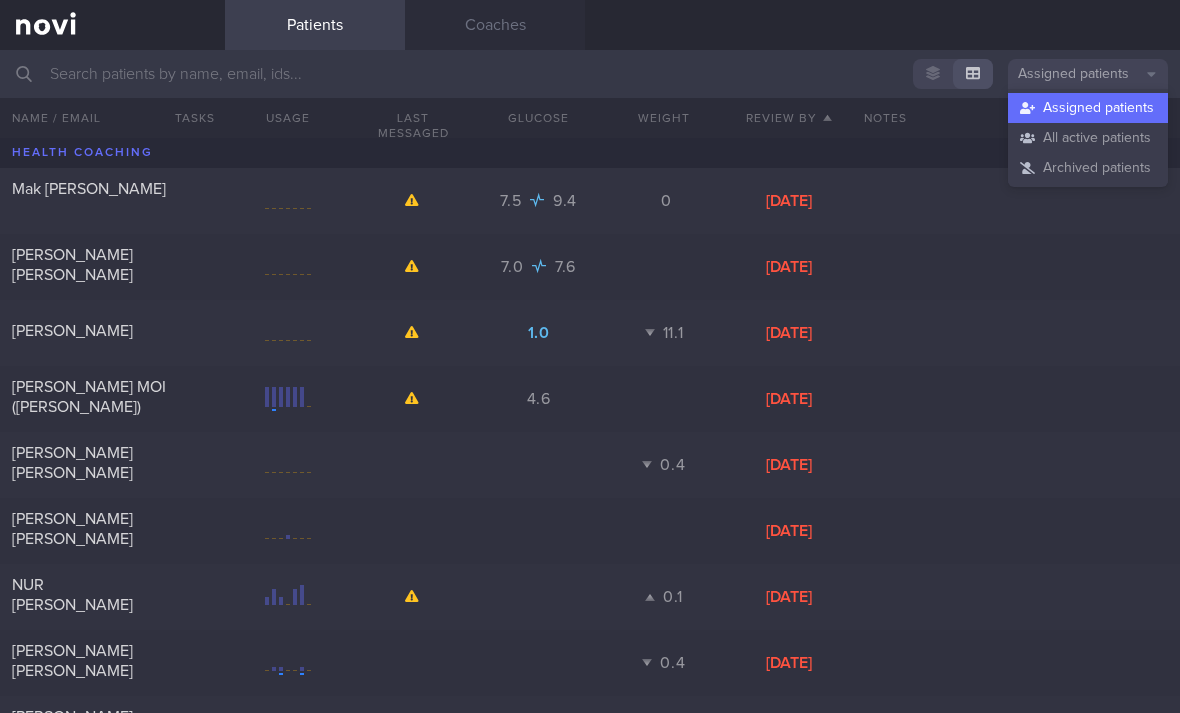 click on "All active patients" at bounding box center [1088, 138] 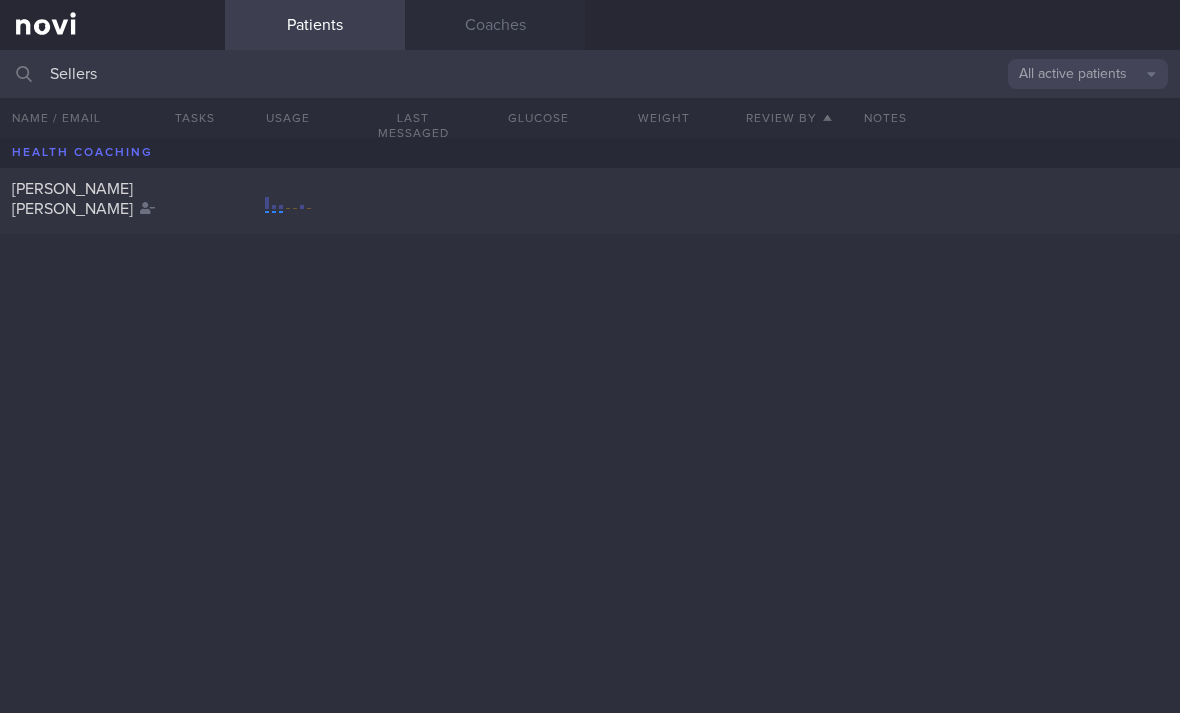 type on "Sellers" 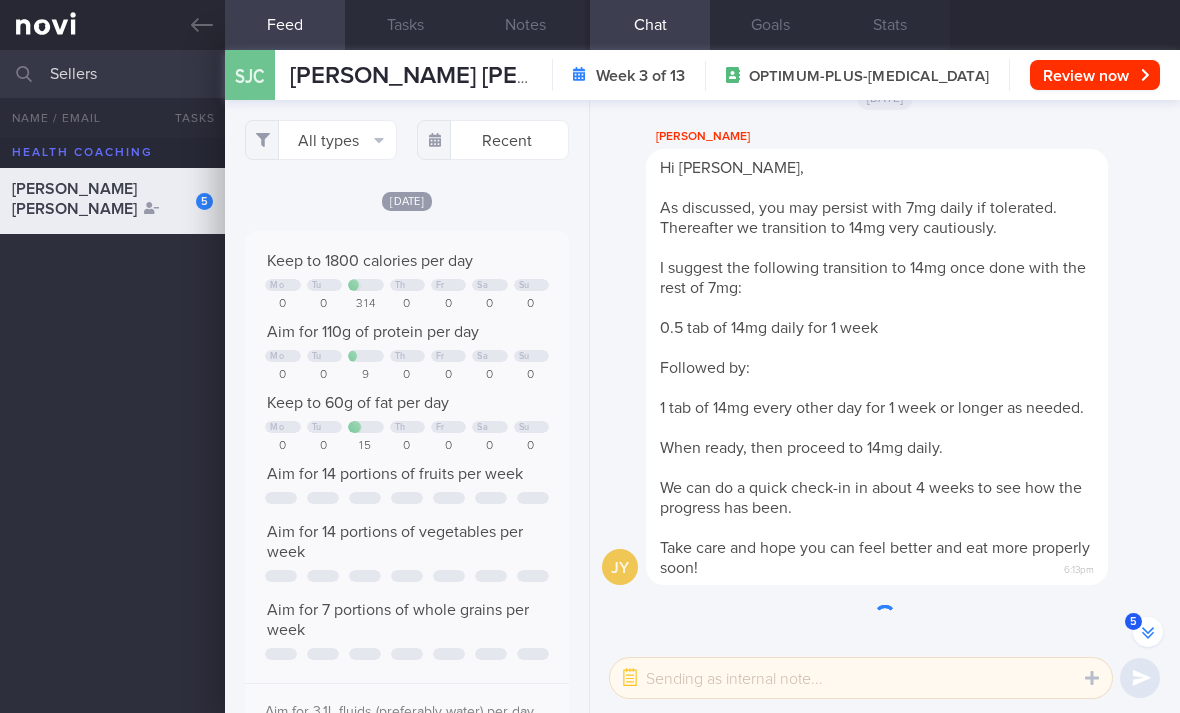 scroll, scrollTop: 100, scrollLeft: 0, axis: vertical 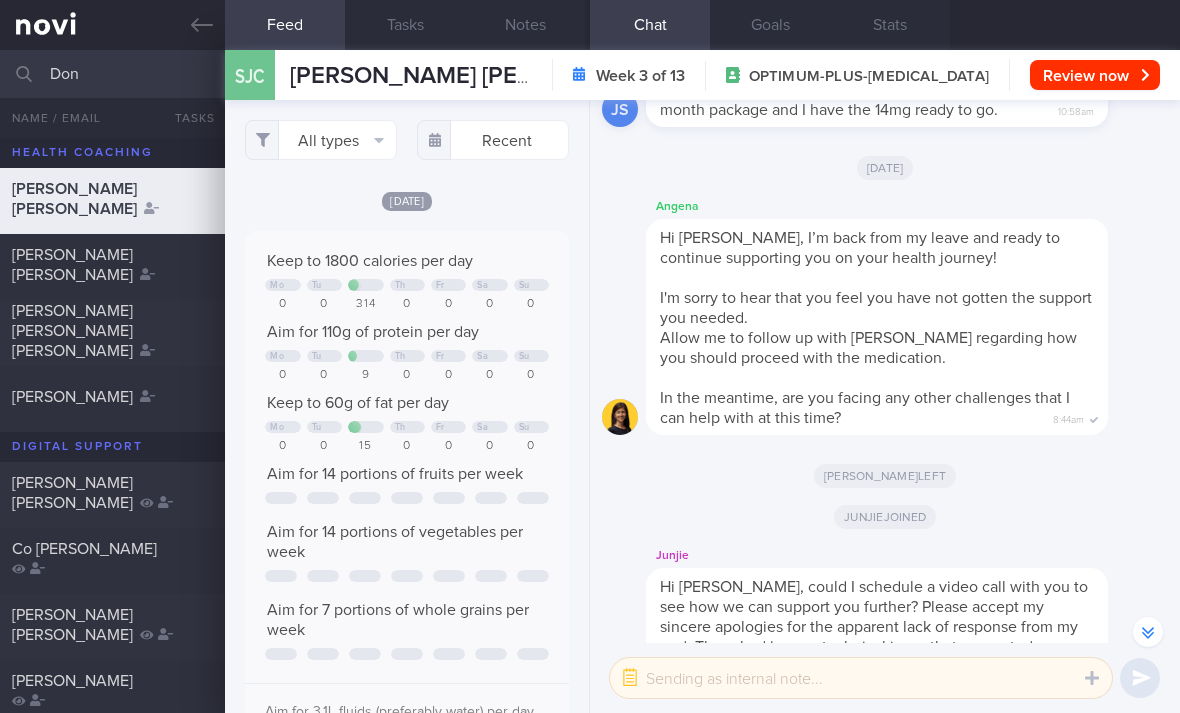 type on "Don" 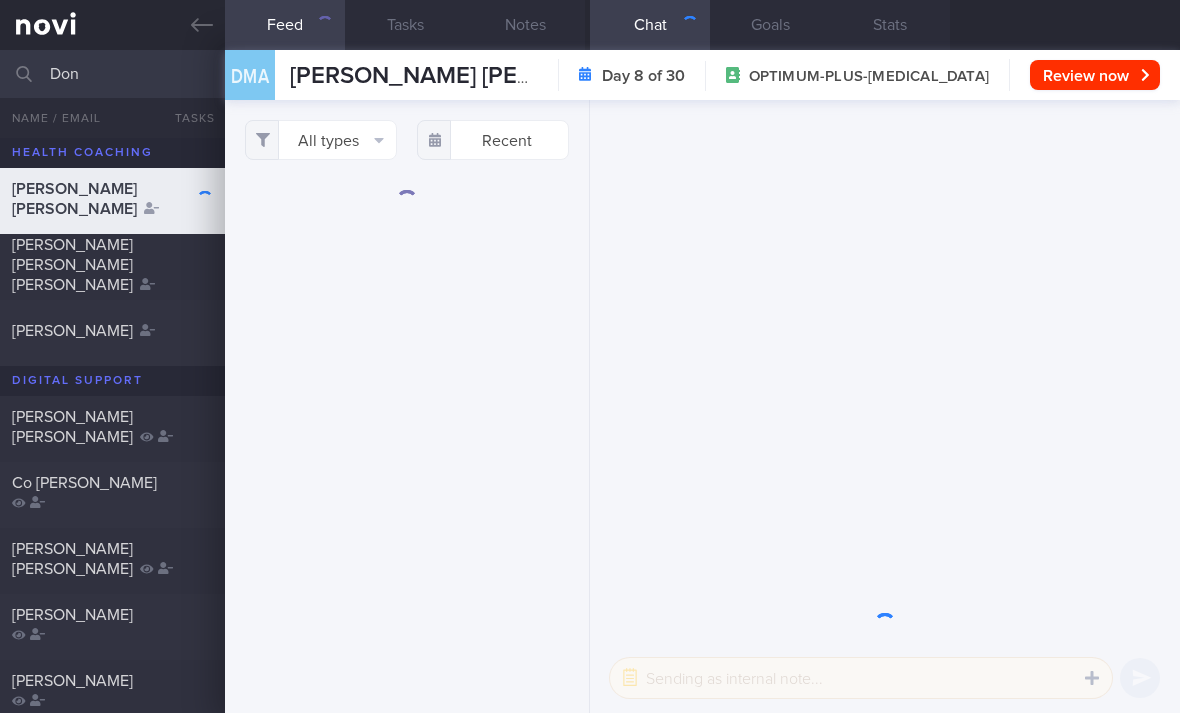 scroll, scrollTop: 0, scrollLeft: 0, axis: both 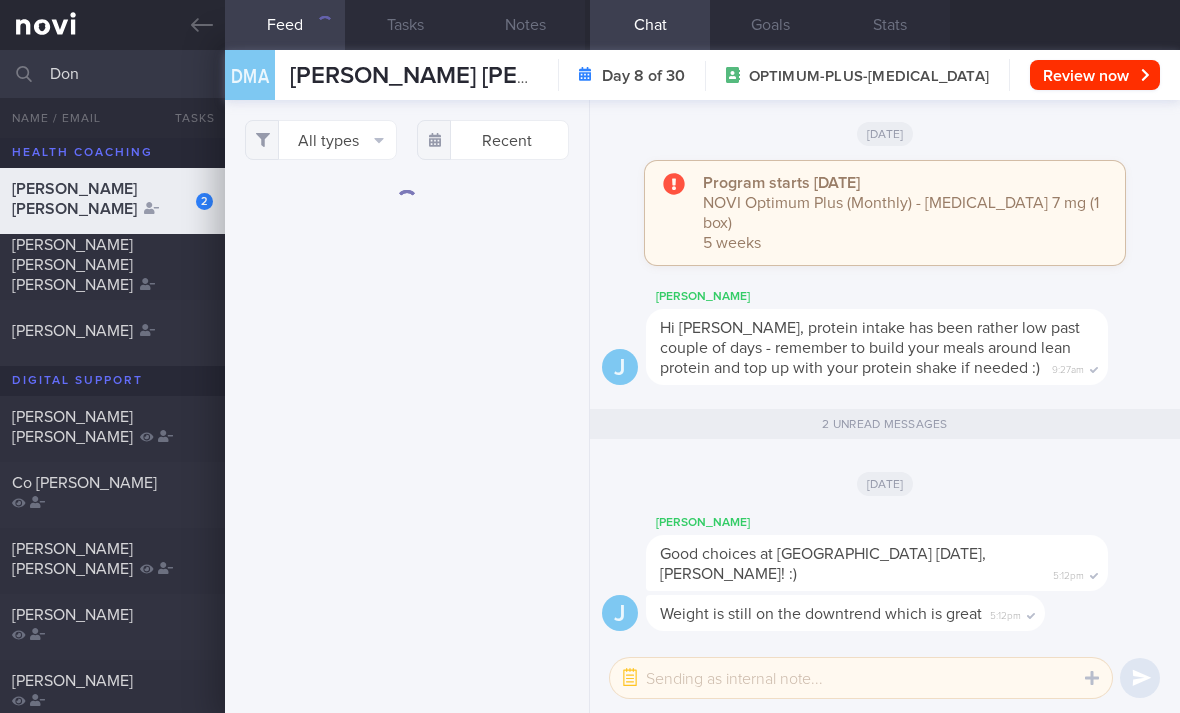 click on "All types" at bounding box center [321, 140] 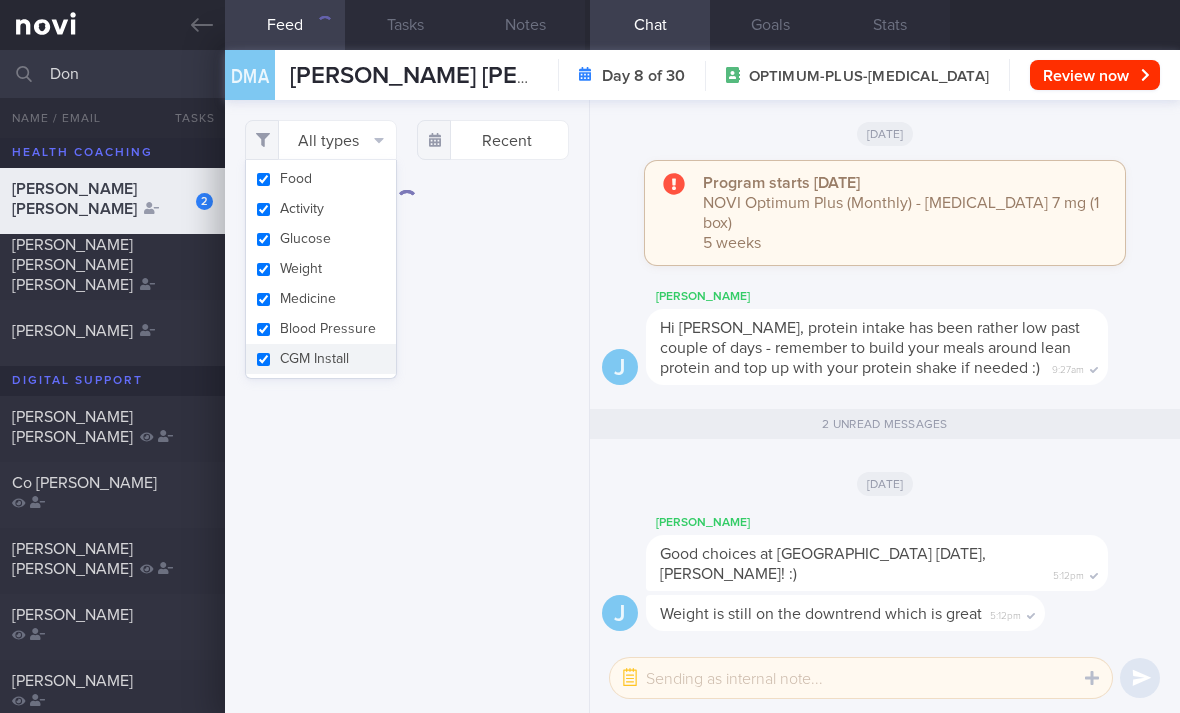 click on "Activity" at bounding box center (321, 209) 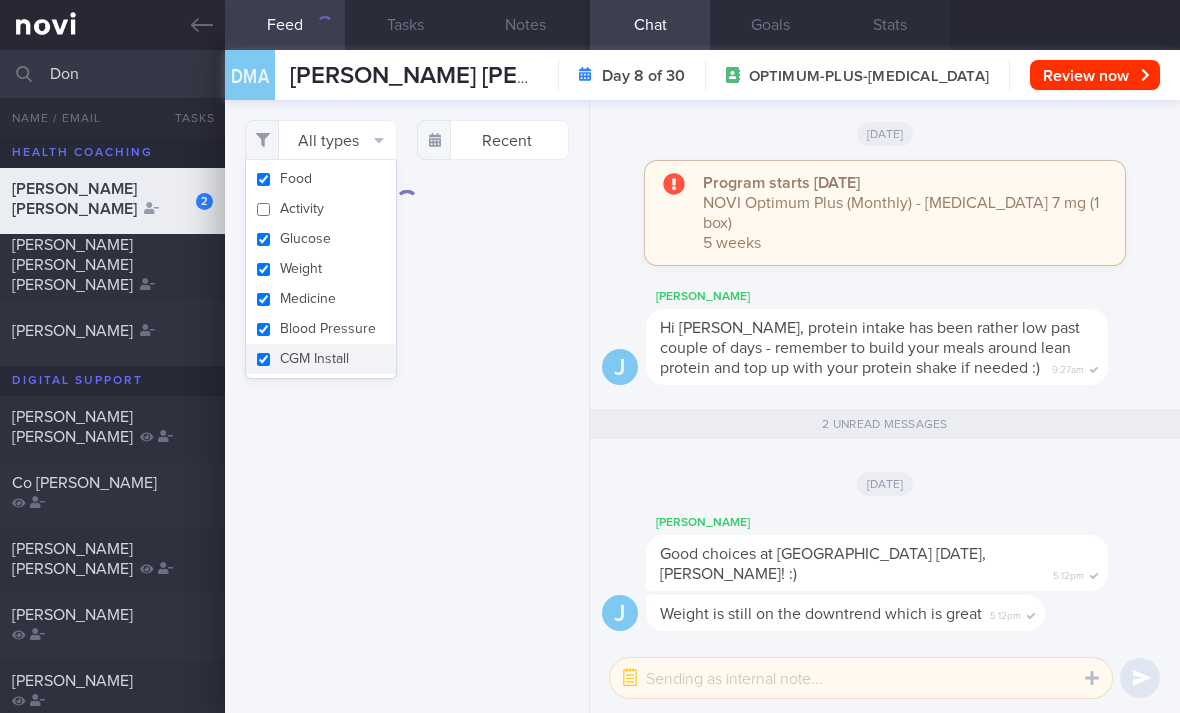 checkbox on "false" 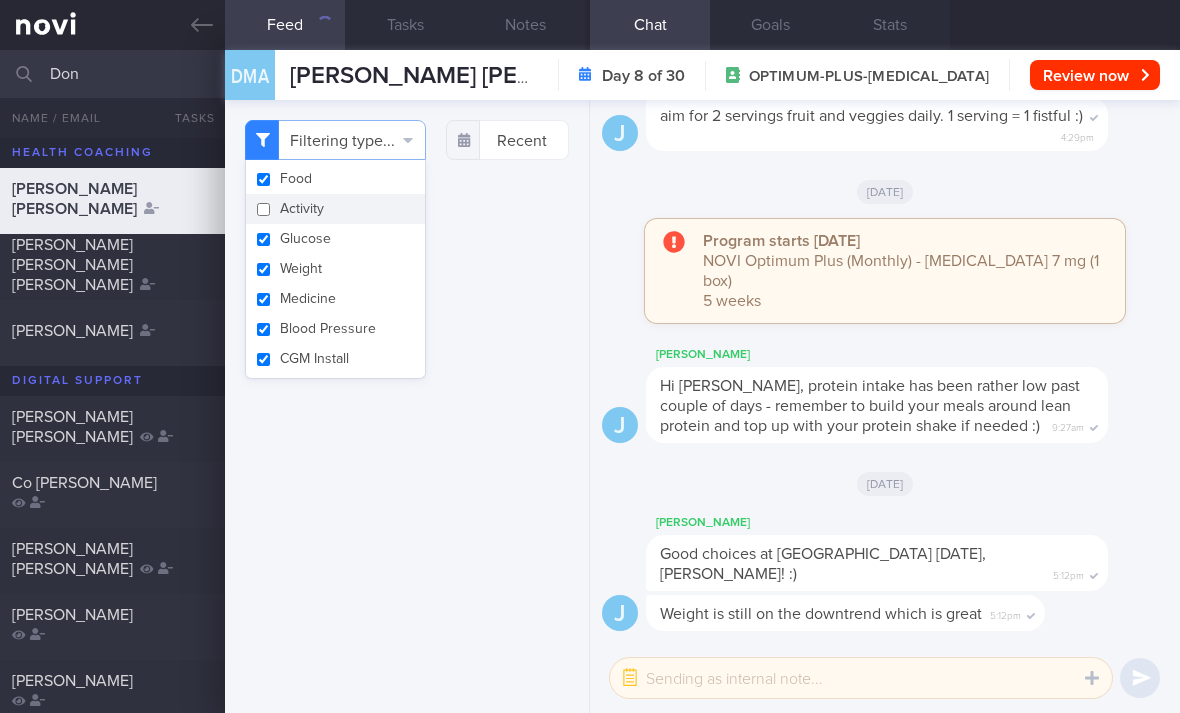 click on "Glucose" at bounding box center [335, 239] 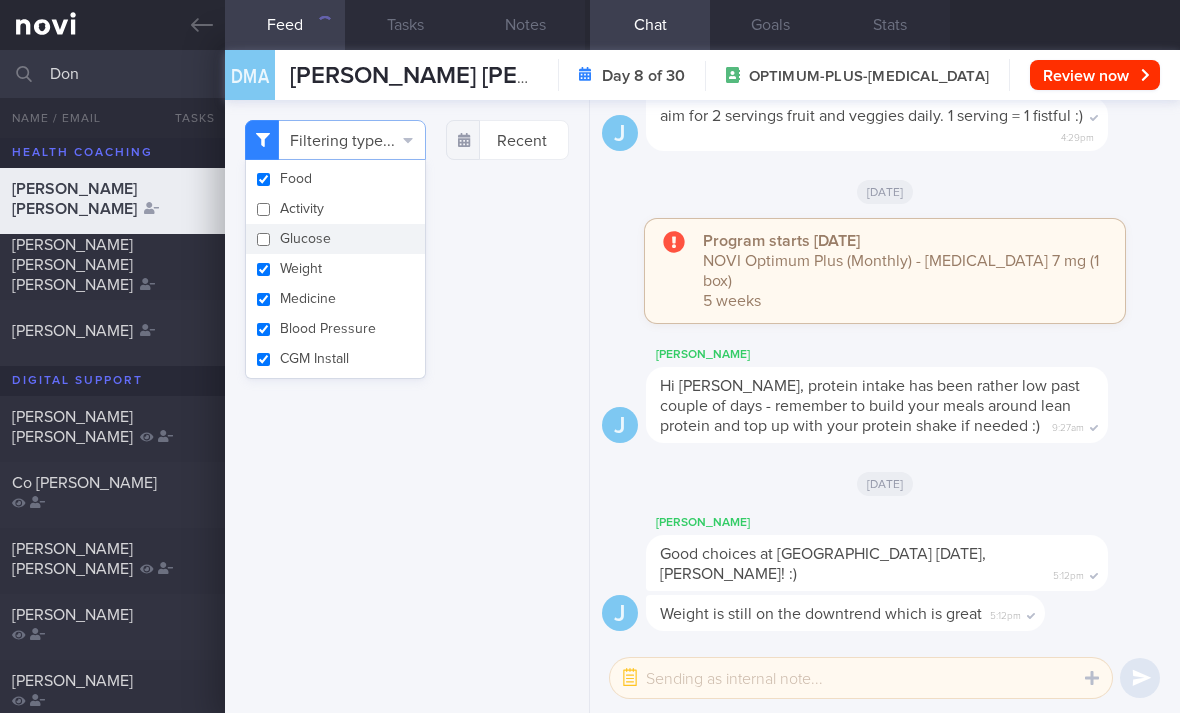 click on "Glucose" at bounding box center (335, 239) 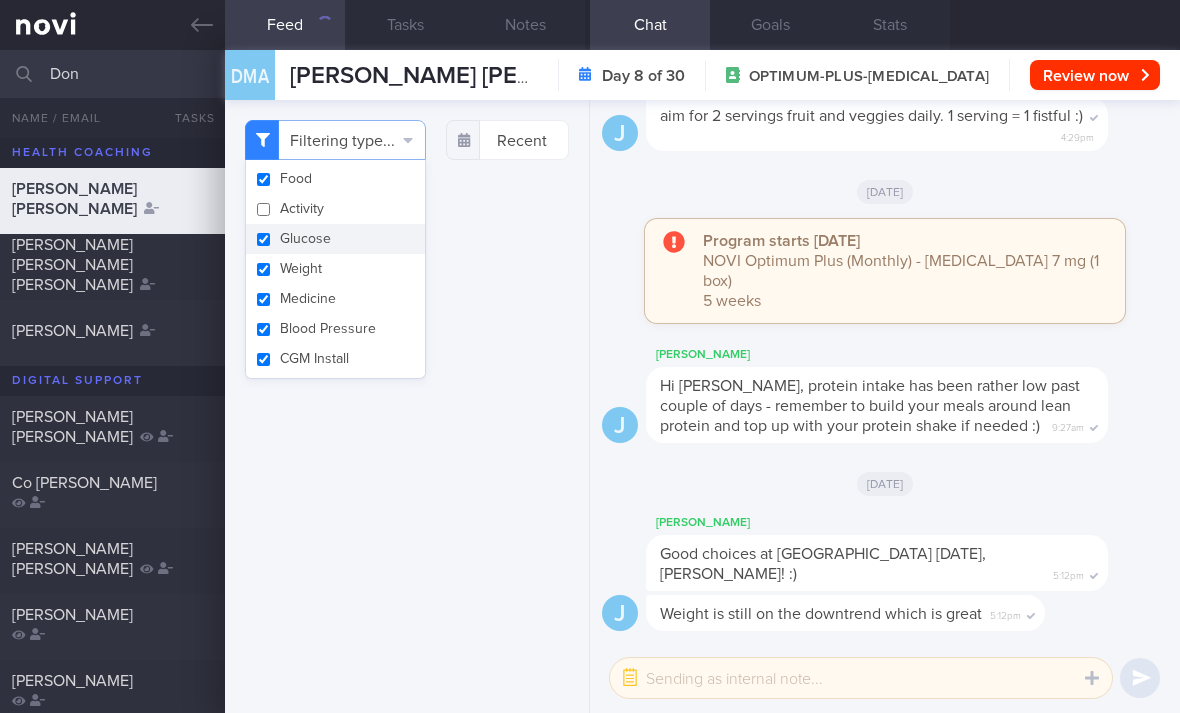 checkbox on "true" 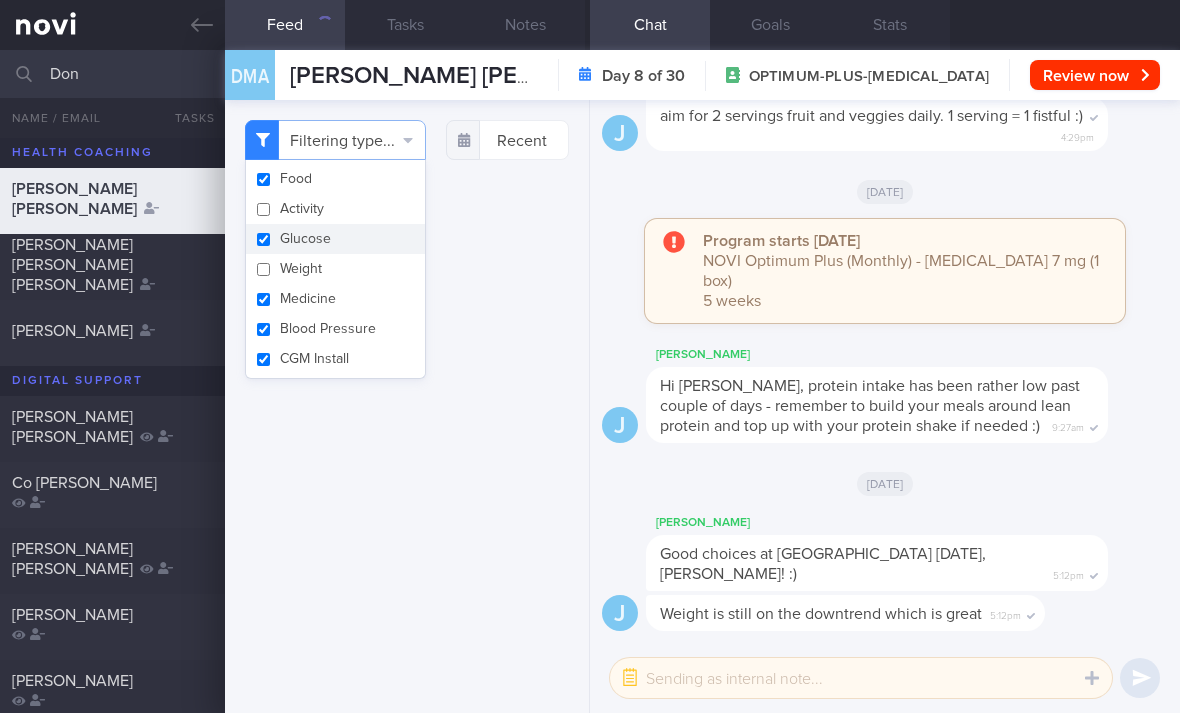 checkbox on "false" 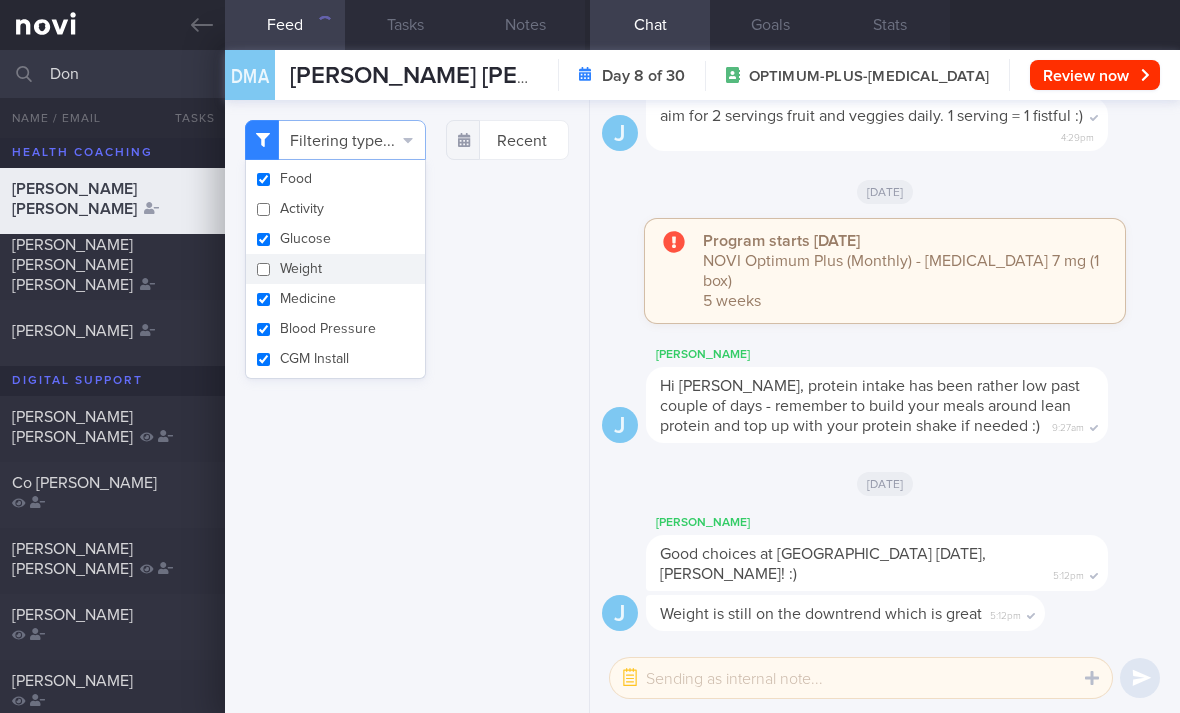 click on "Glucose" at bounding box center [335, 239] 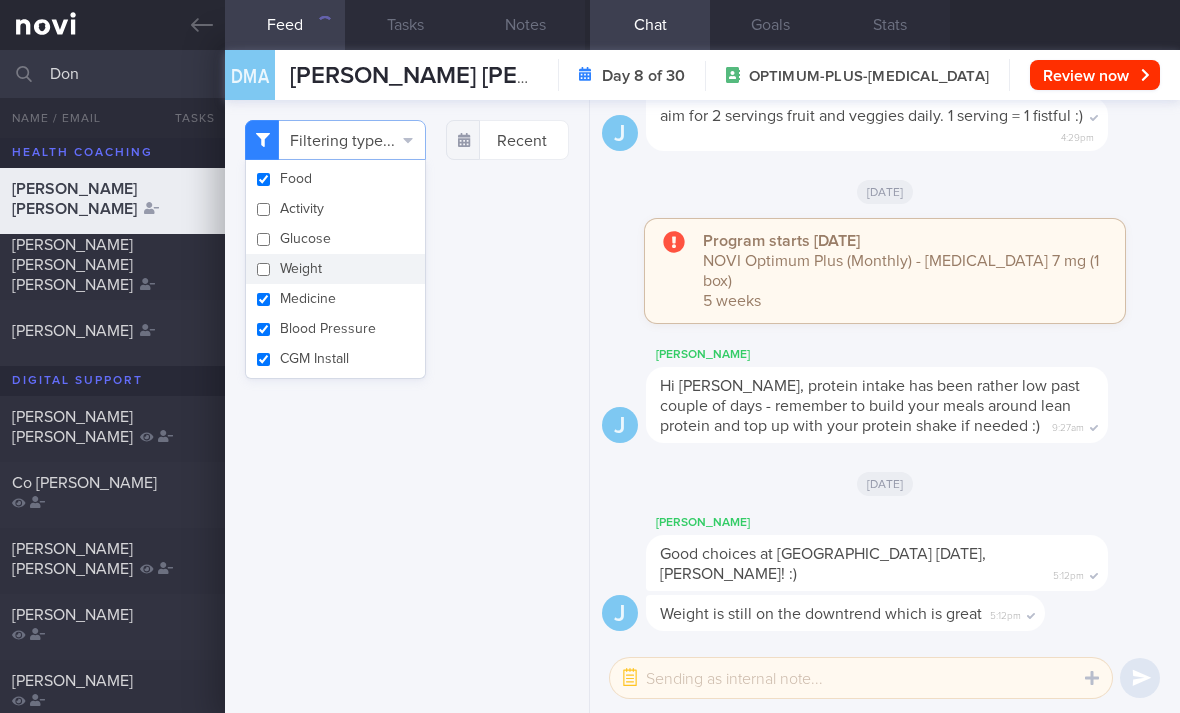 checkbox on "false" 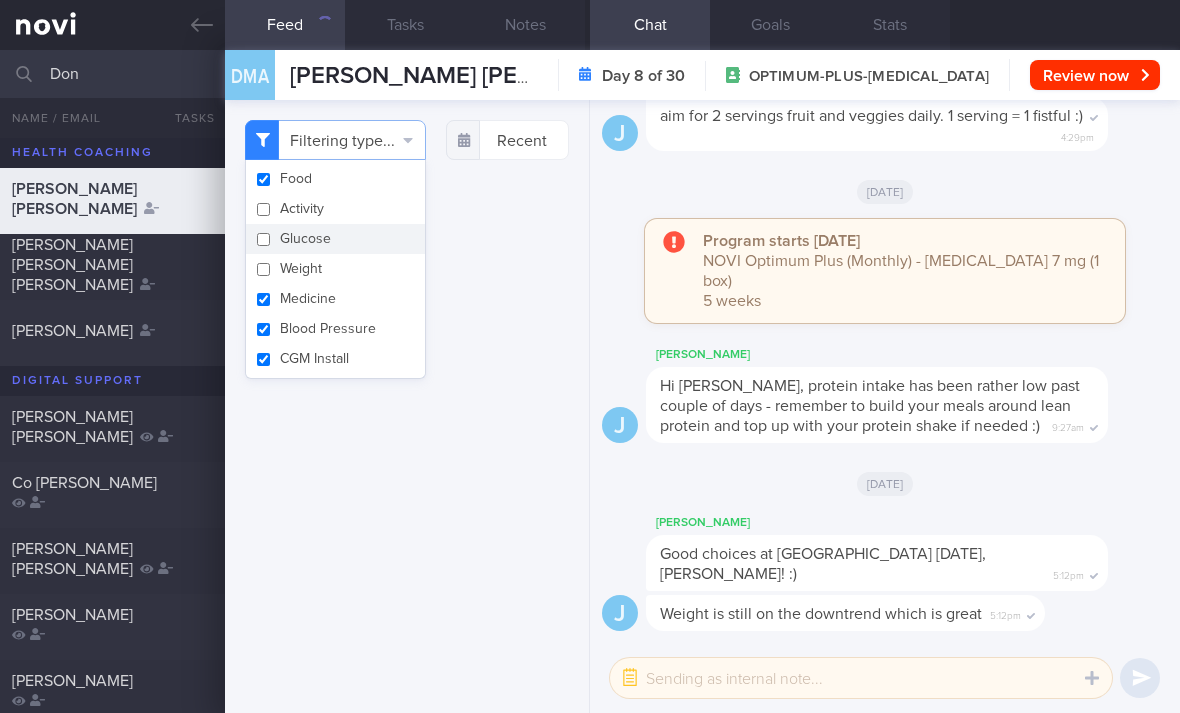 click on "Medicine" at bounding box center [335, 299] 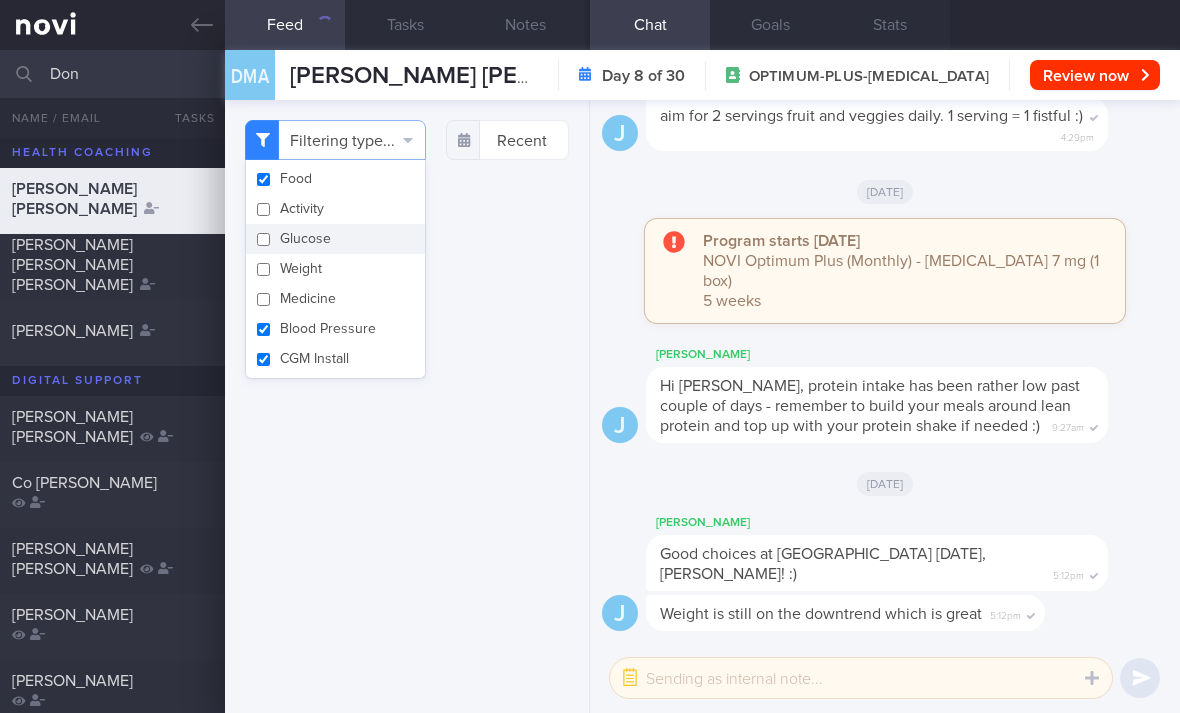 checkbox on "false" 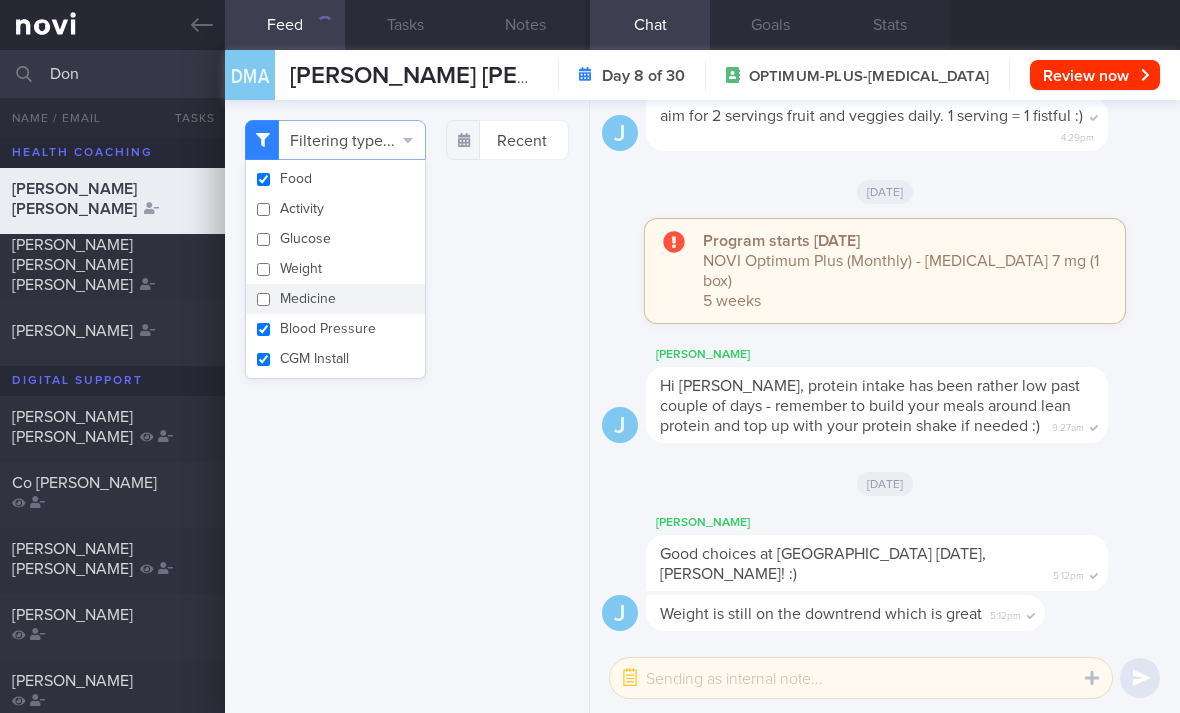 click on "Blood Pressure" at bounding box center [335, 329] 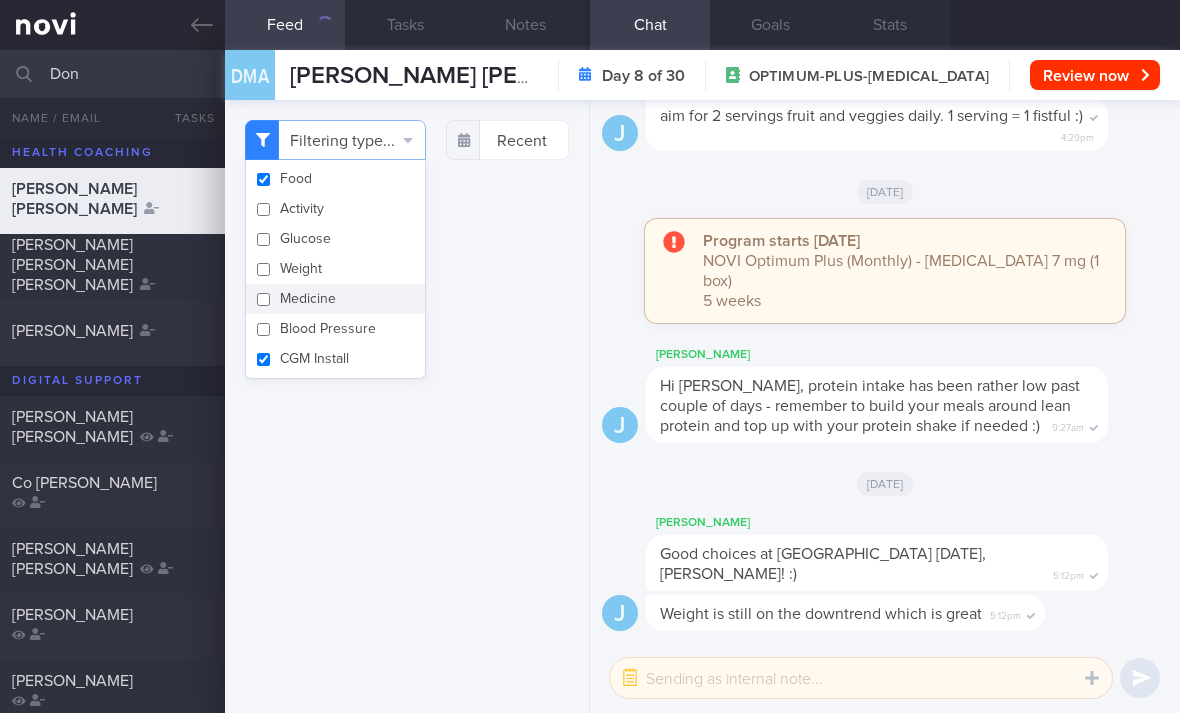 checkbox on "false" 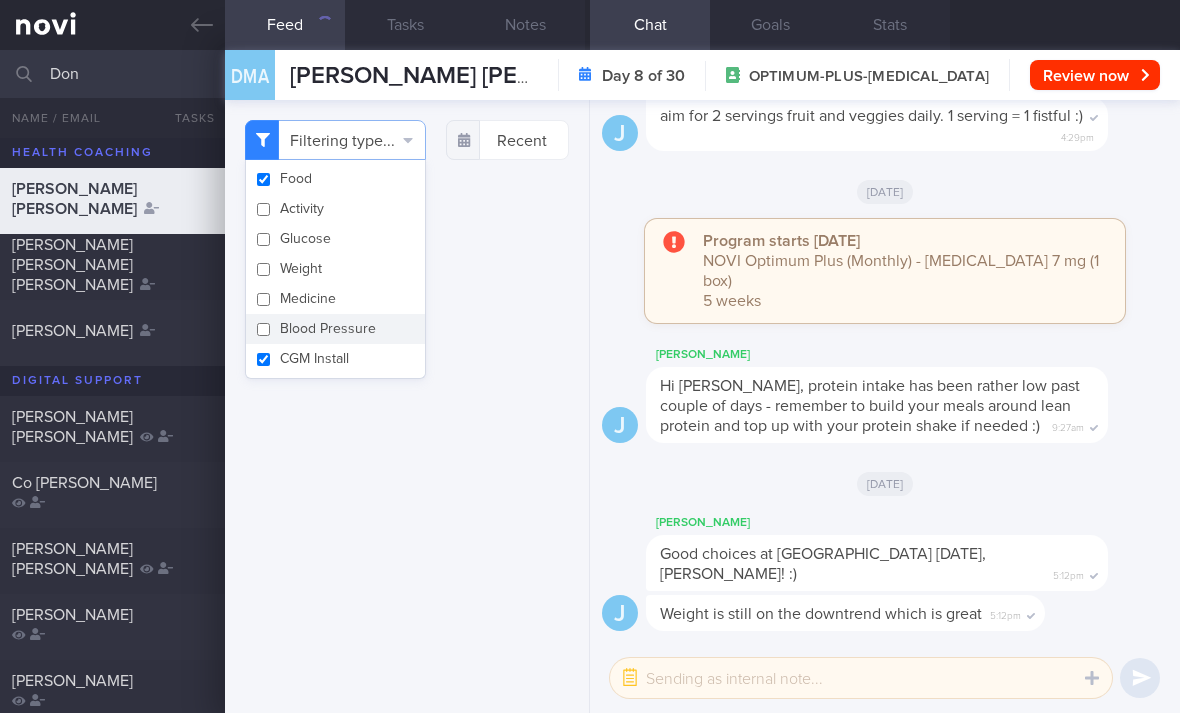 click on "CGM Install" at bounding box center [335, 359] 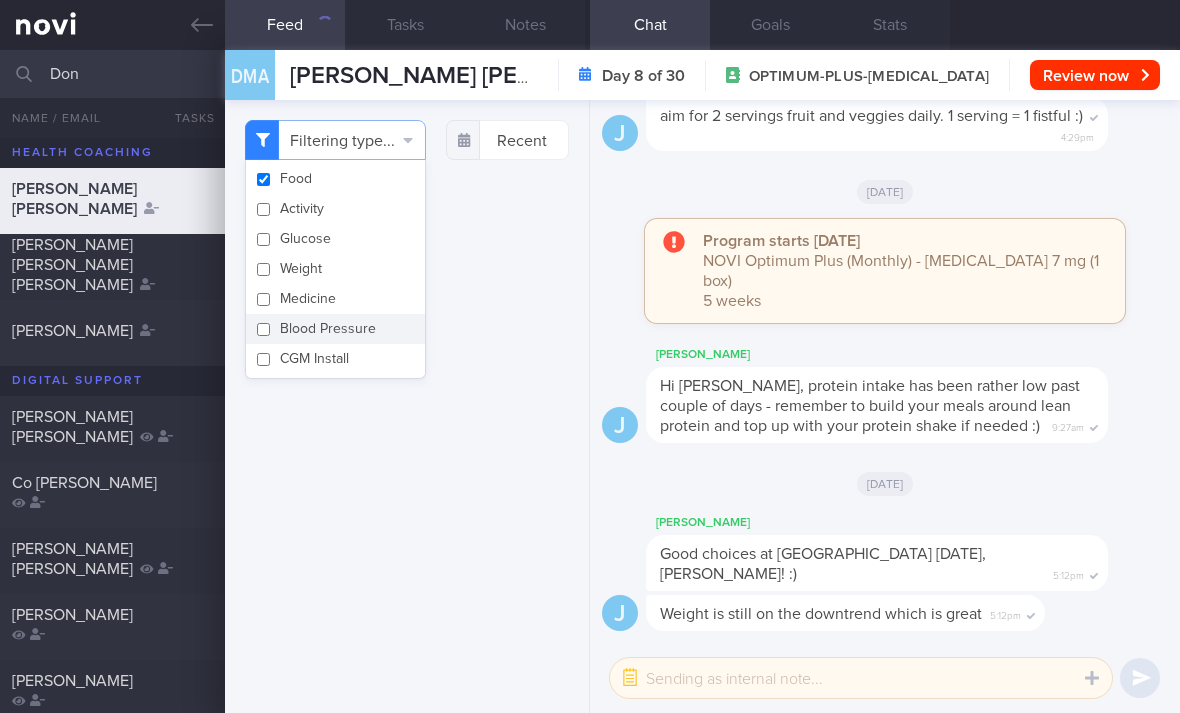 checkbox on "false" 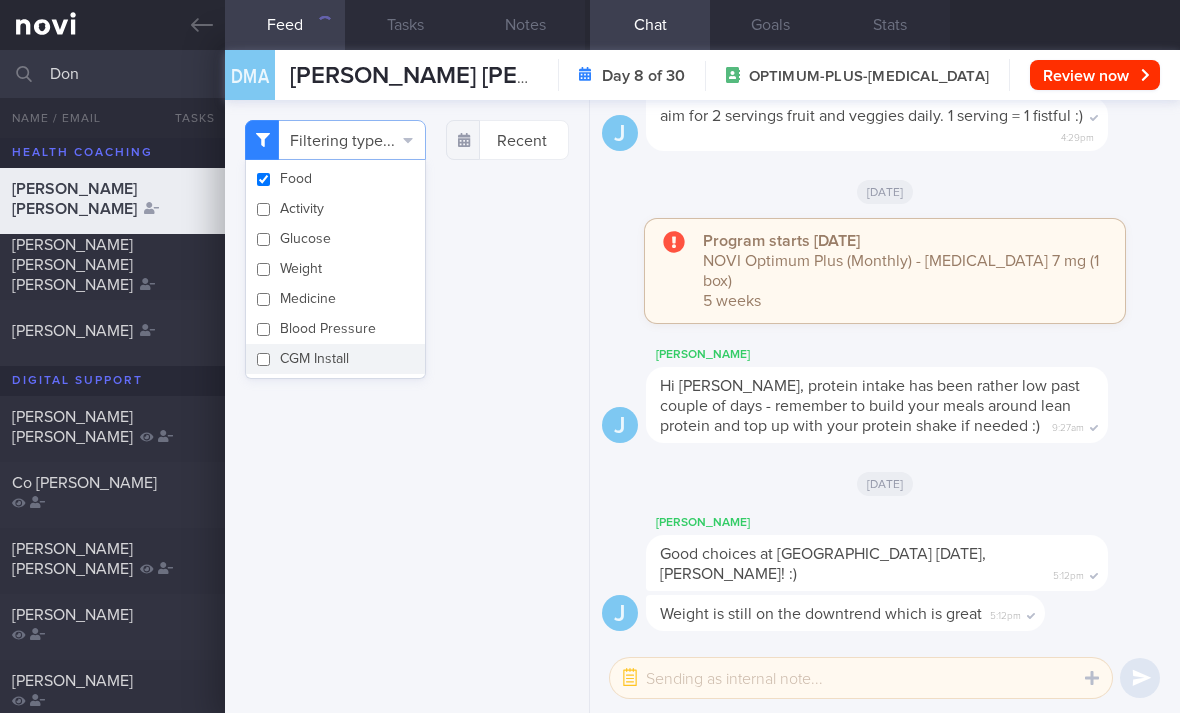 click on "Filtering type...
Food
Activity
Glucose
Weight
Medicine
Blood Pressure
CGM Install
Recent" at bounding box center (407, 406) 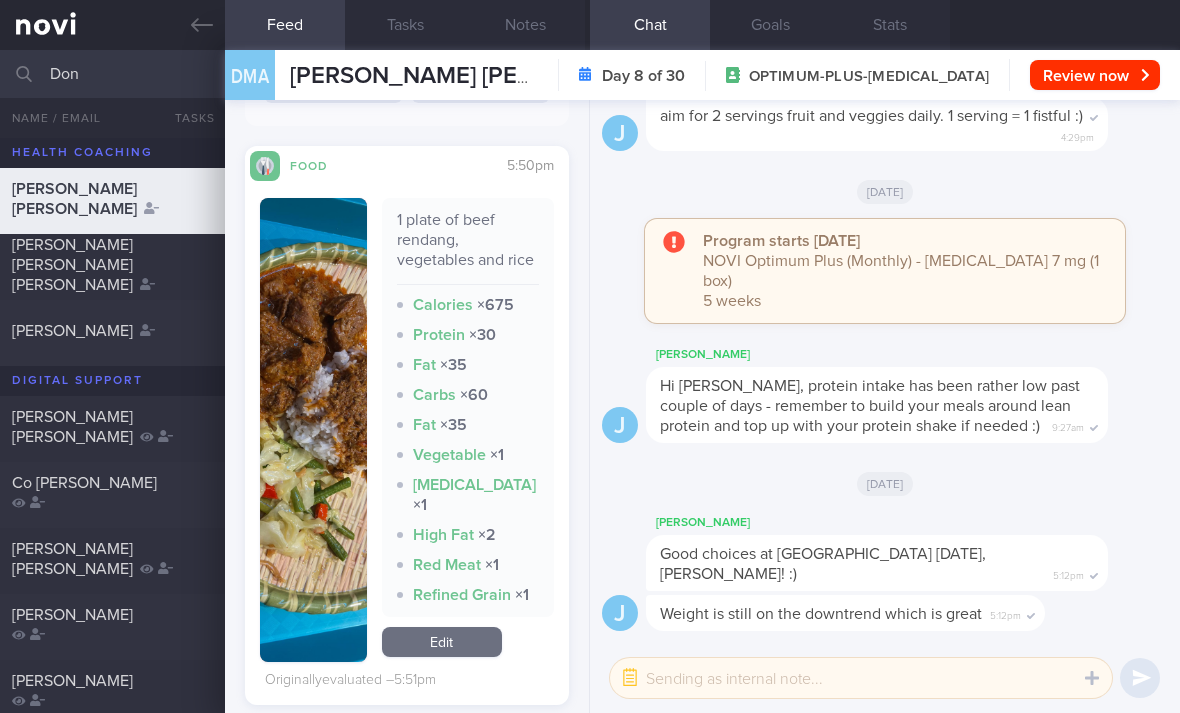 scroll, scrollTop: 629, scrollLeft: 0, axis: vertical 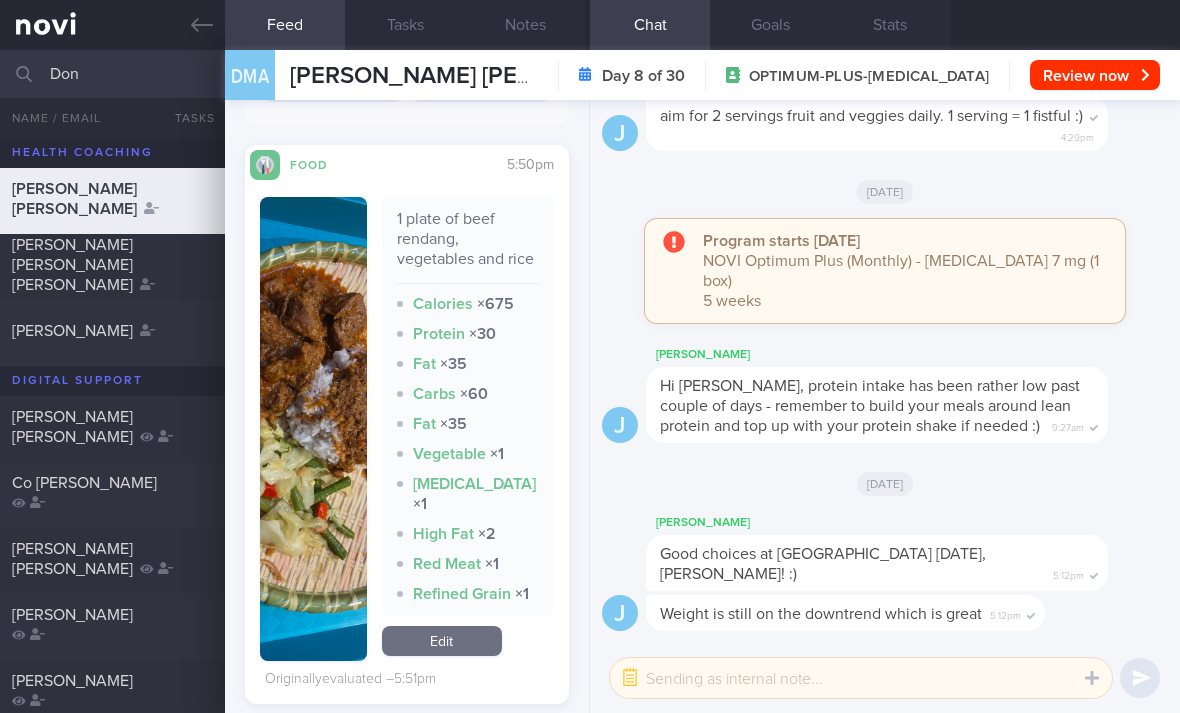 click on "Edit" at bounding box center [442, 641] 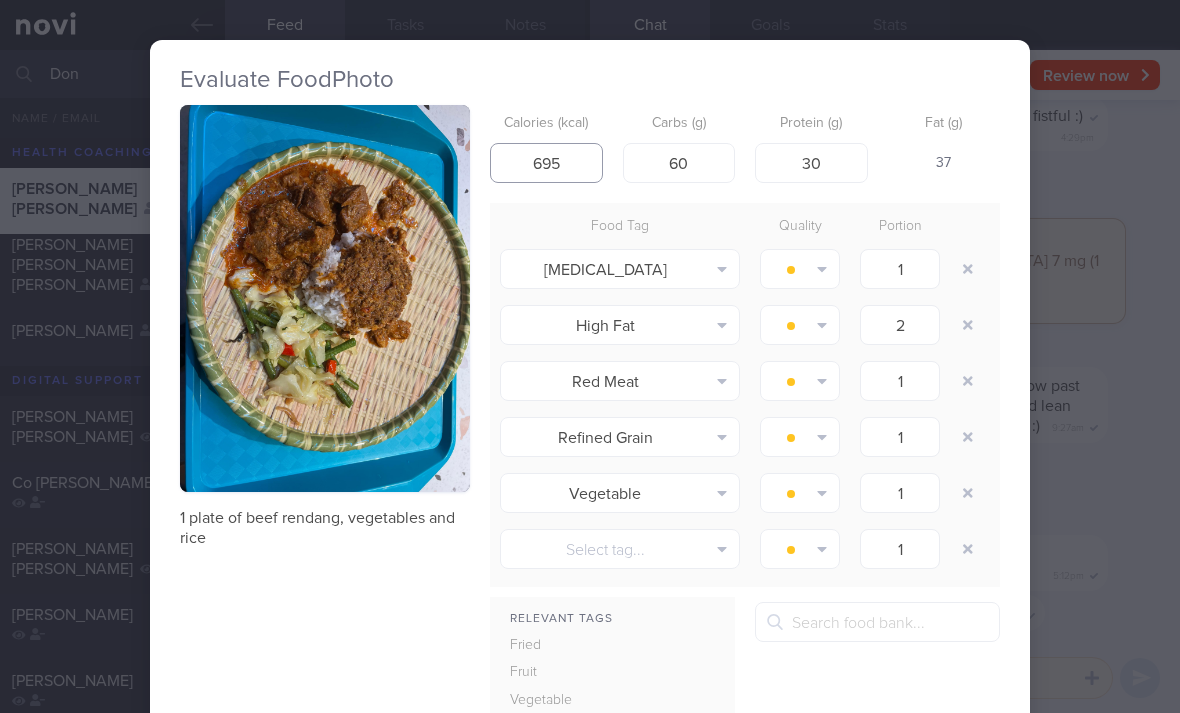 type on "695" 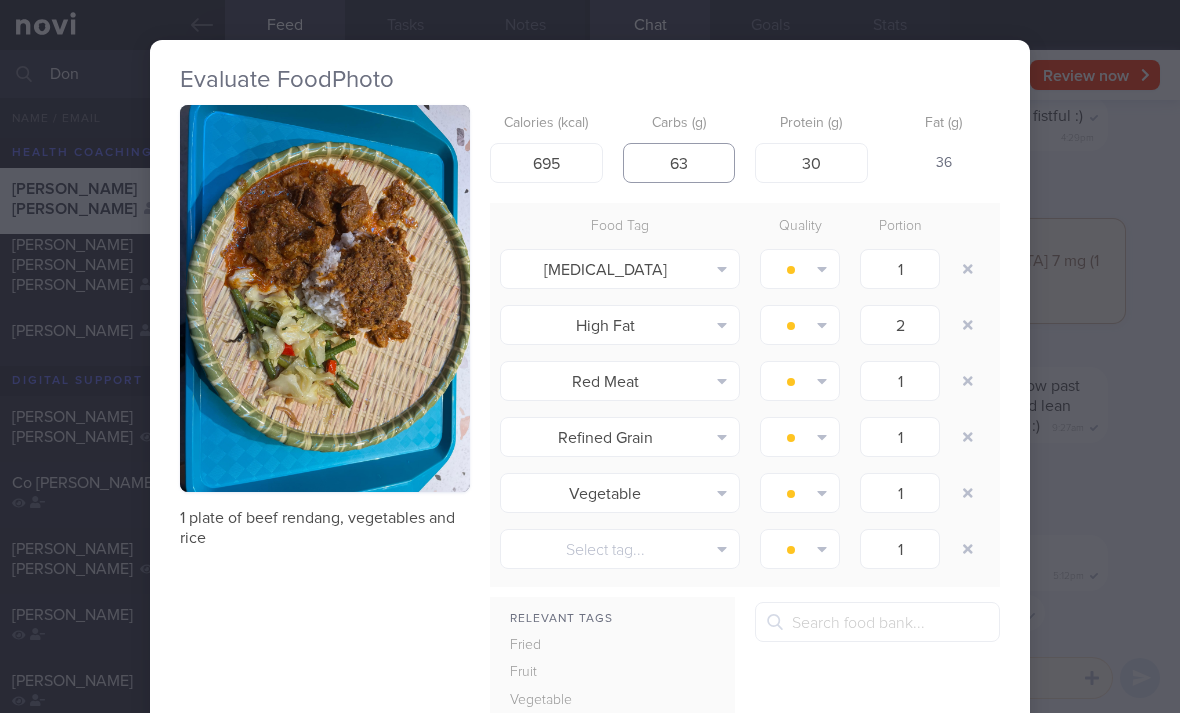 type on "63" 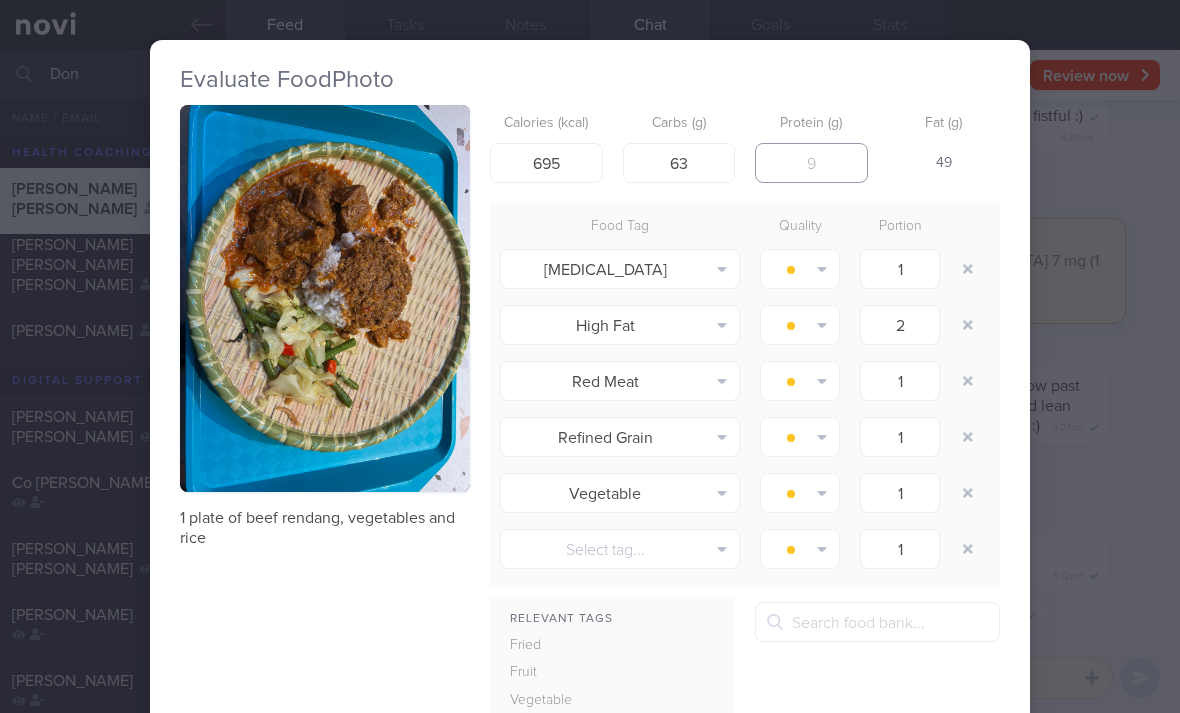 type on "35" 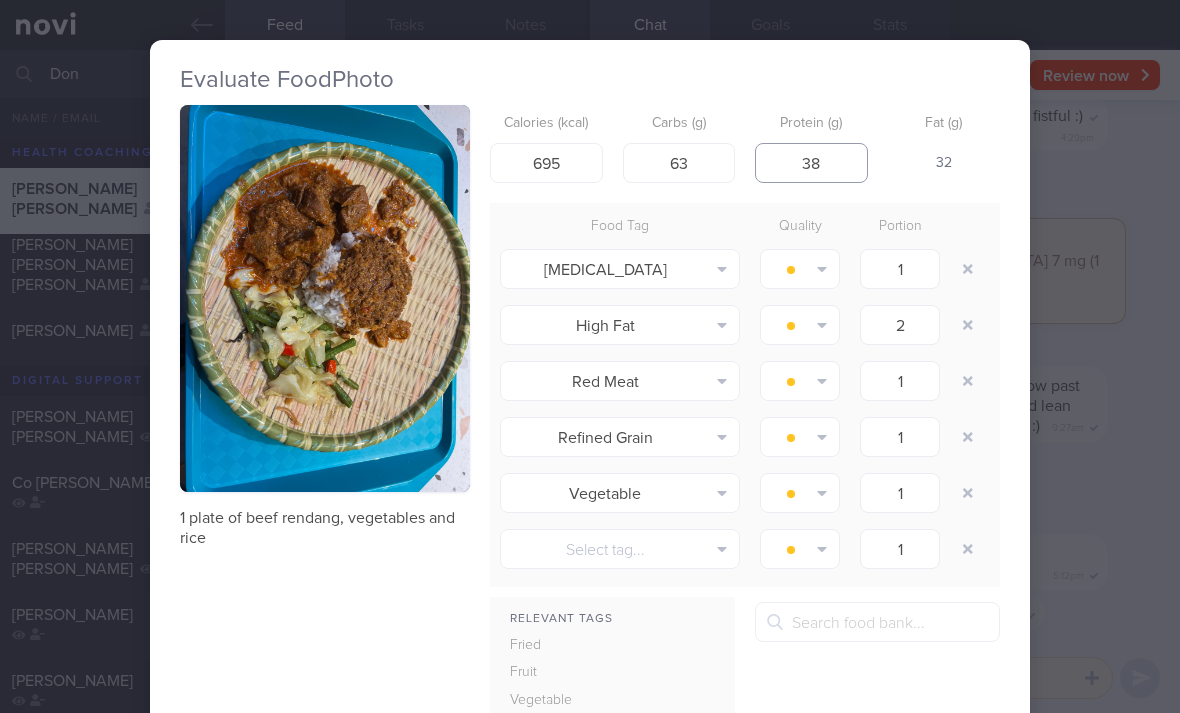 type on "38" 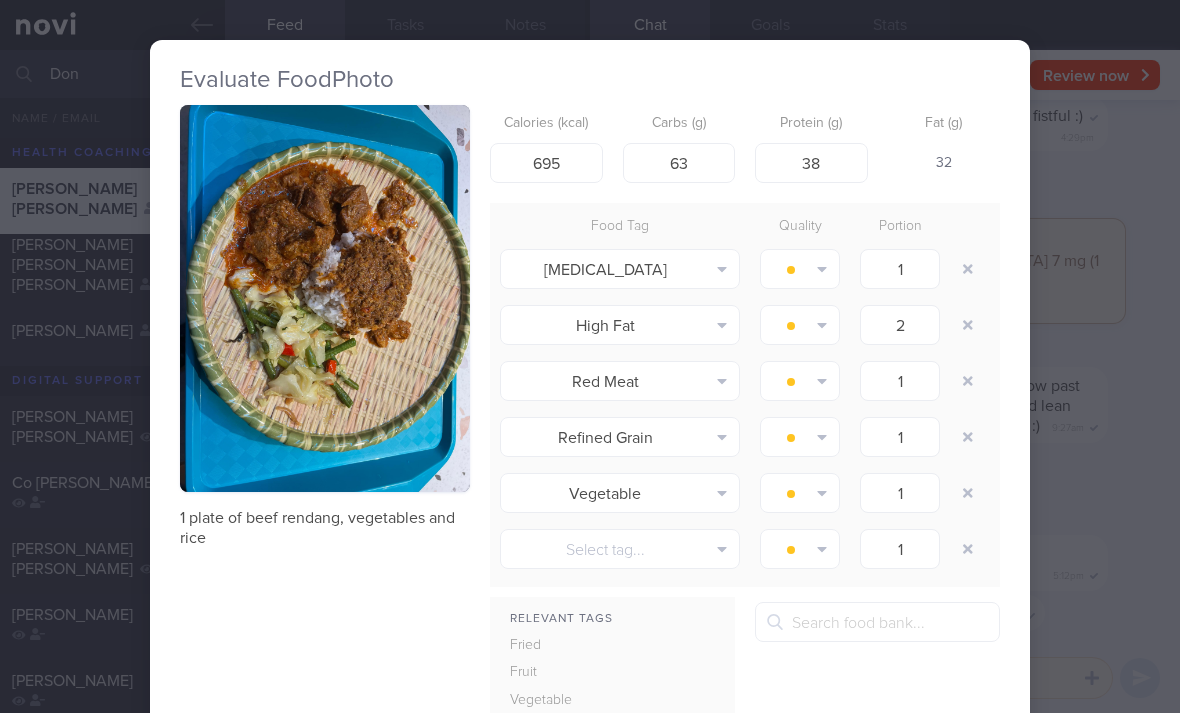 click at bounding box center [968, 269] 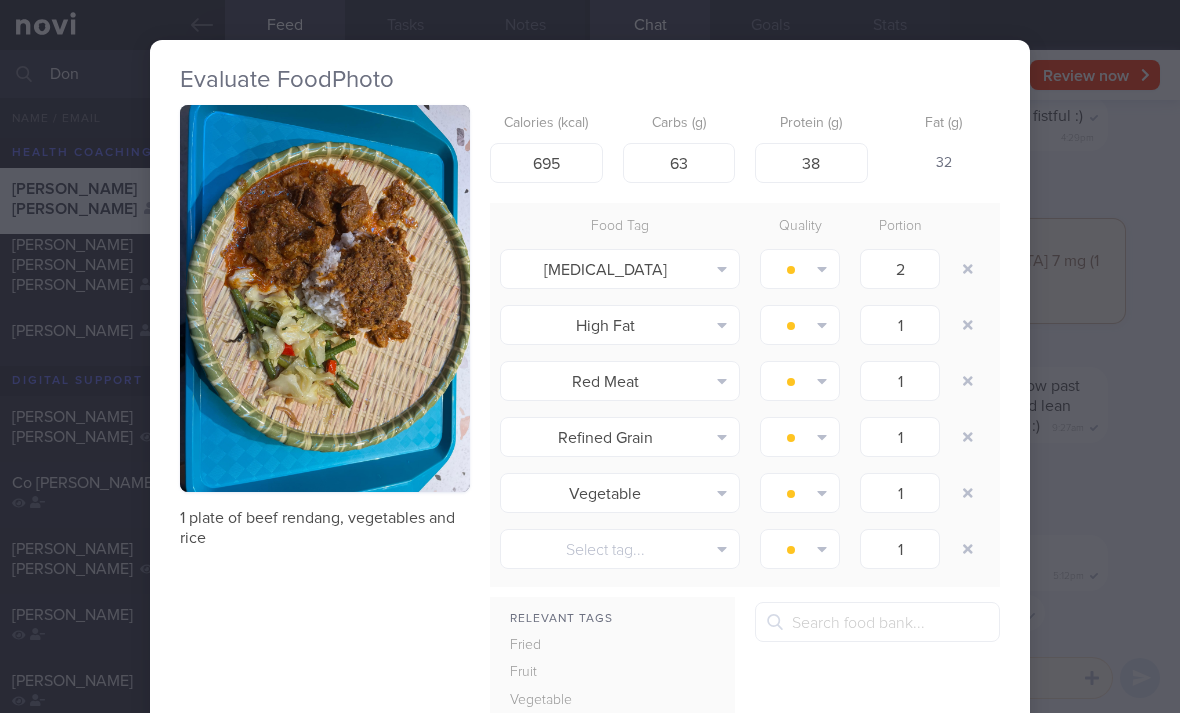 click at bounding box center (968, 269) 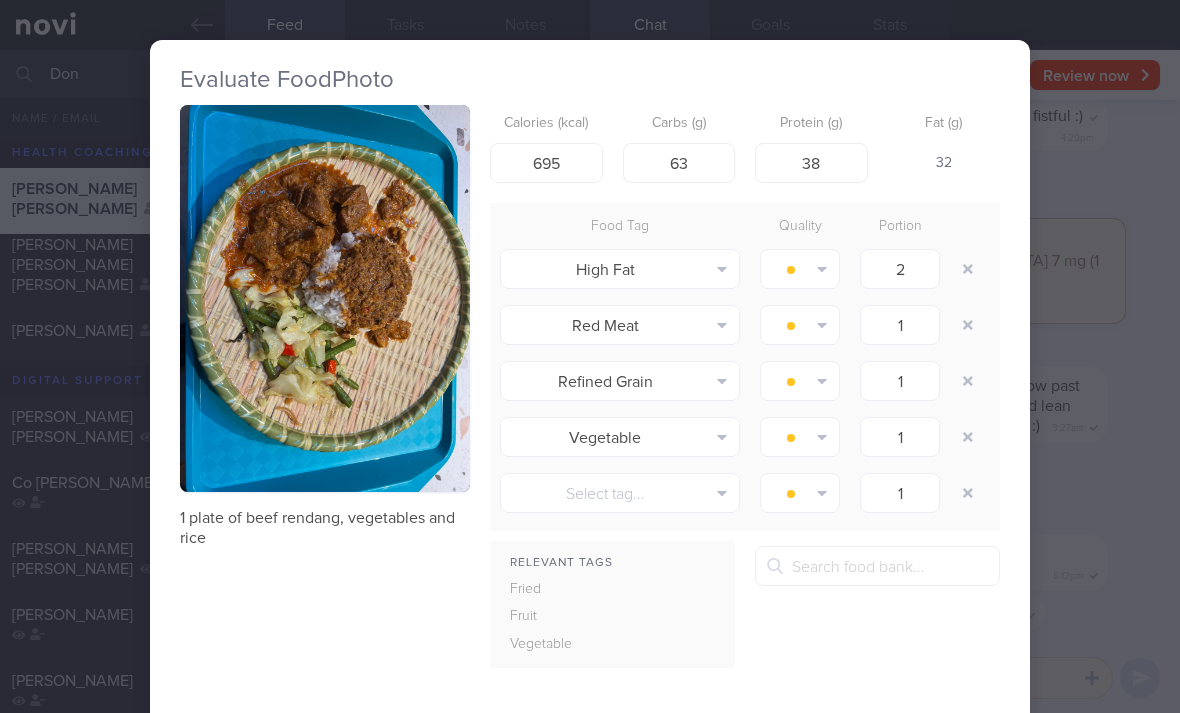 type on "1" 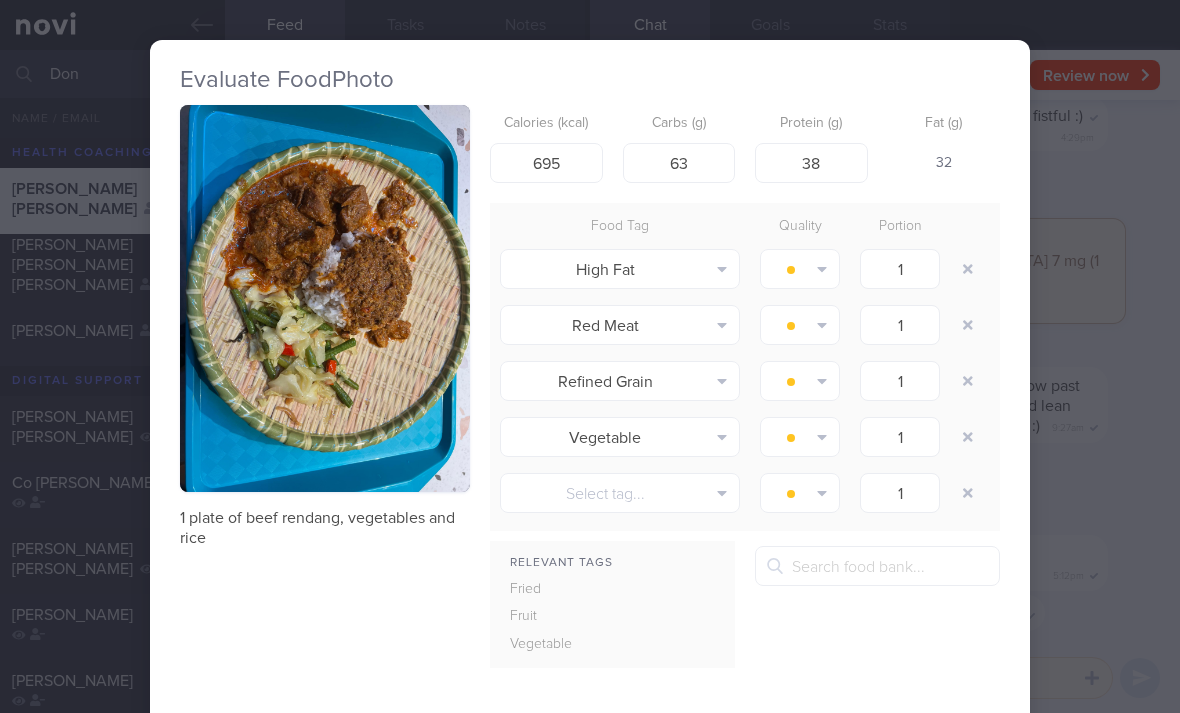 click at bounding box center [968, 269] 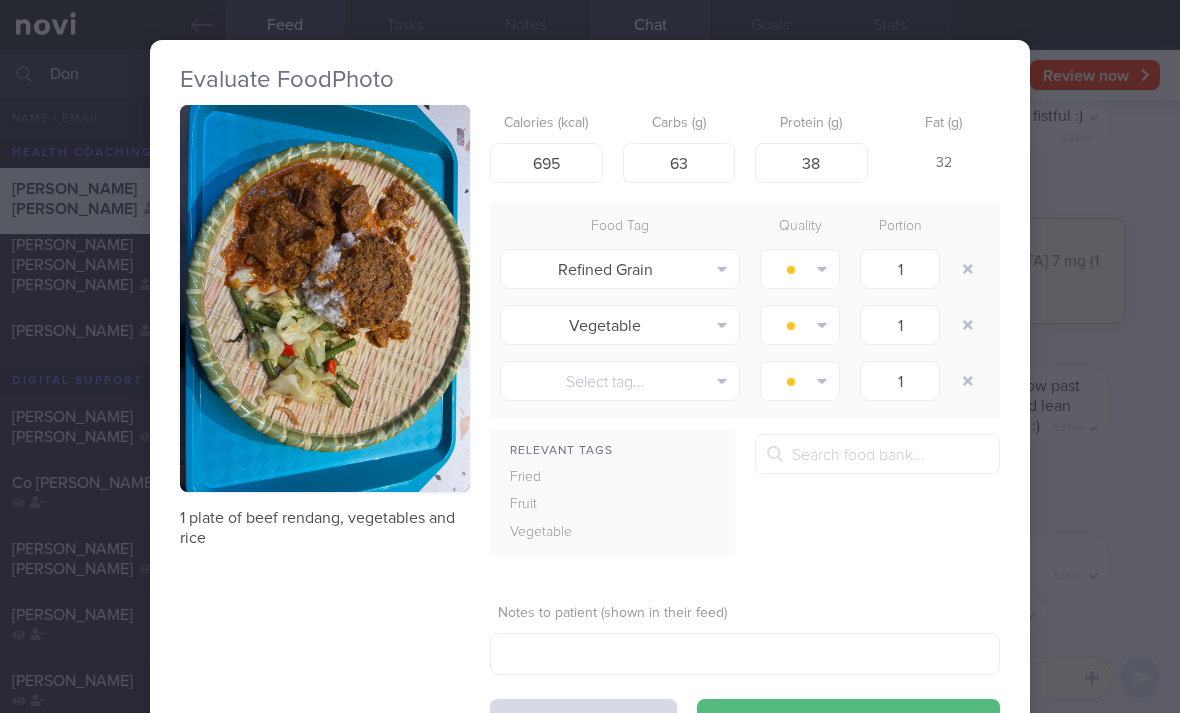 click at bounding box center (968, 269) 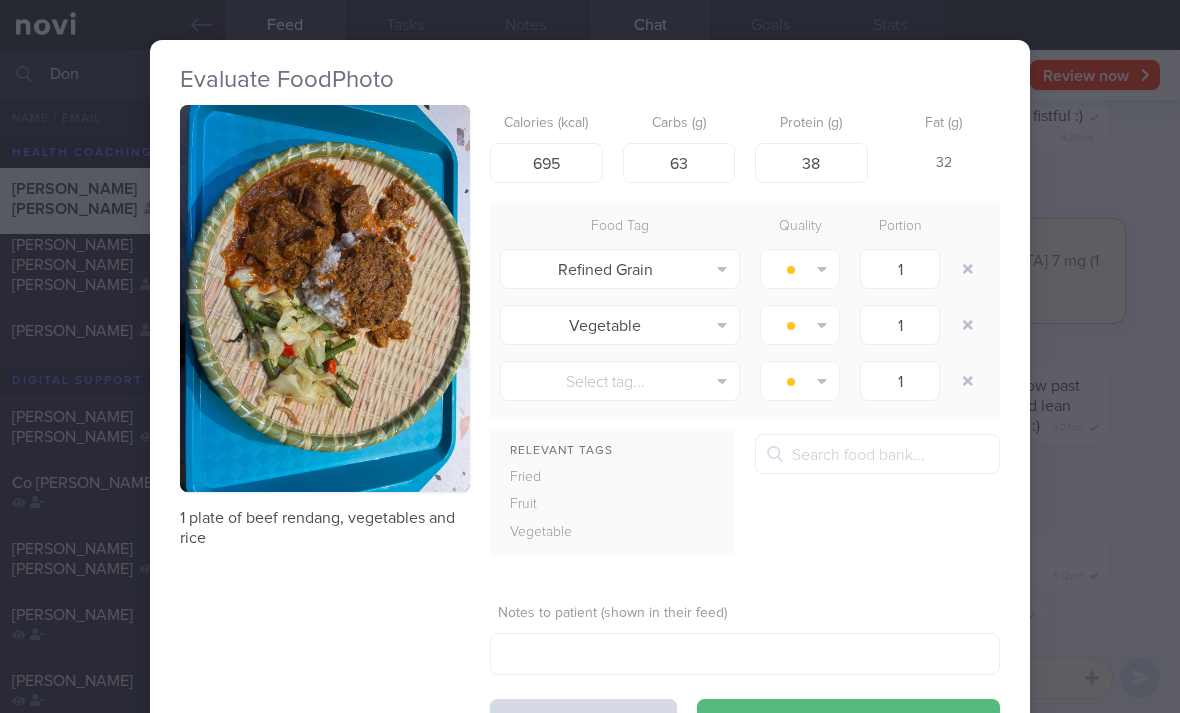 click at bounding box center (968, 269) 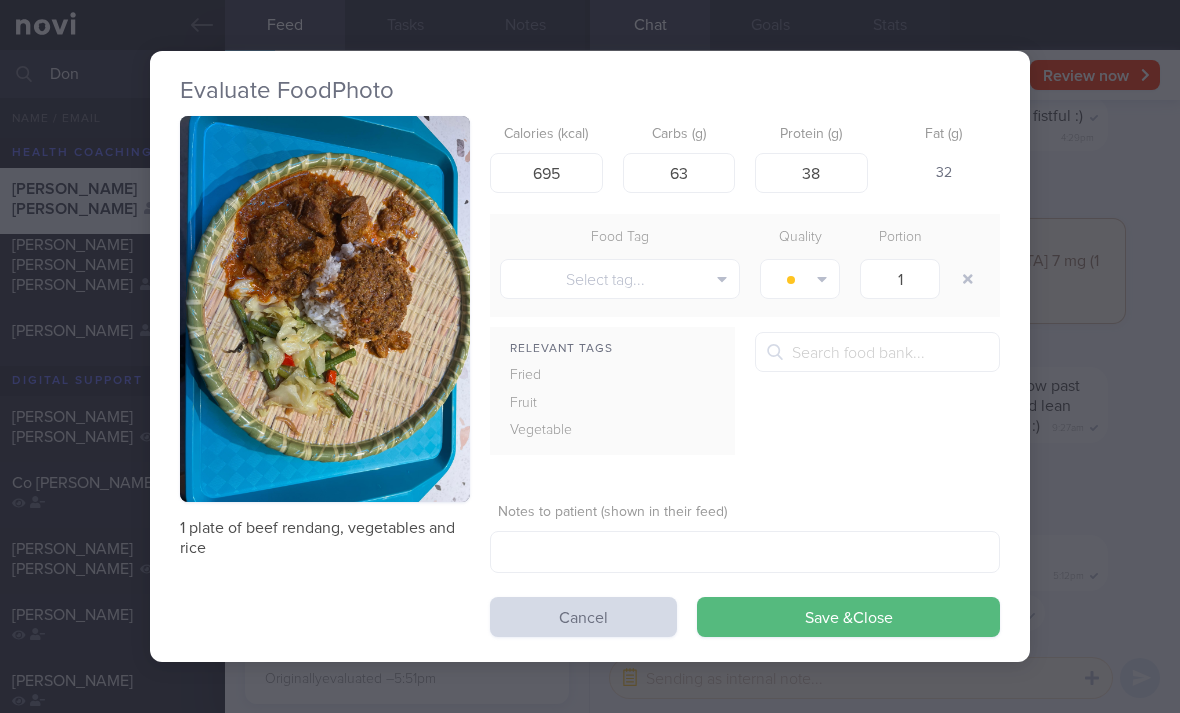 click on "Save &
Close" at bounding box center [848, 617] 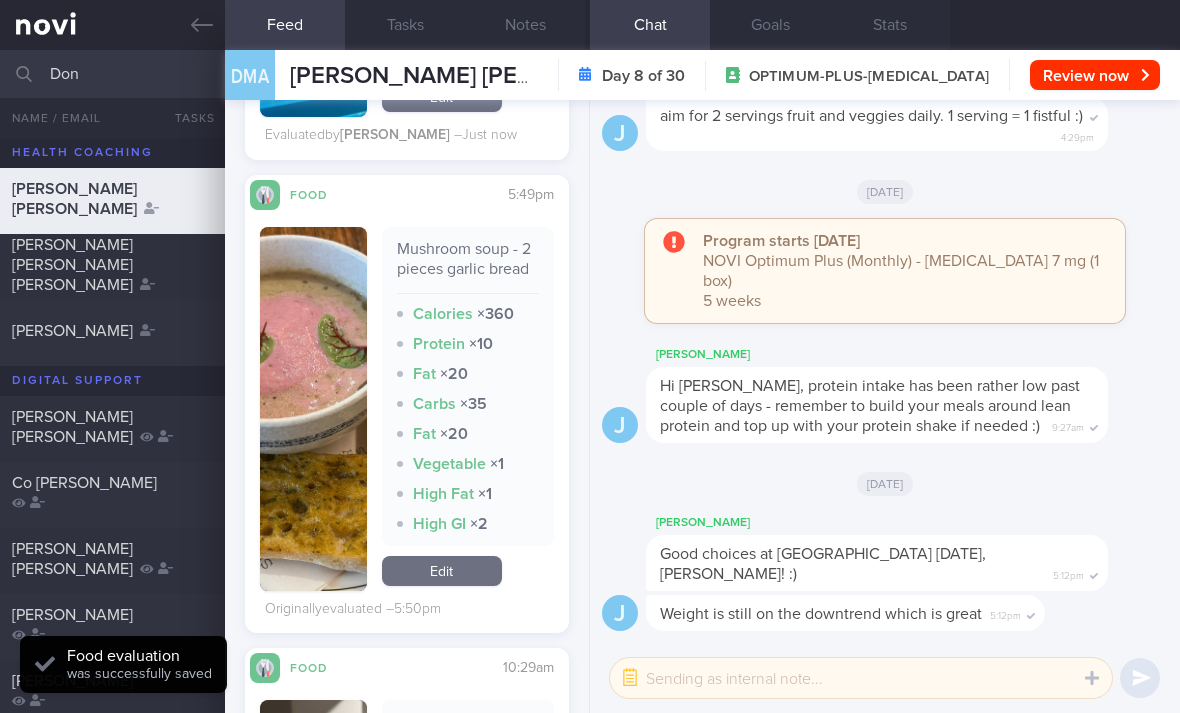 scroll, scrollTop: 1031, scrollLeft: 0, axis: vertical 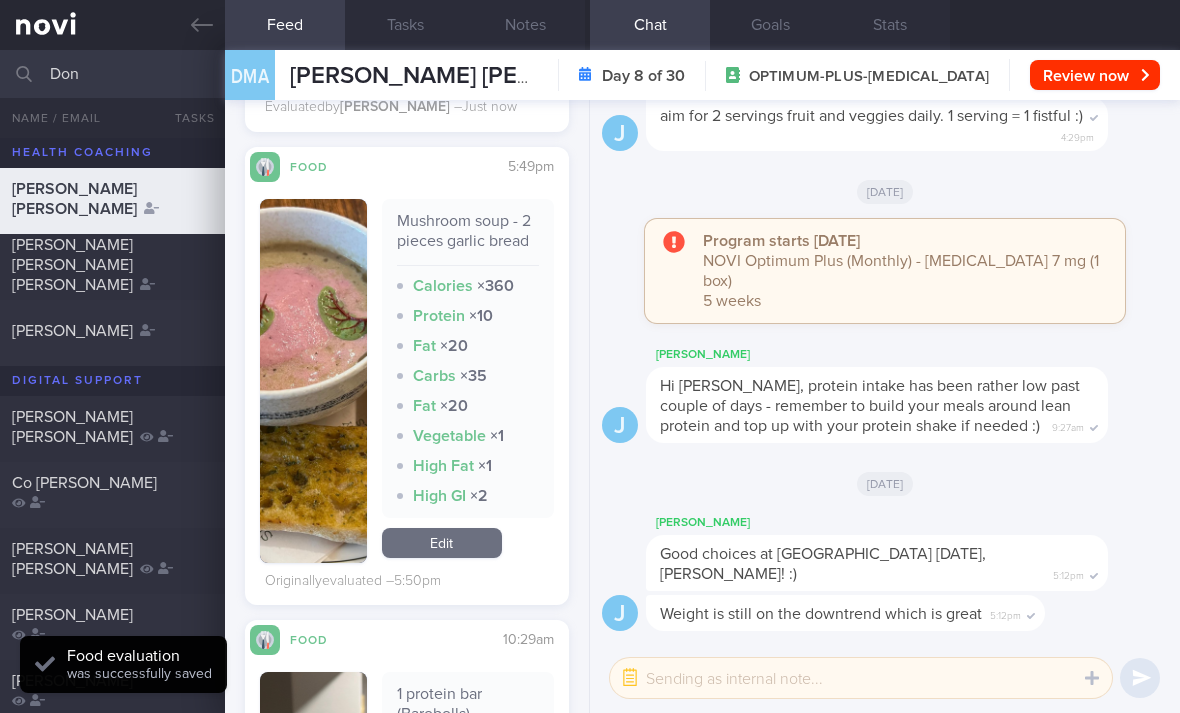 click on "Edit" at bounding box center [442, 543] 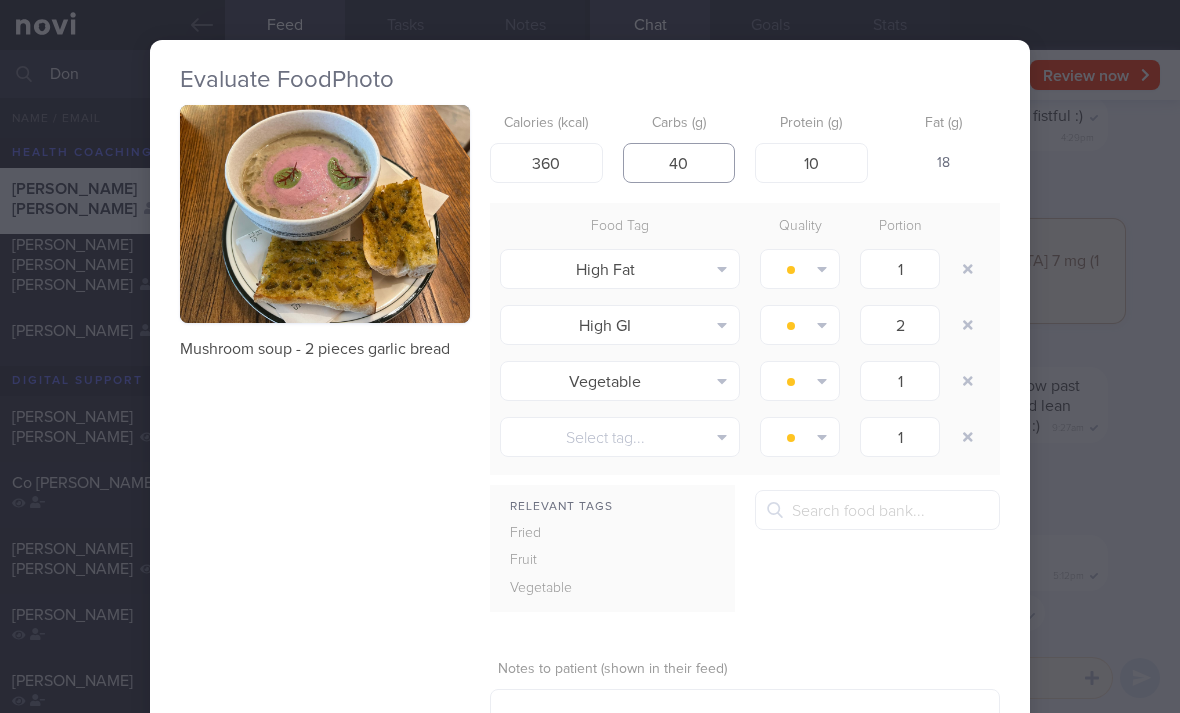 type on "40" 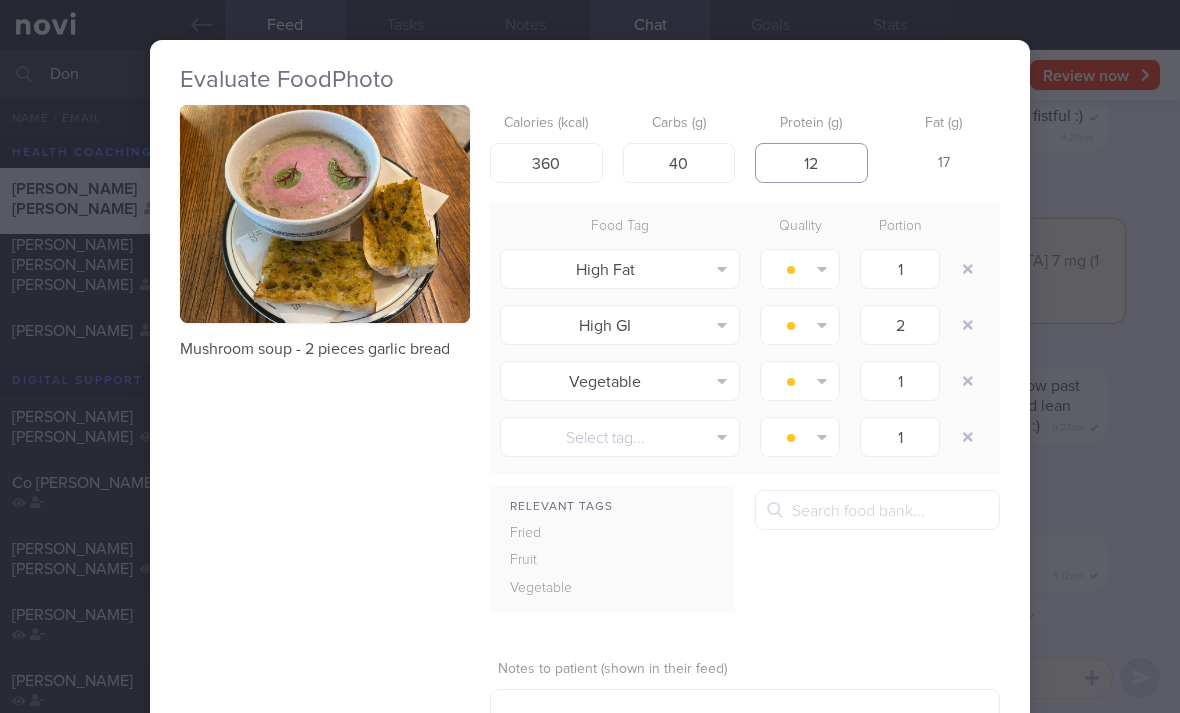type on "12" 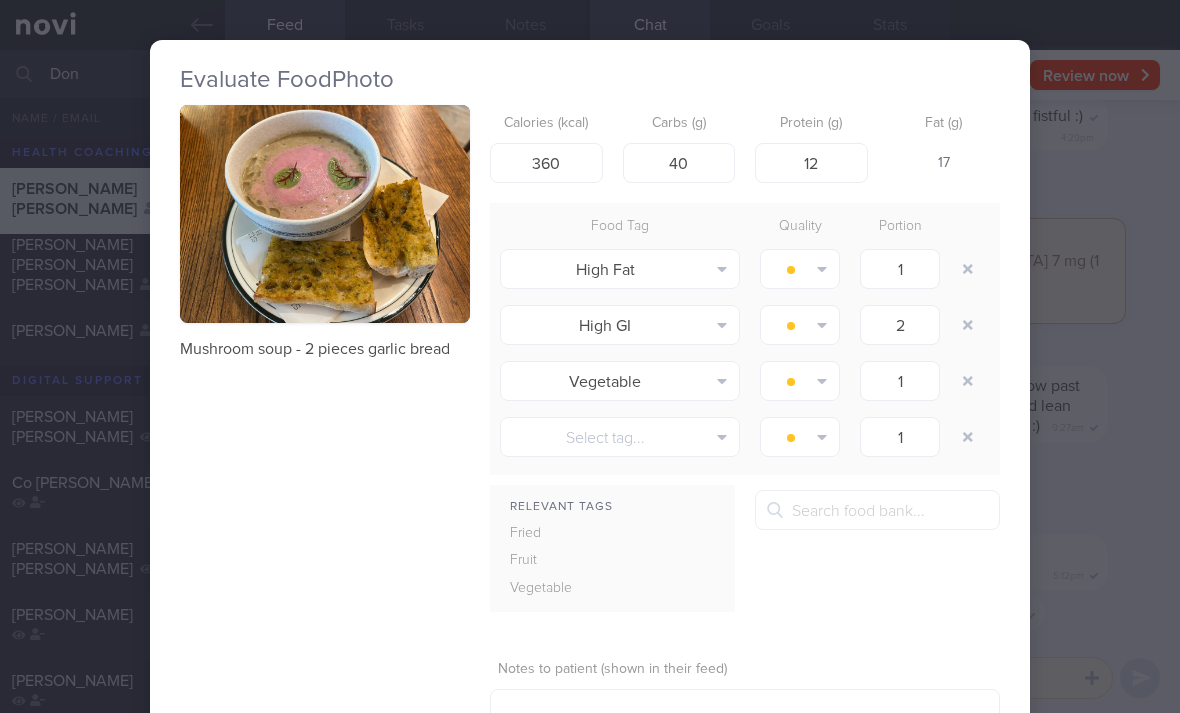 click at bounding box center [968, 269] 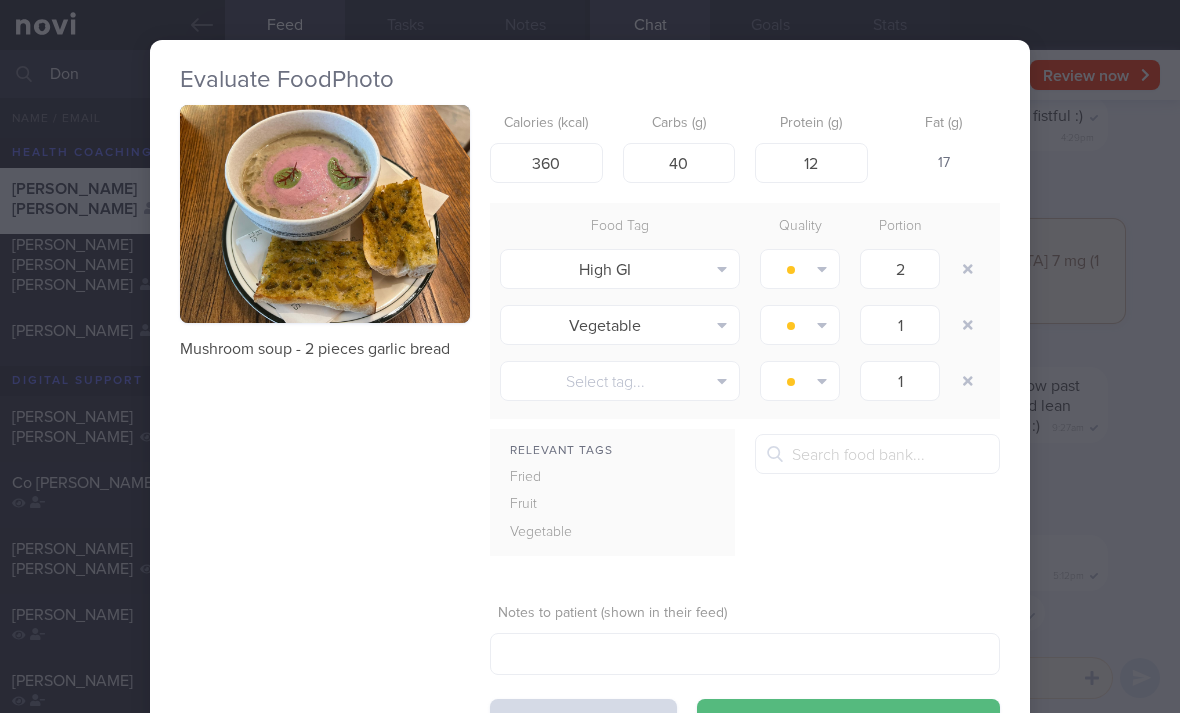 click at bounding box center (968, 269) 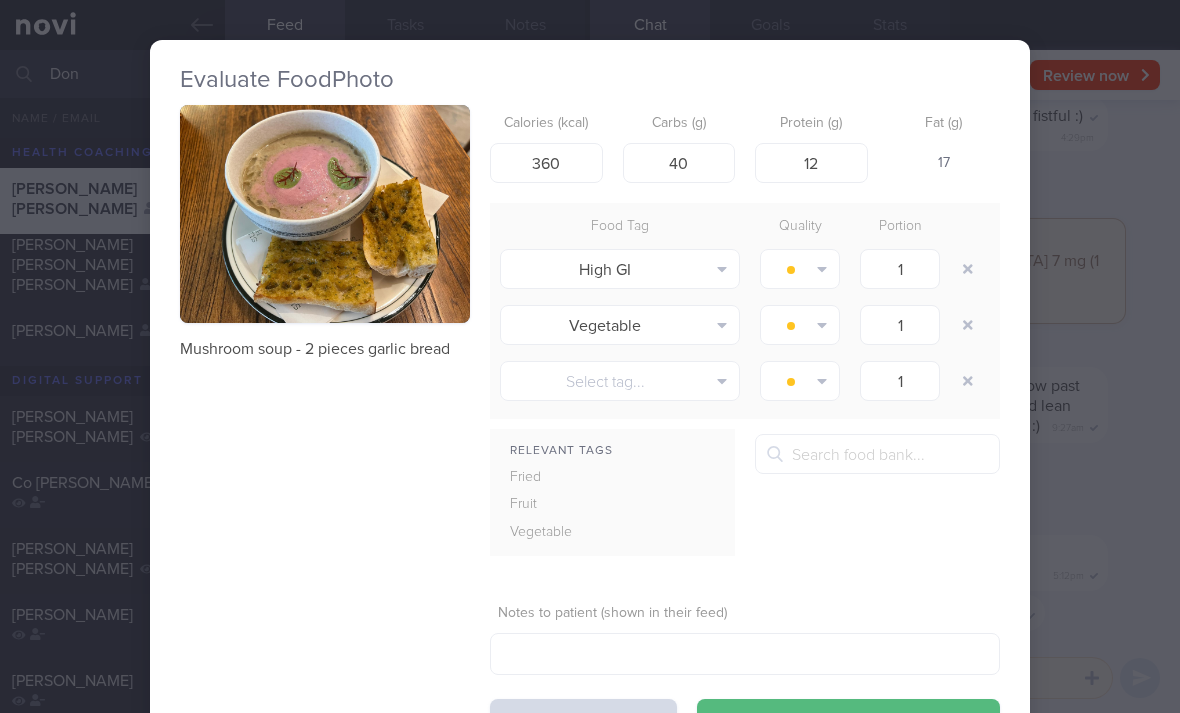 click at bounding box center [968, 269] 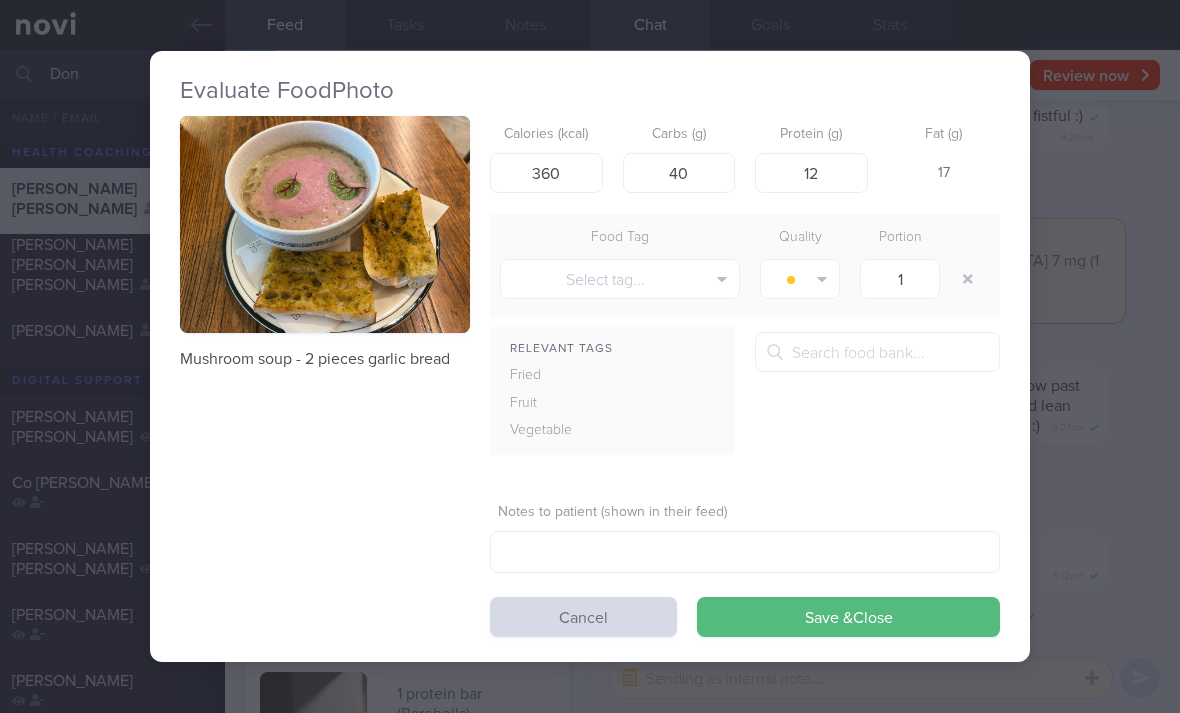 click on "Save &
Close" at bounding box center (848, 617) 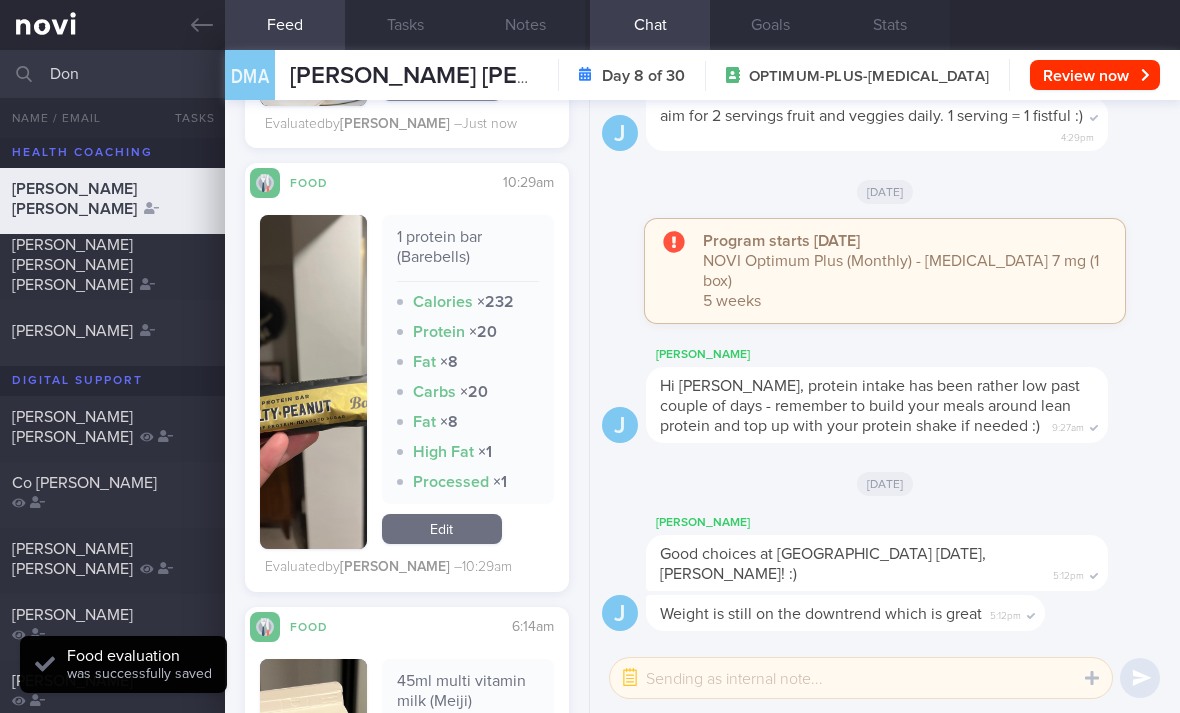 scroll, scrollTop: 1410, scrollLeft: 0, axis: vertical 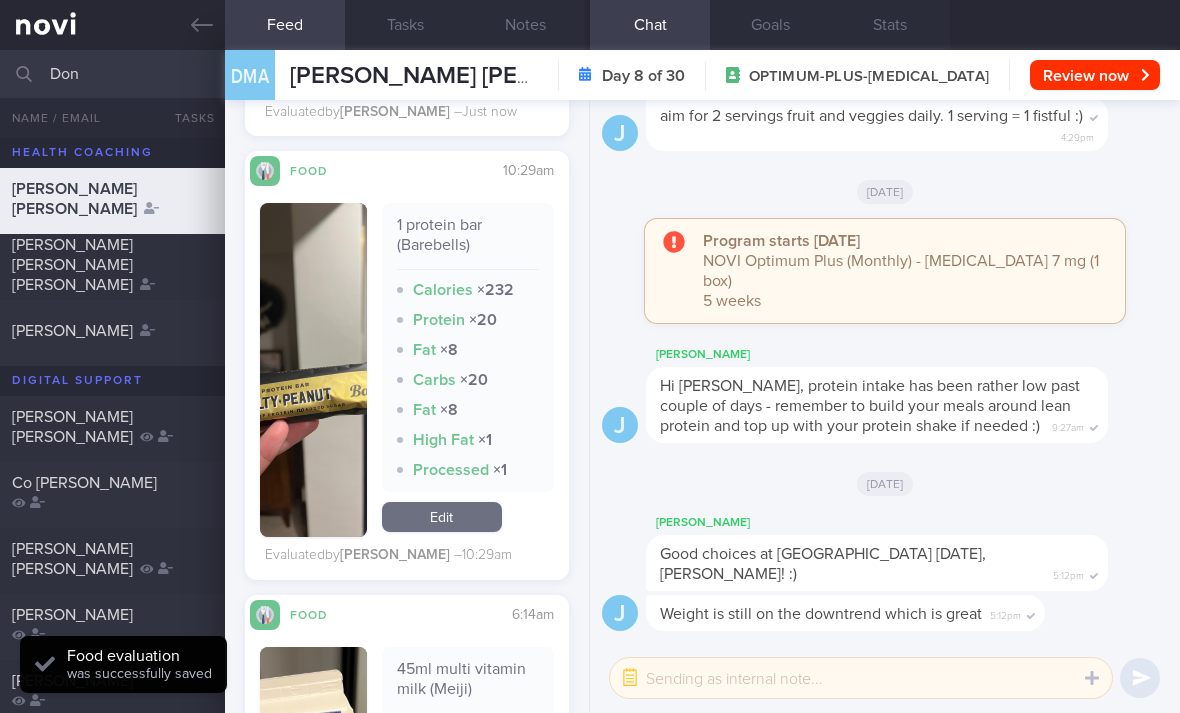 click on "Edit" at bounding box center [442, 517] 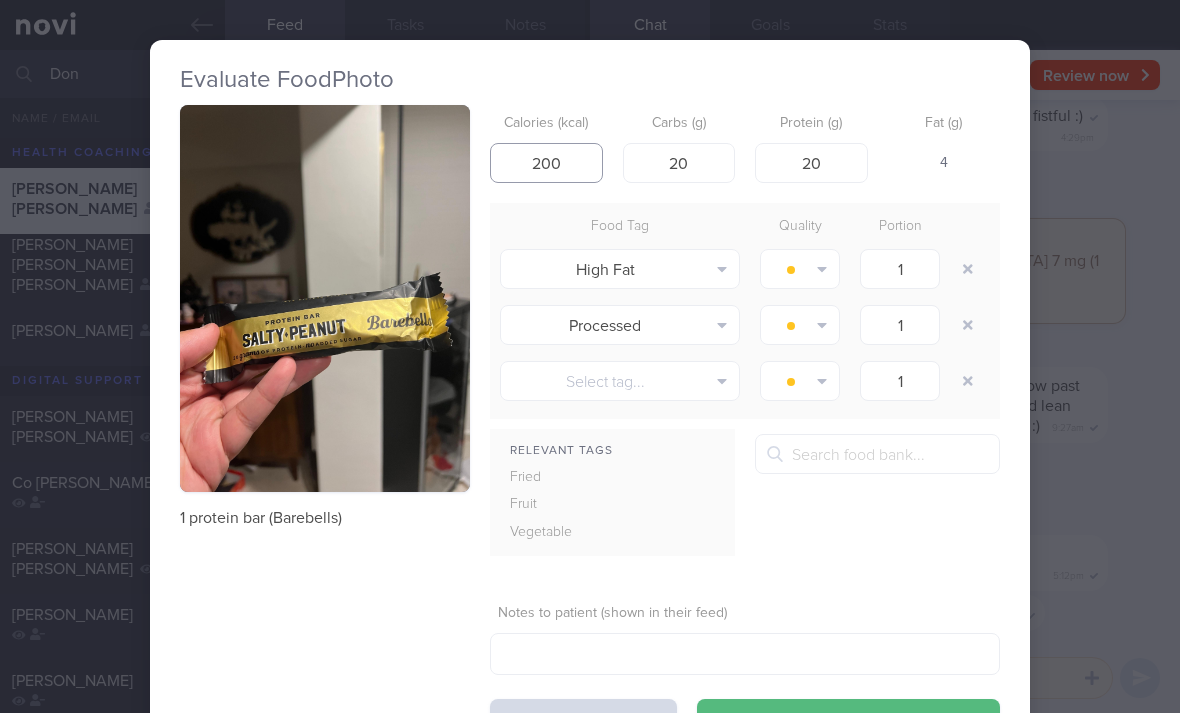 type on "200" 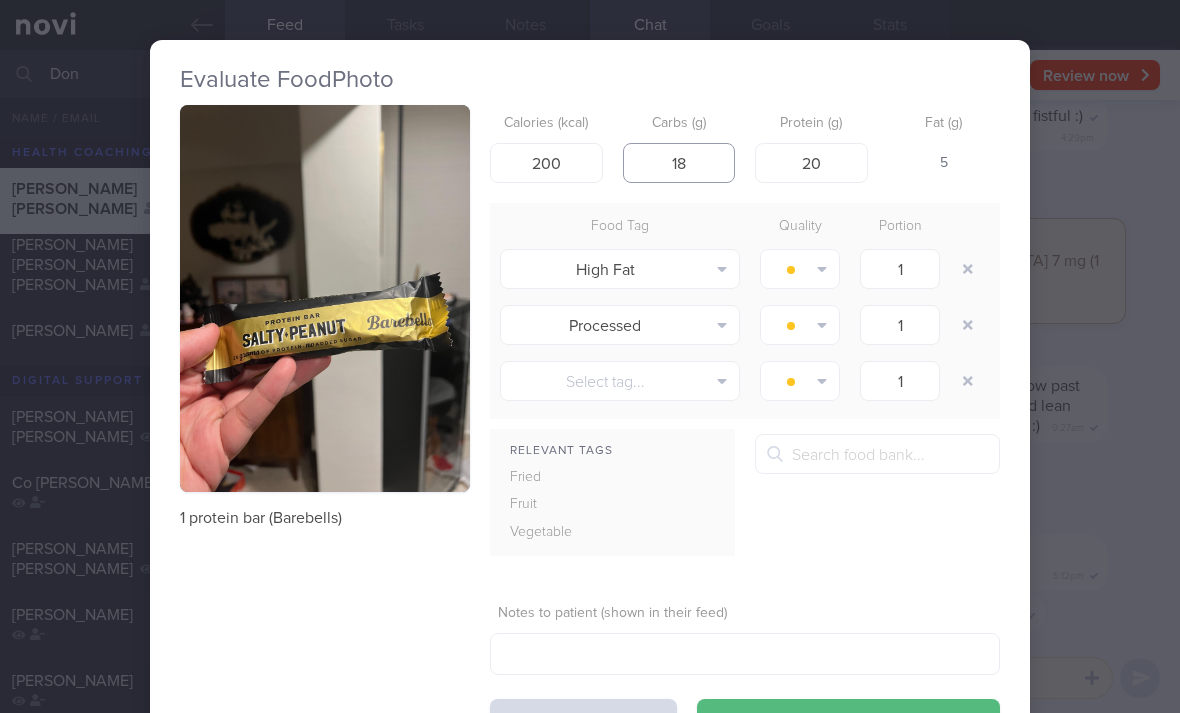 type on "18" 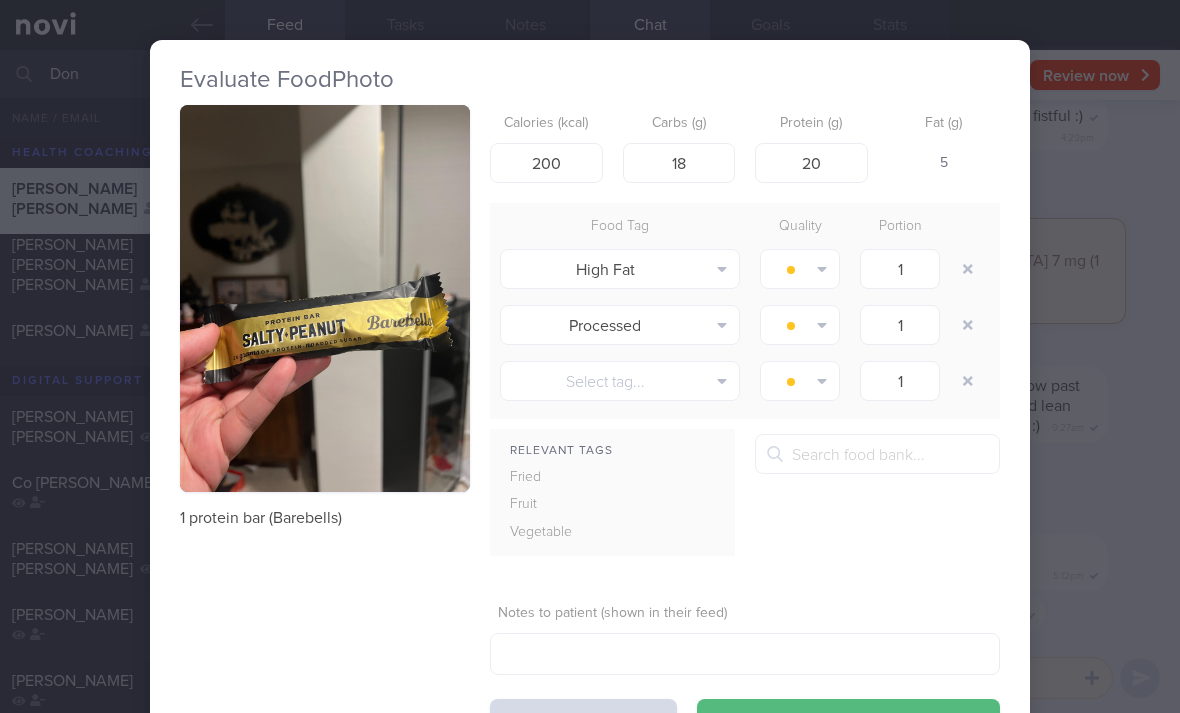 click at bounding box center (968, 269) 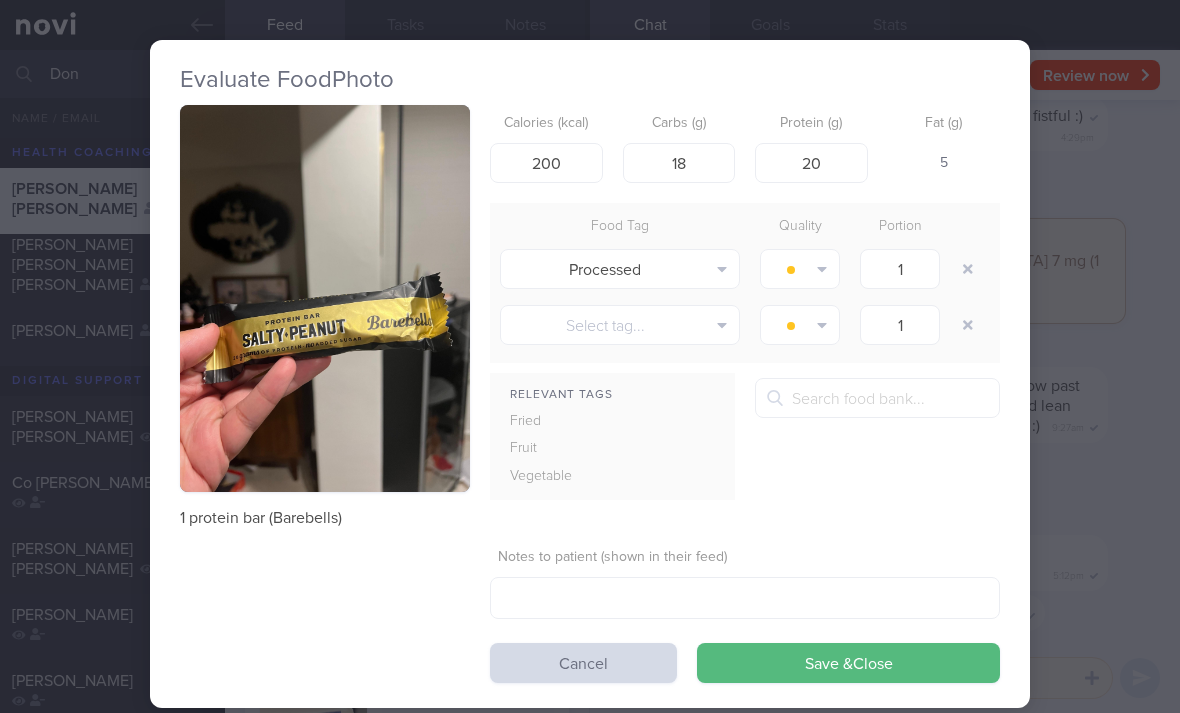 click at bounding box center [968, 269] 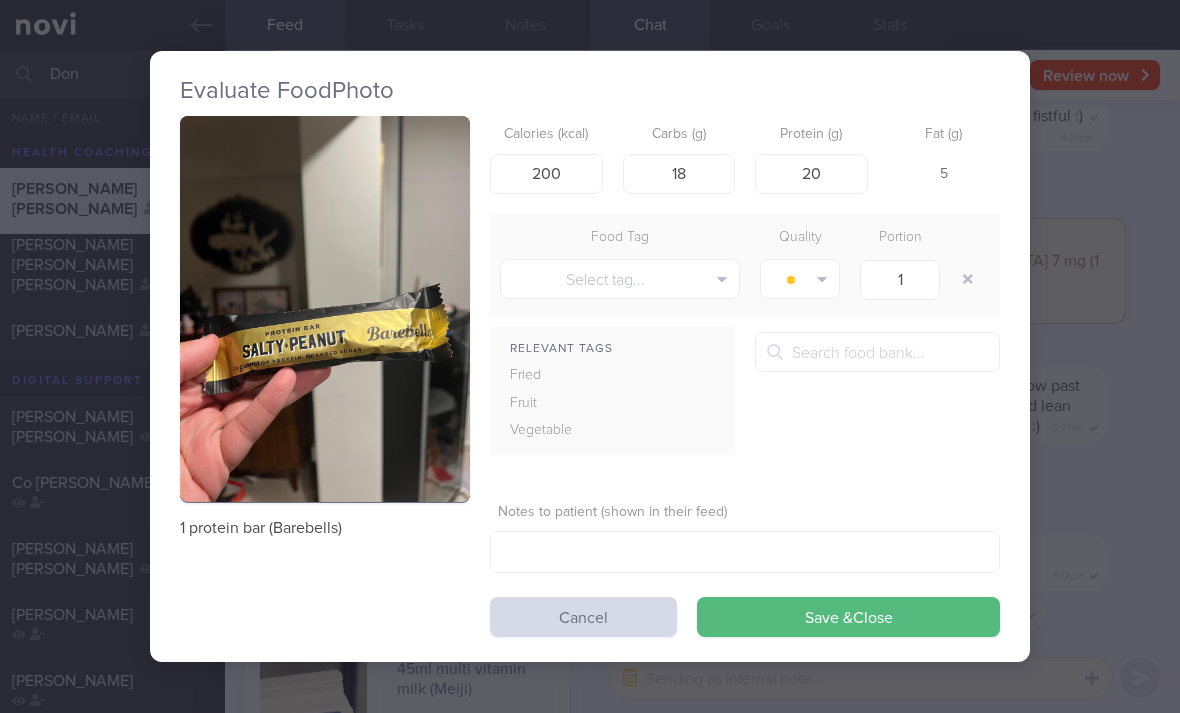 click on "Save &
Close" at bounding box center (848, 617) 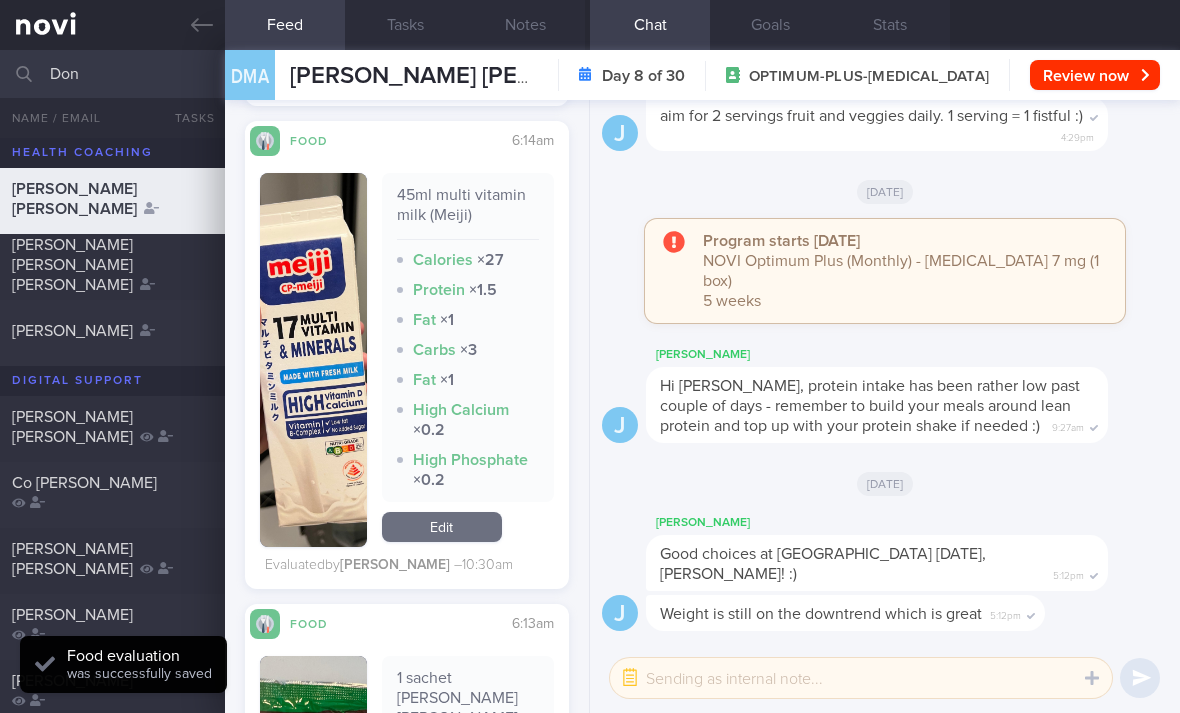 scroll, scrollTop: 1824, scrollLeft: 0, axis: vertical 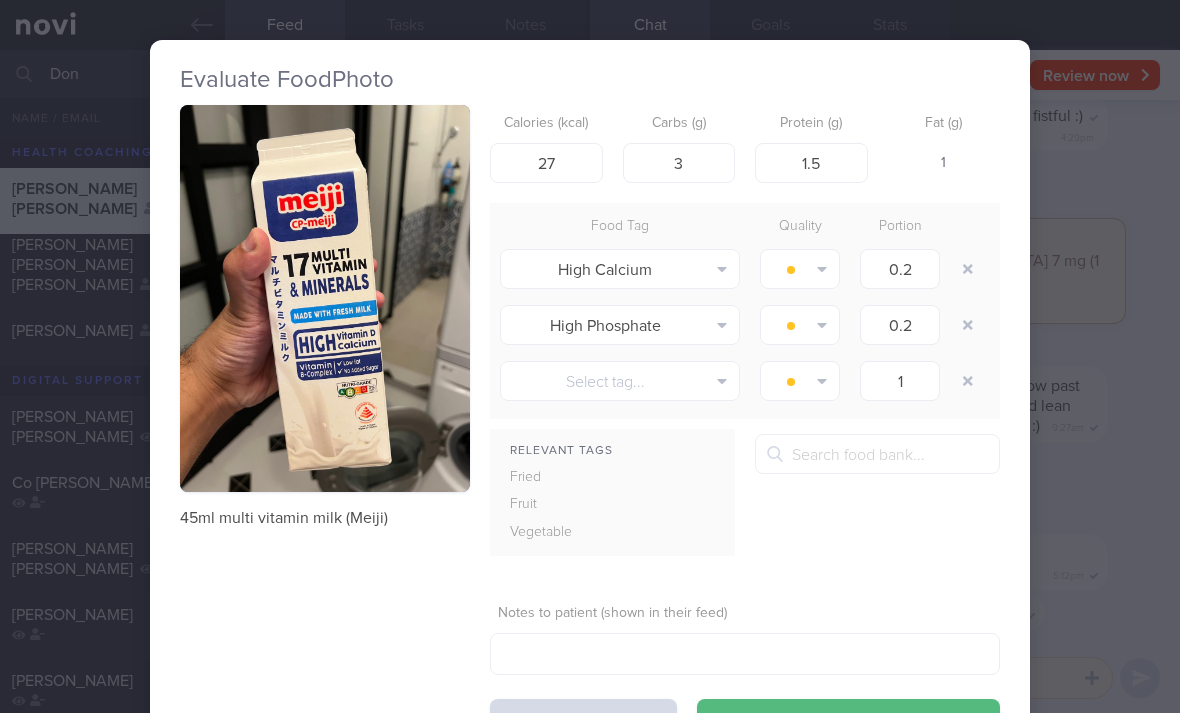 click at bounding box center (968, 269) 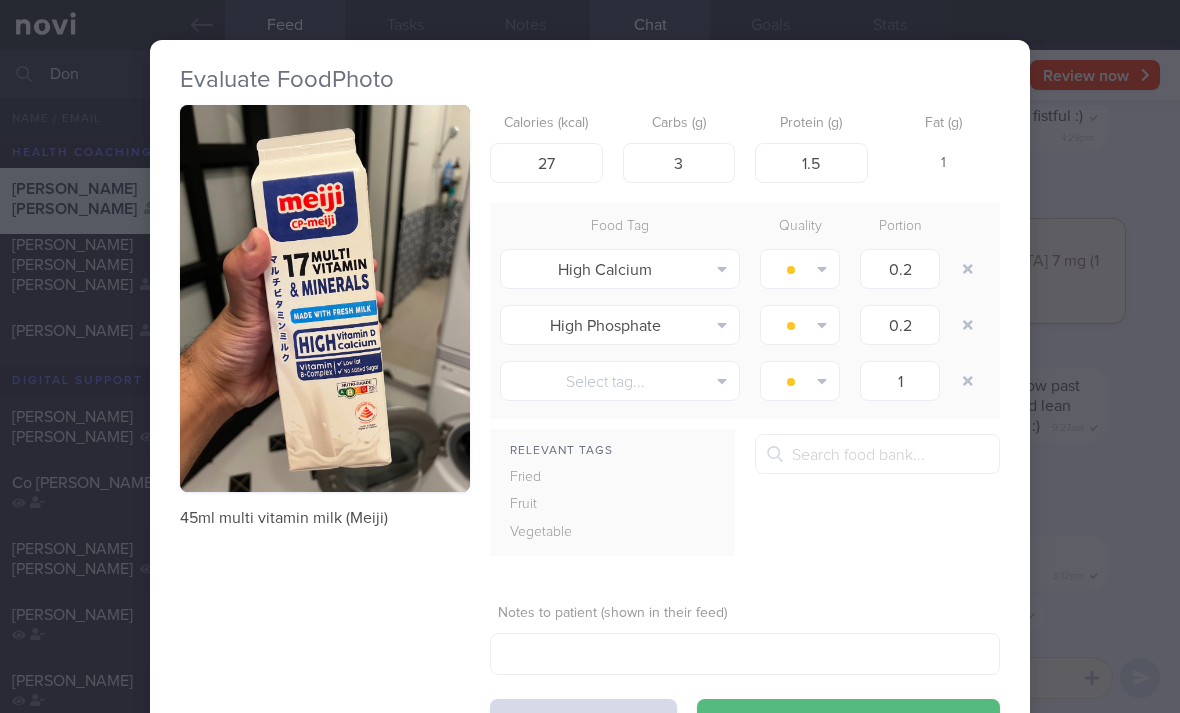 type on "1" 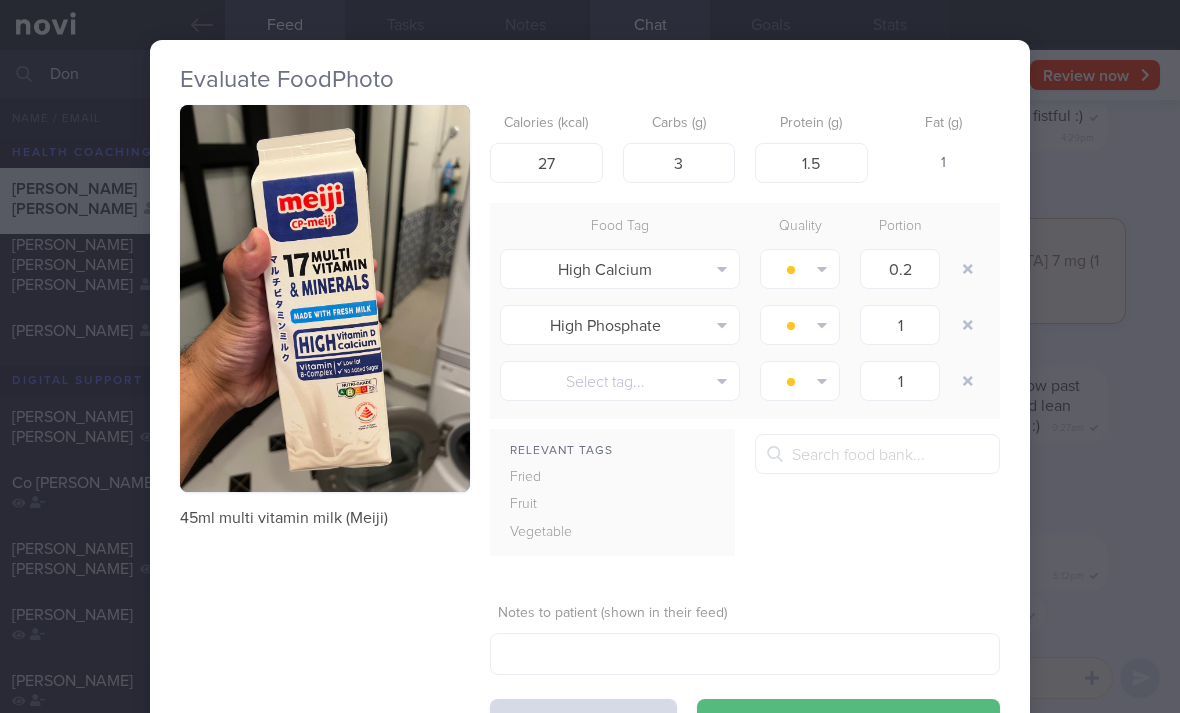 click at bounding box center [968, 269] 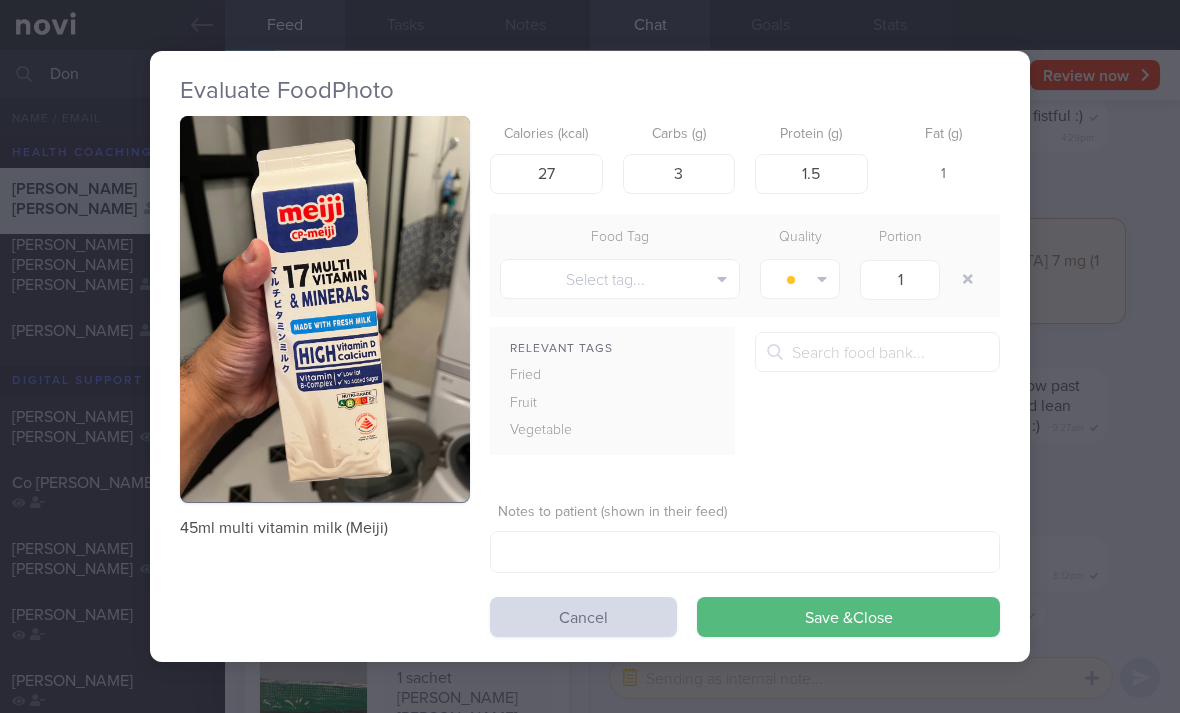 click on "Save &
Close" at bounding box center [848, 617] 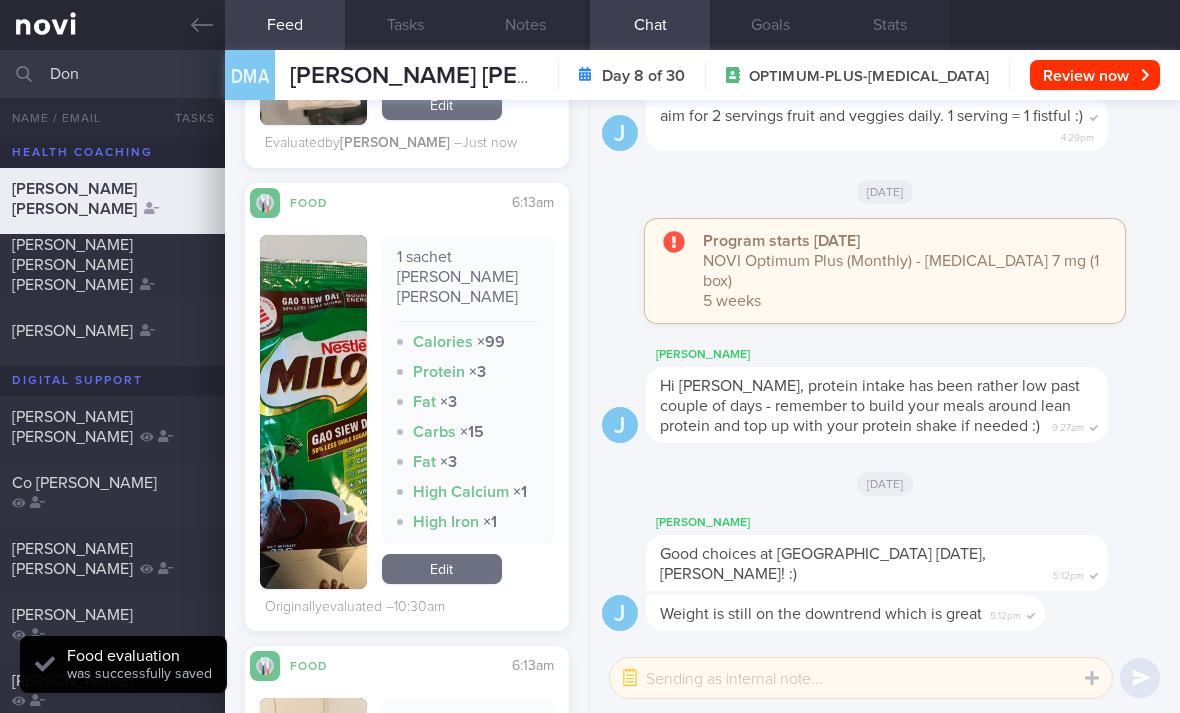 scroll, scrollTop: 2155, scrollLeft: 0, axis: vertical 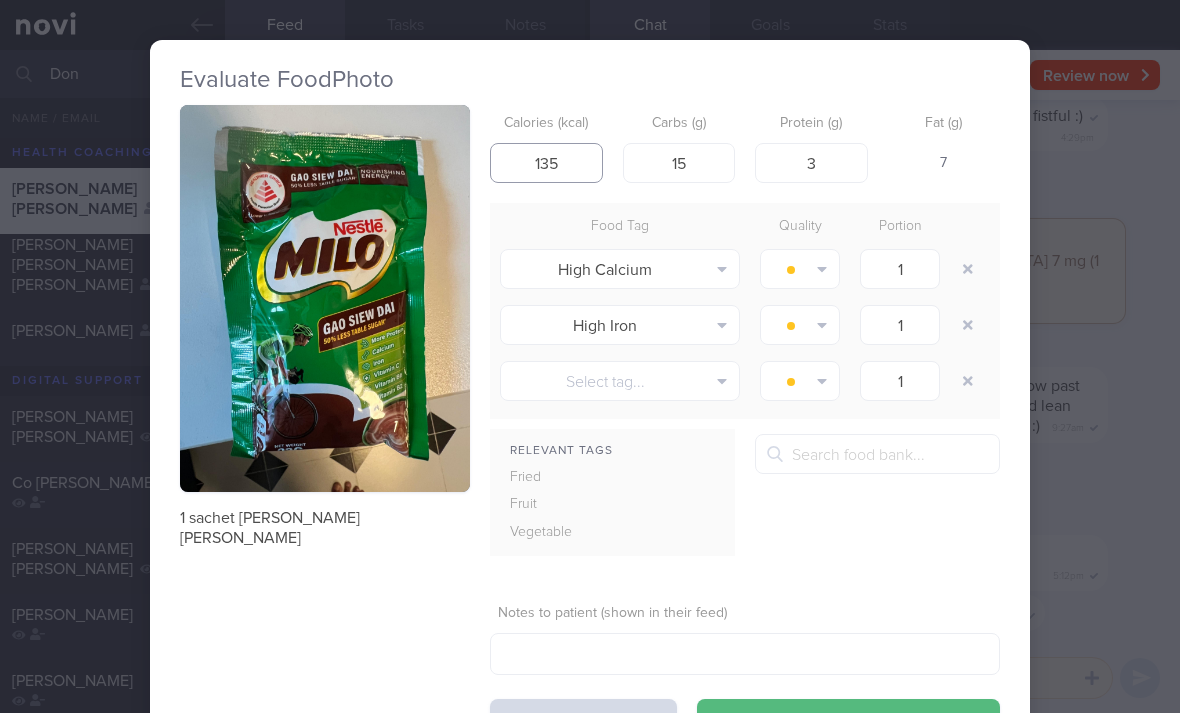 type on "135" 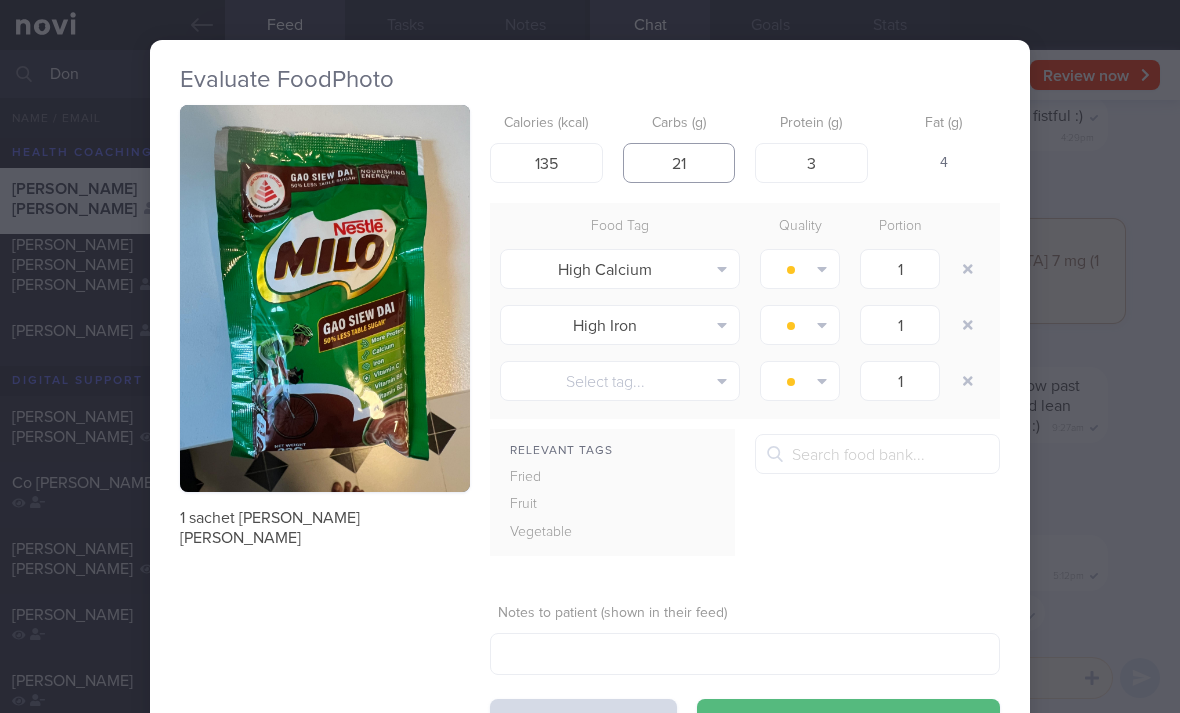 type on "21" 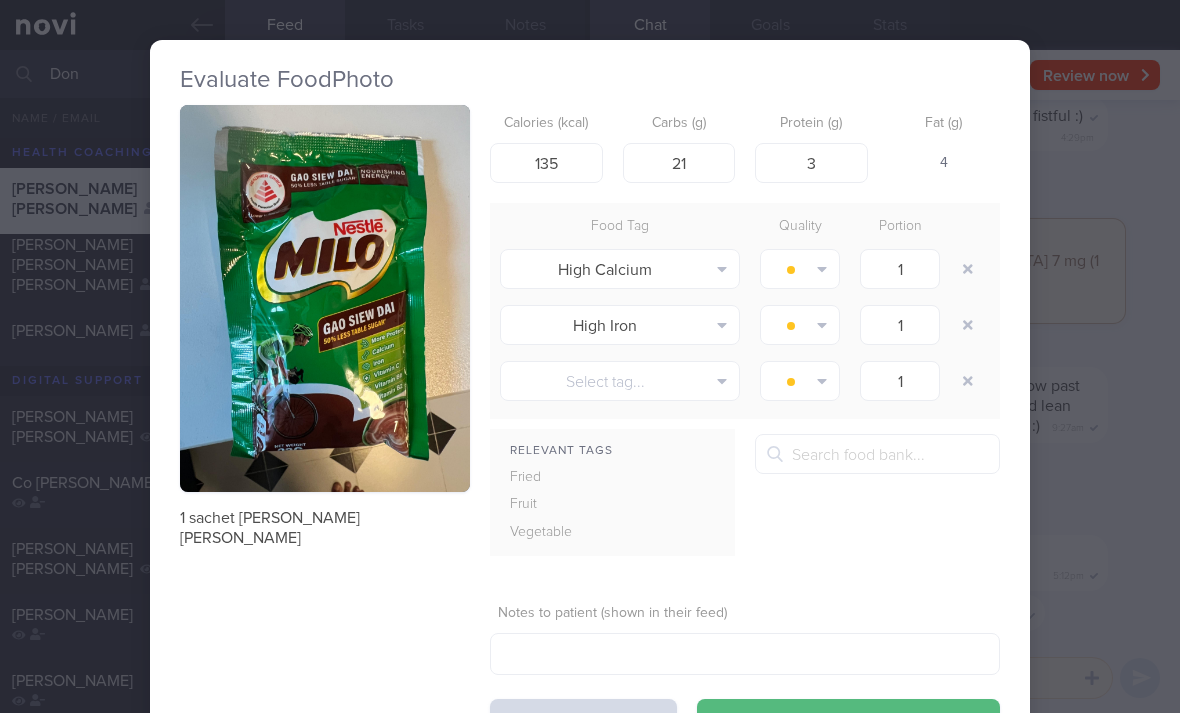 click at bounding box center (968, 269) 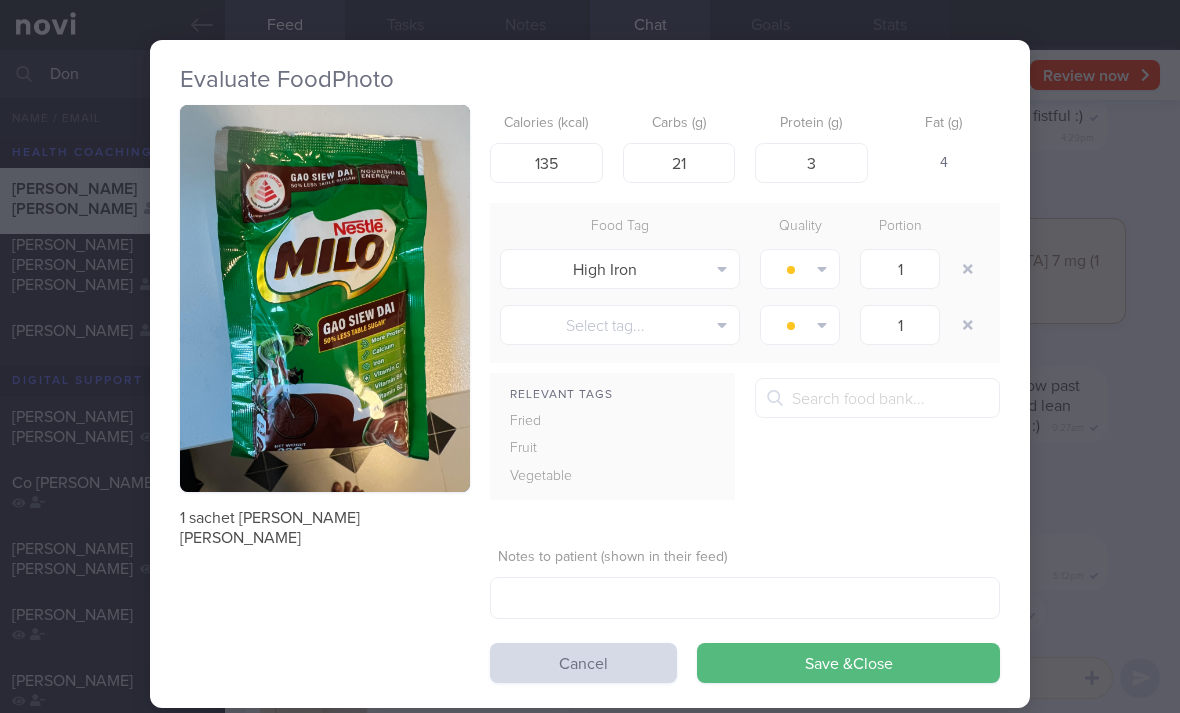 click at bounding box center (968, 269) 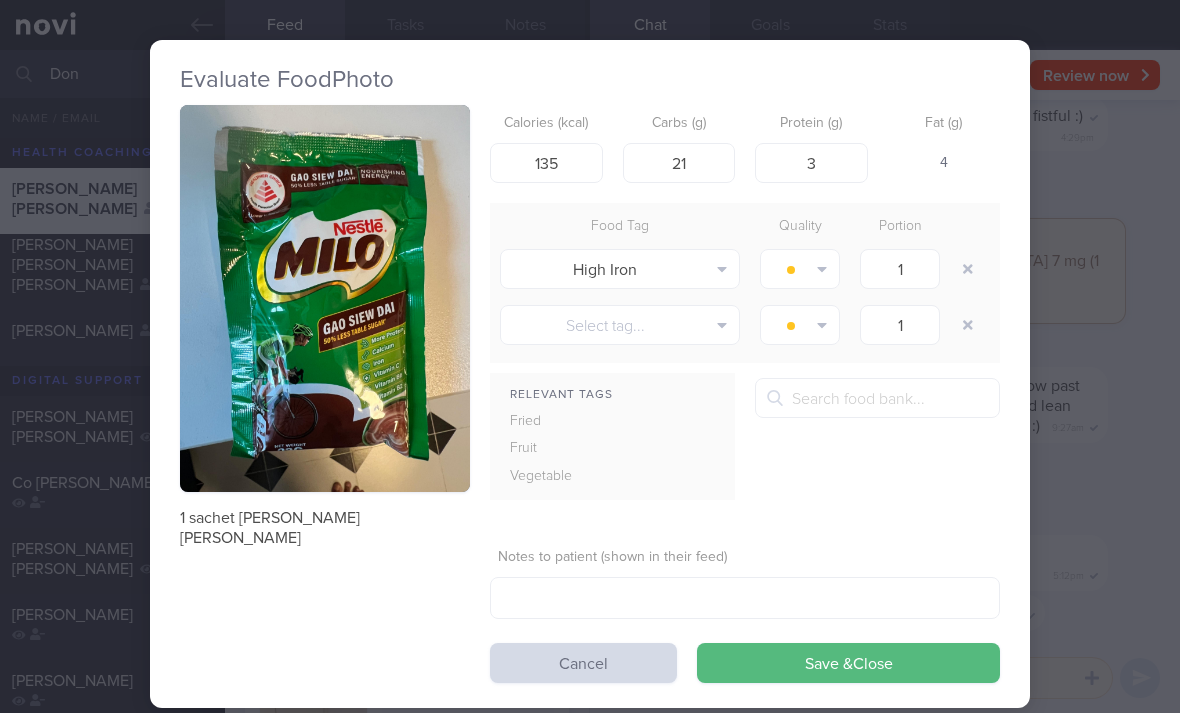 click at bounding box center (968, 269) 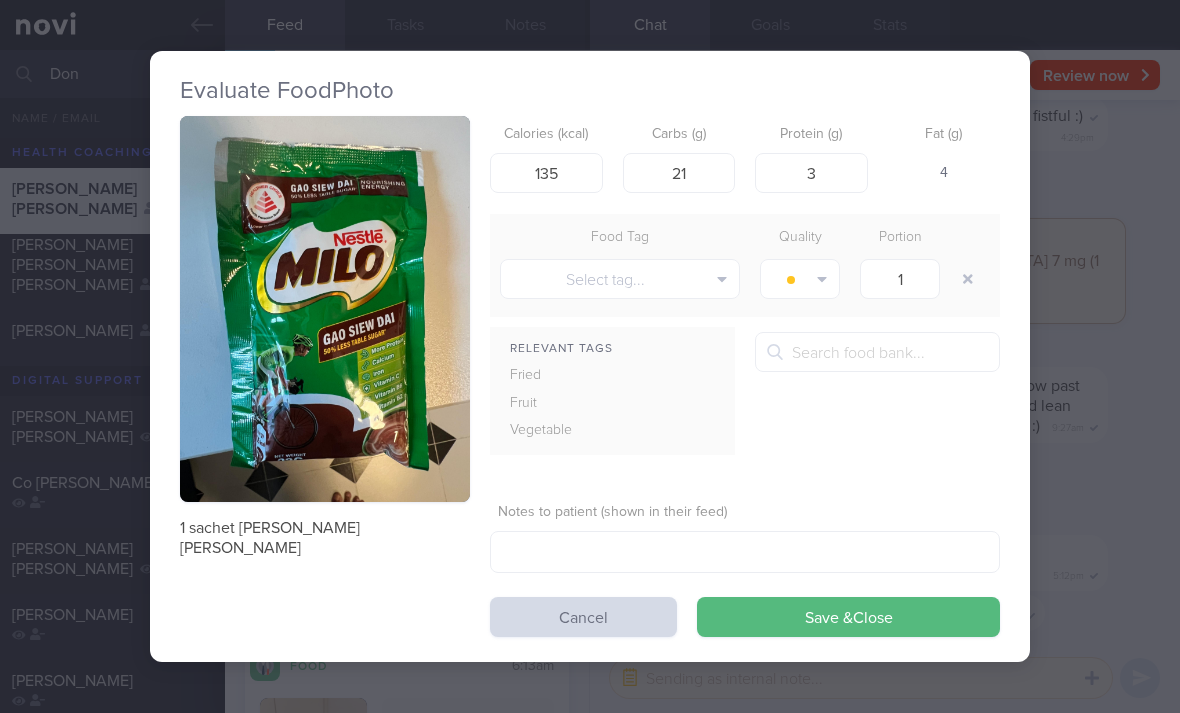 click on "Save &
Close" at bounding box center [848, 617] 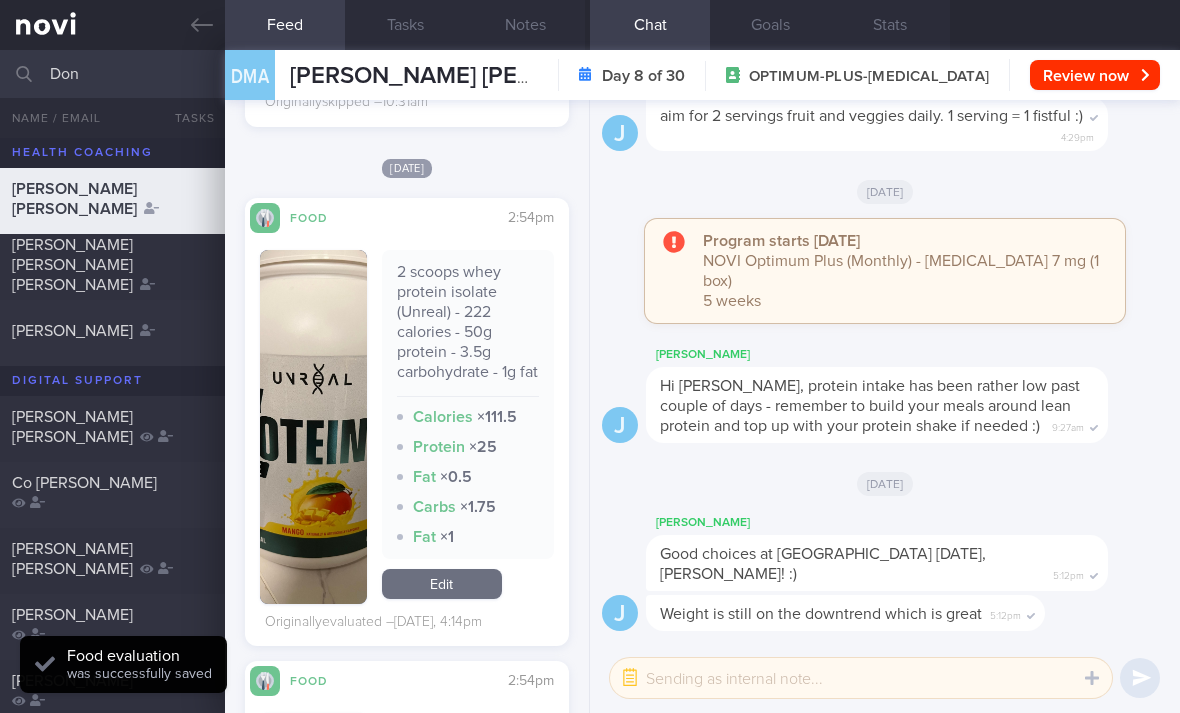 scroll, scrollTop: 2855, scrollLeft: 0, axis: vertical 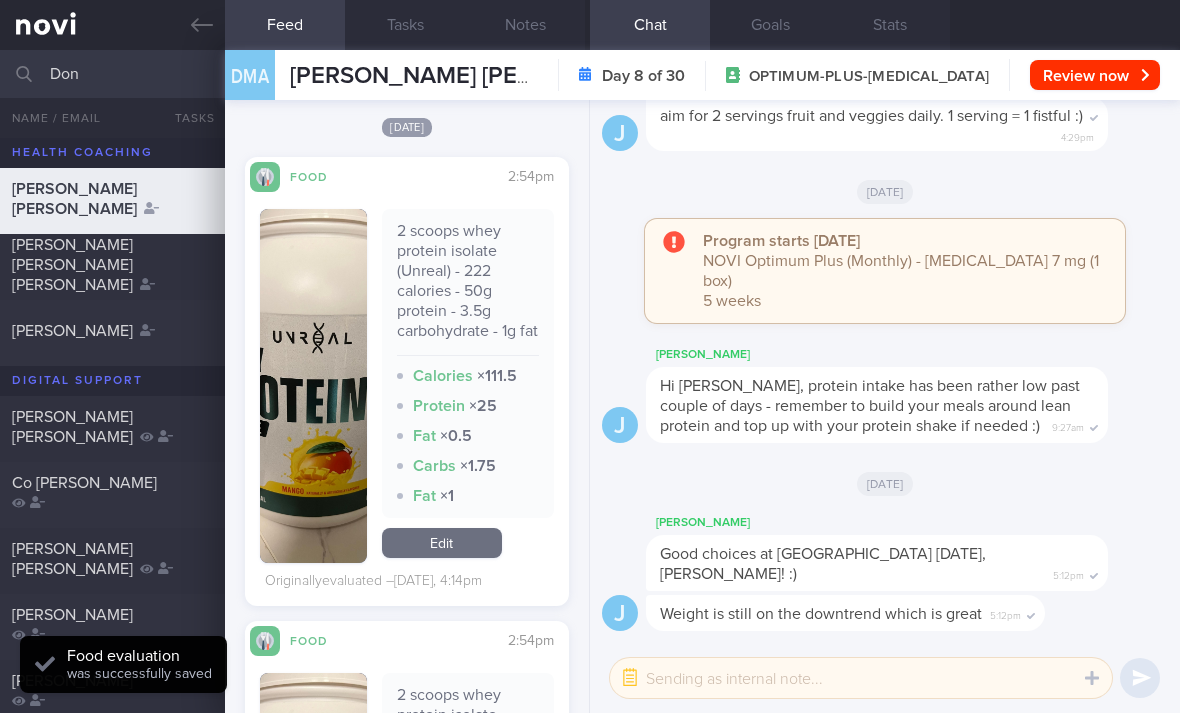 click on "Edit" at bounding box center [442, 543] 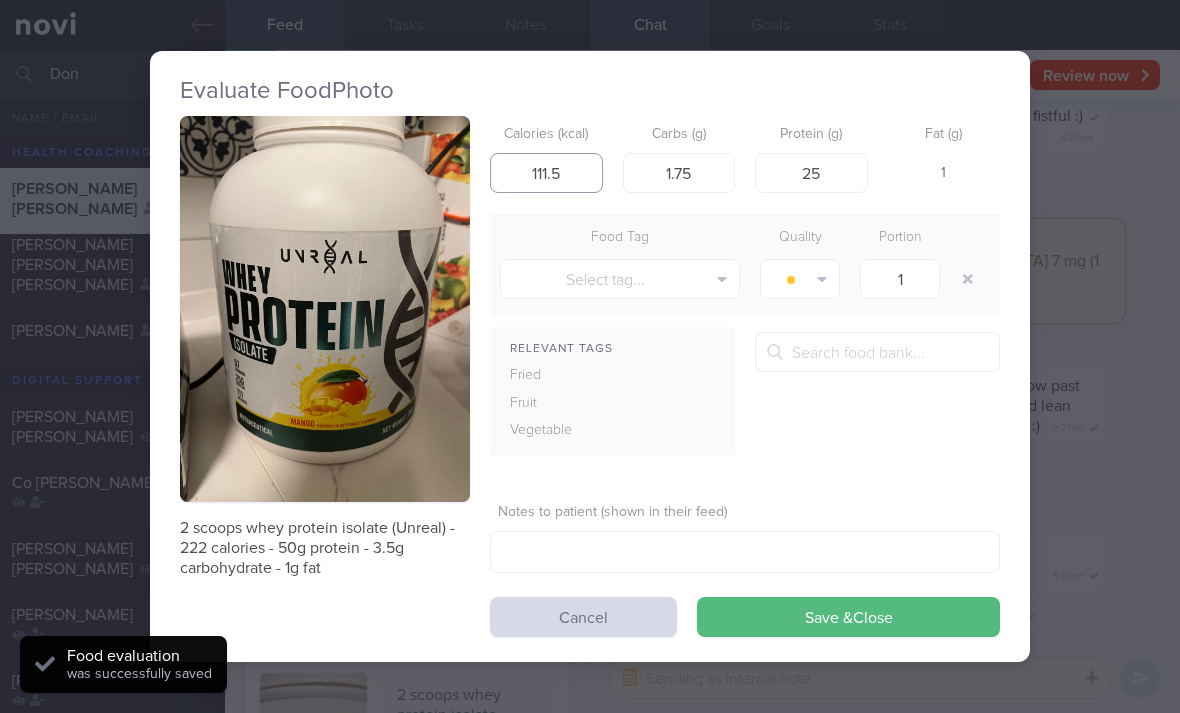 type on "1" 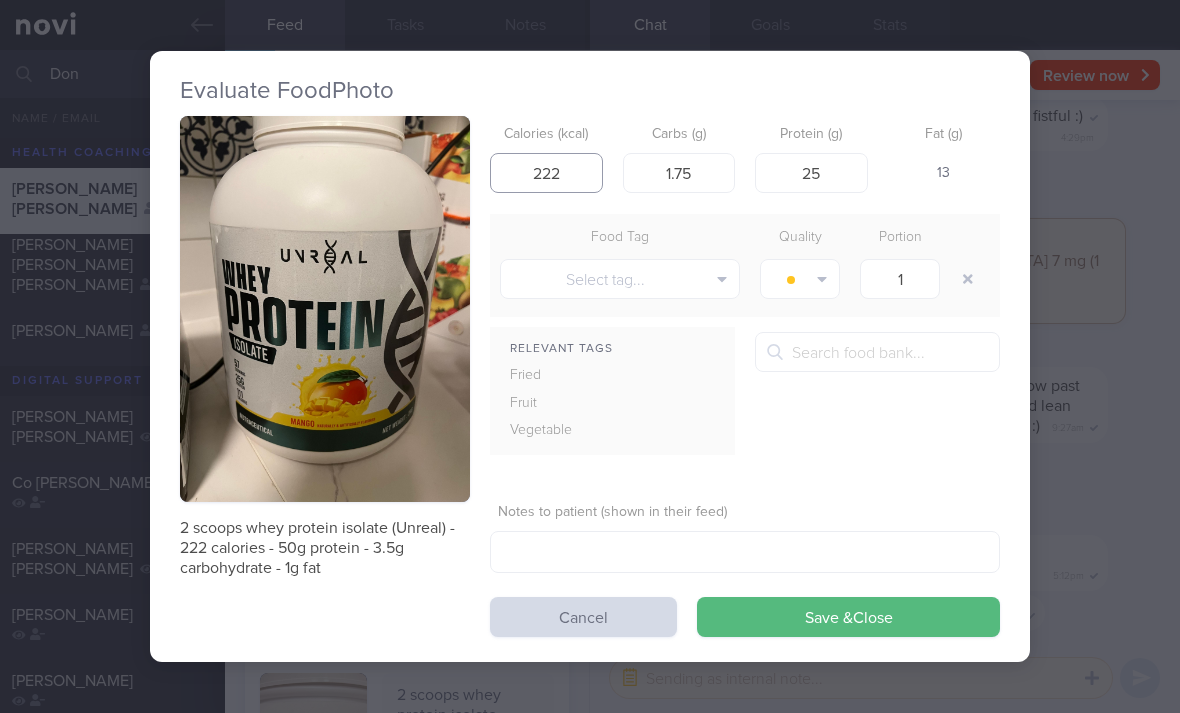 type on "222" 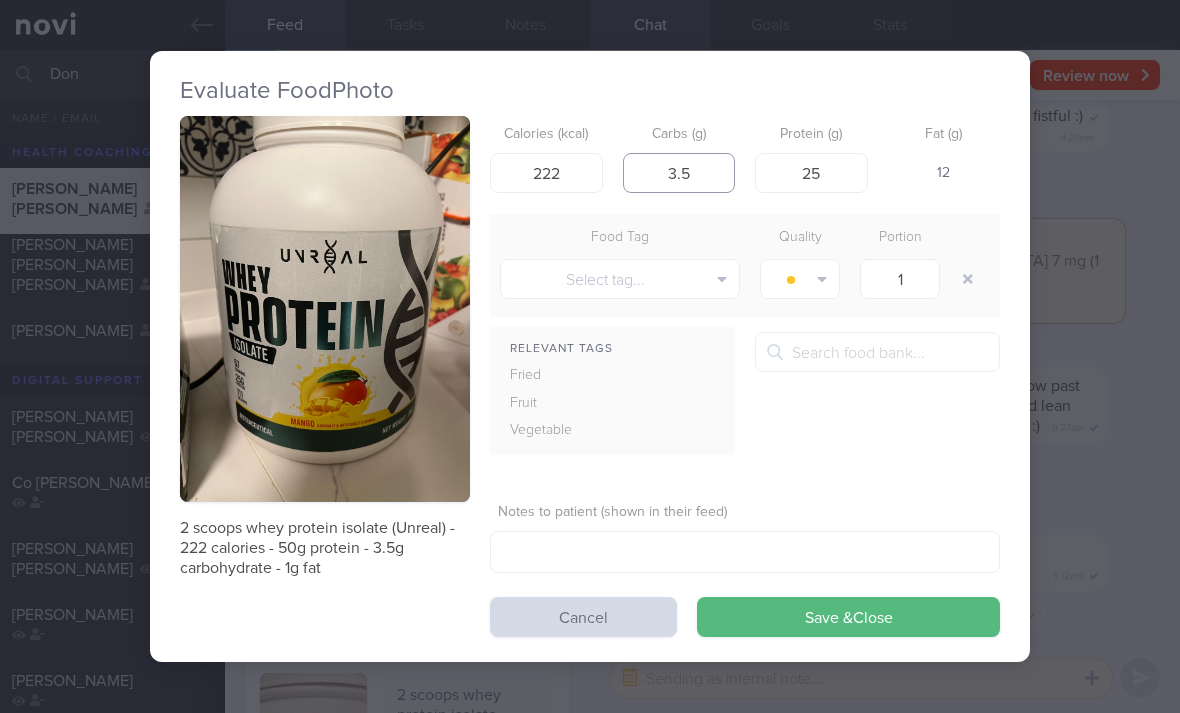 type on "3.5" 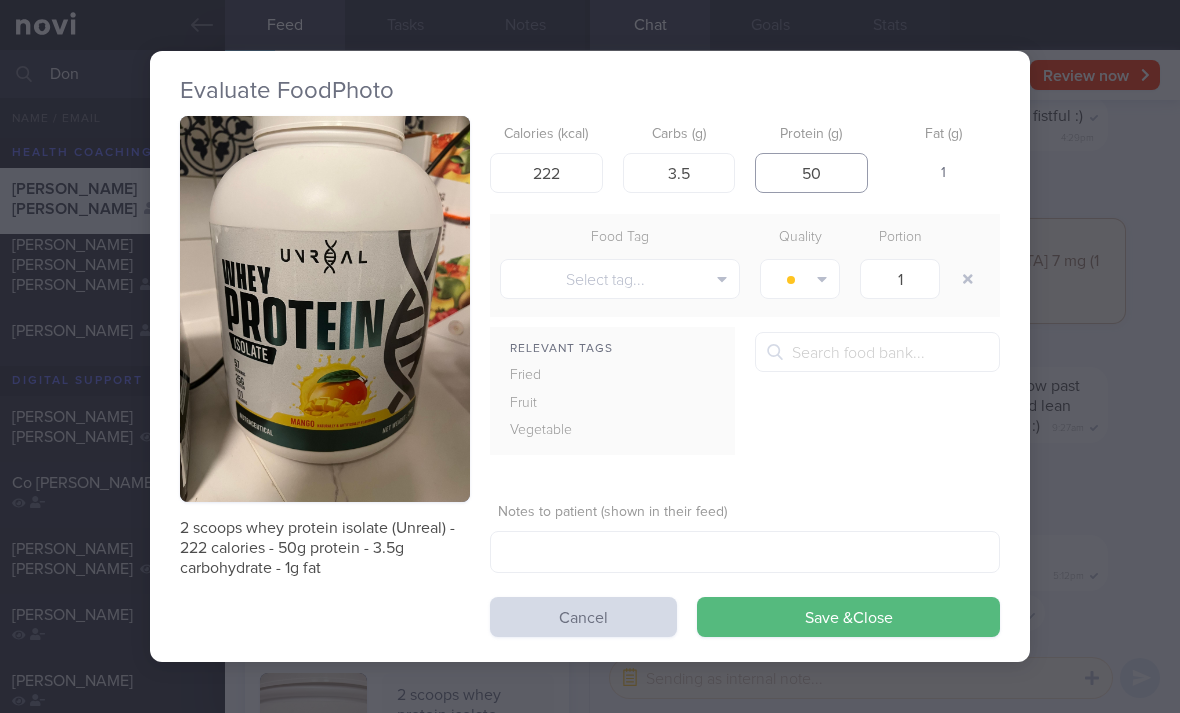 type on "50" 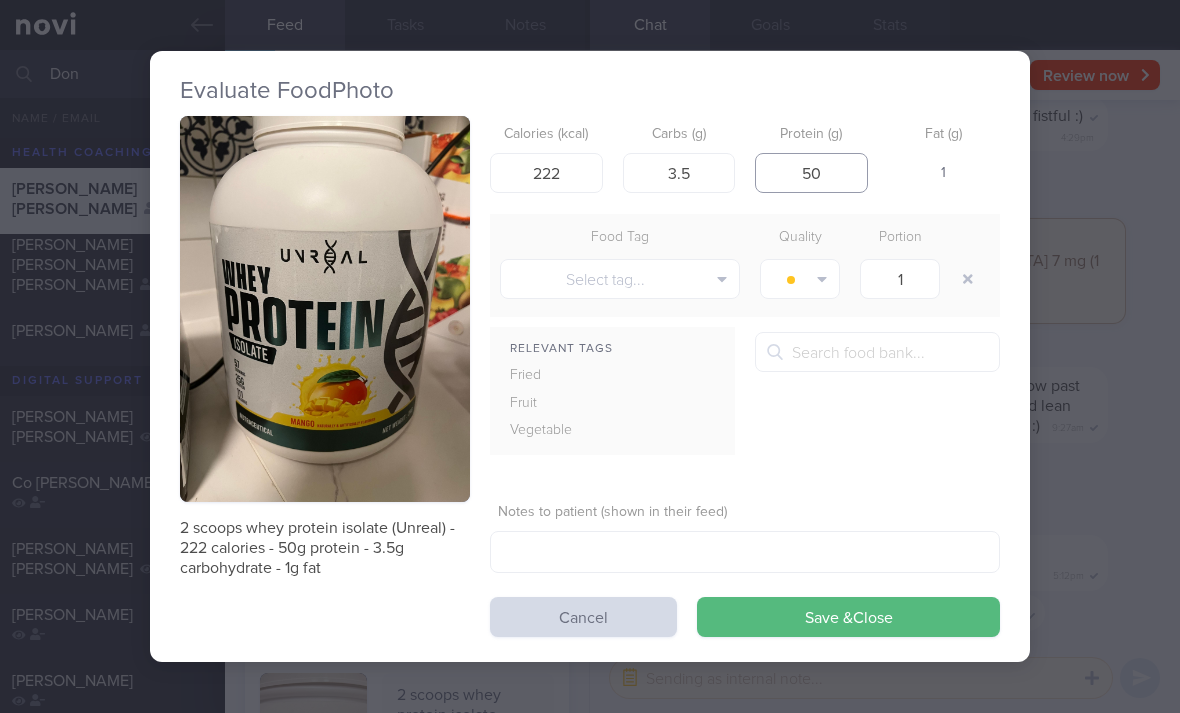 click on "Save &
Close" at bounding box center [848, 617] 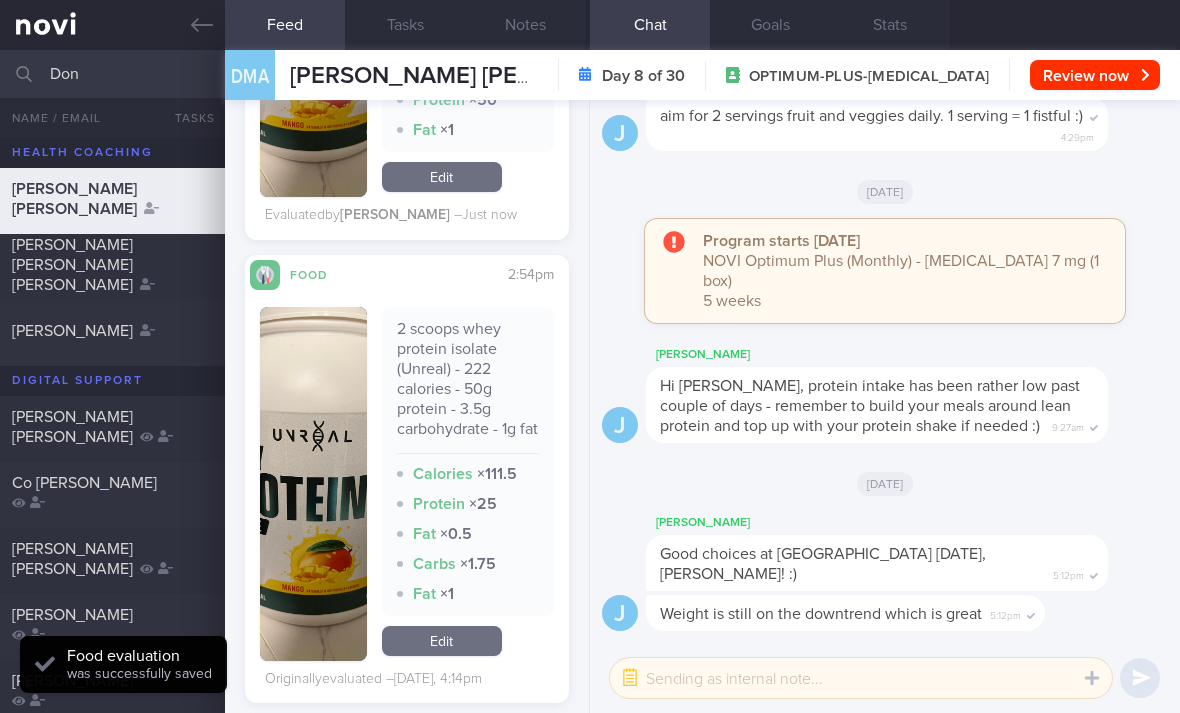 scroll, scrollTop: 3226, scrollLeft: 0, axis: vertical 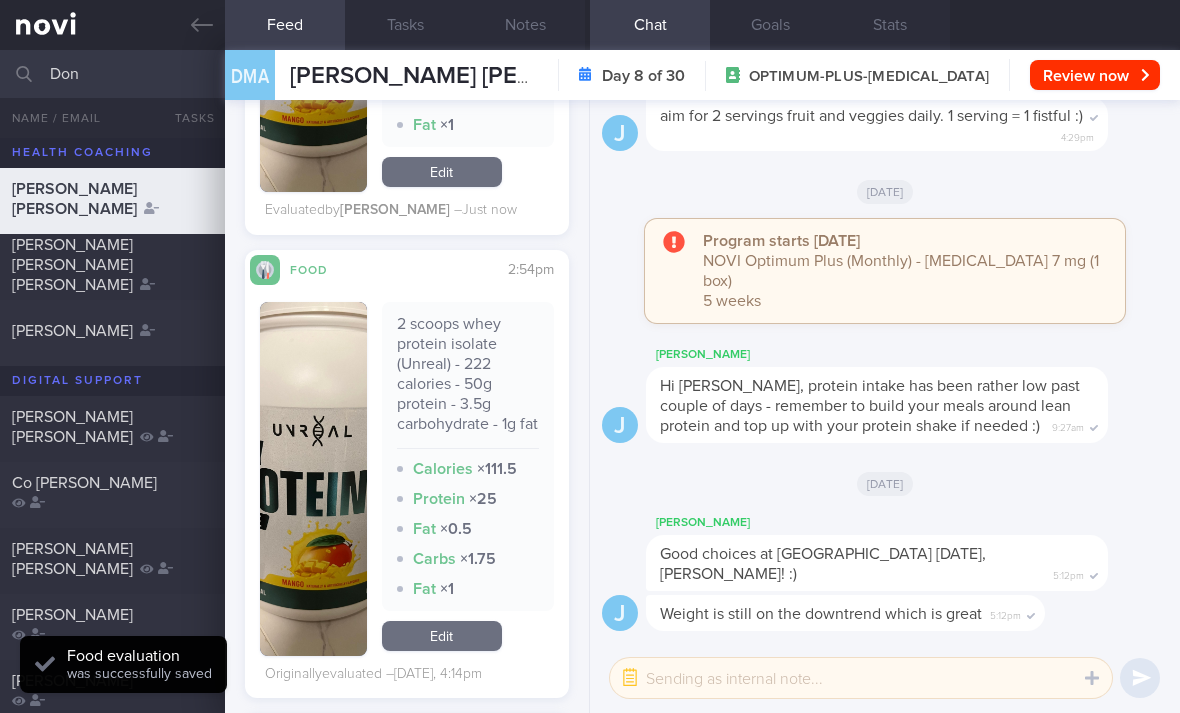 click on "2 scoops whey protein isolate (Unreal)
- 222 calories
- 50g protein
- 3.5g carbohydrate
- 1g fat
Calories
×  111.5
Protein
×  25
Fat
×  0.5
Carbs
×  1.75
Fat
×  1
Edit" at bounding box center (468, 479) 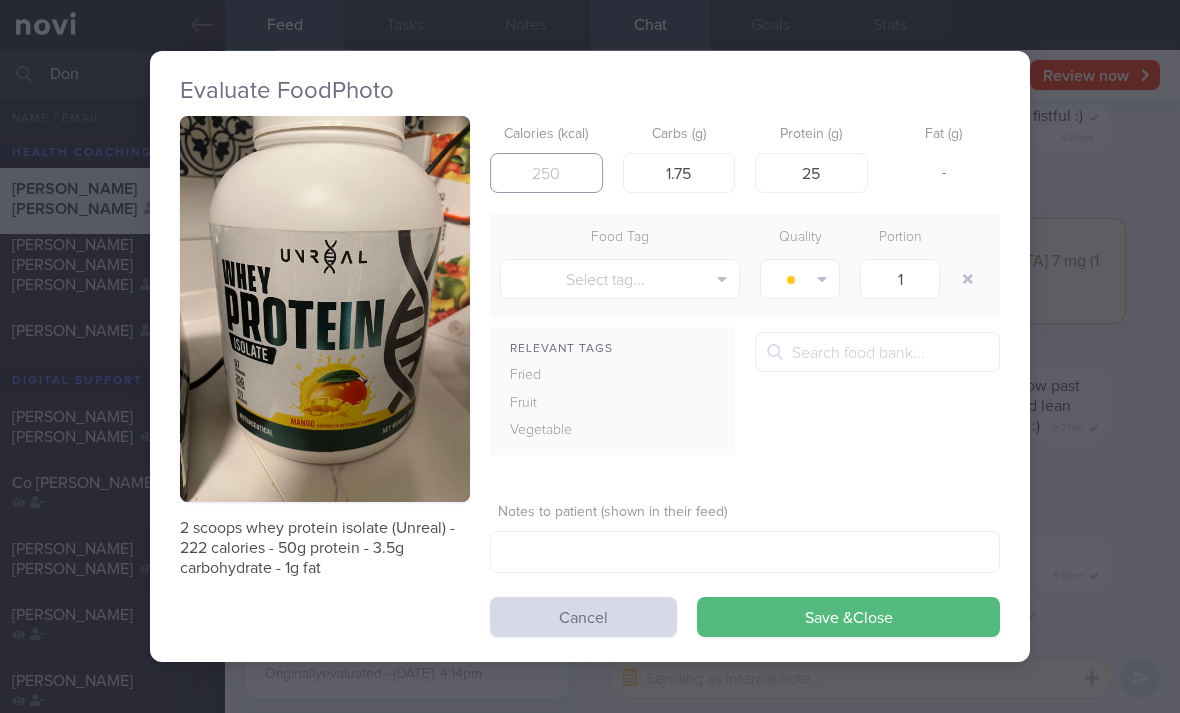 type 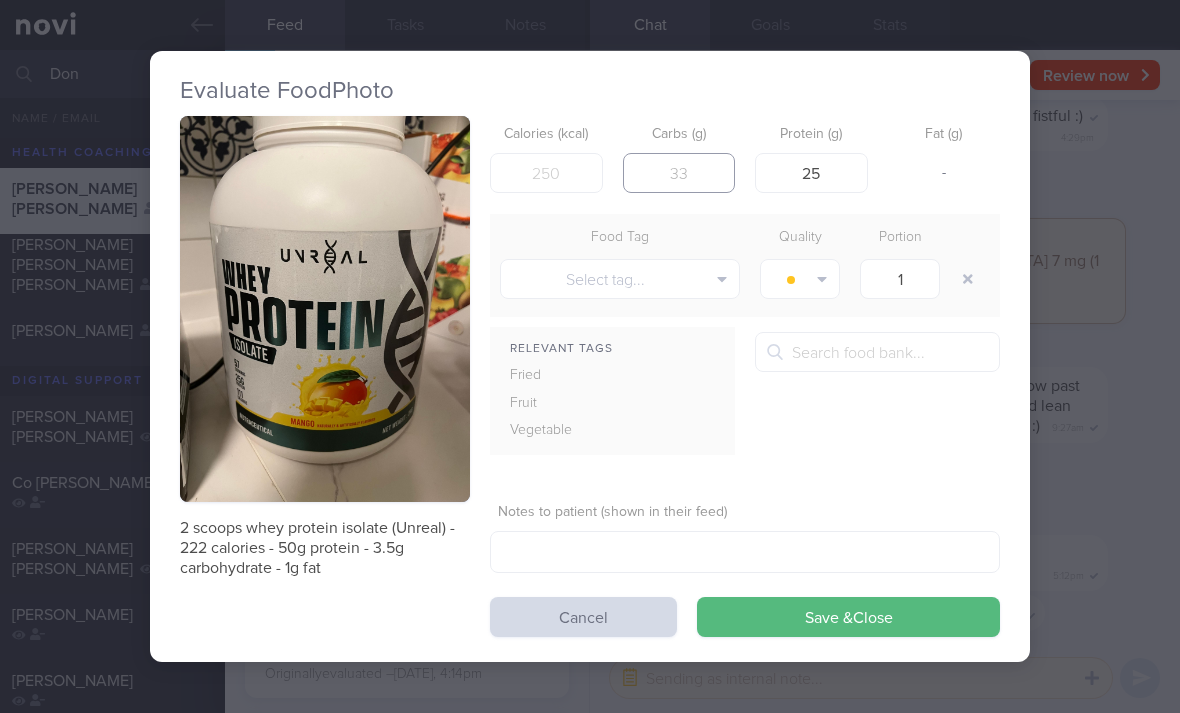 type 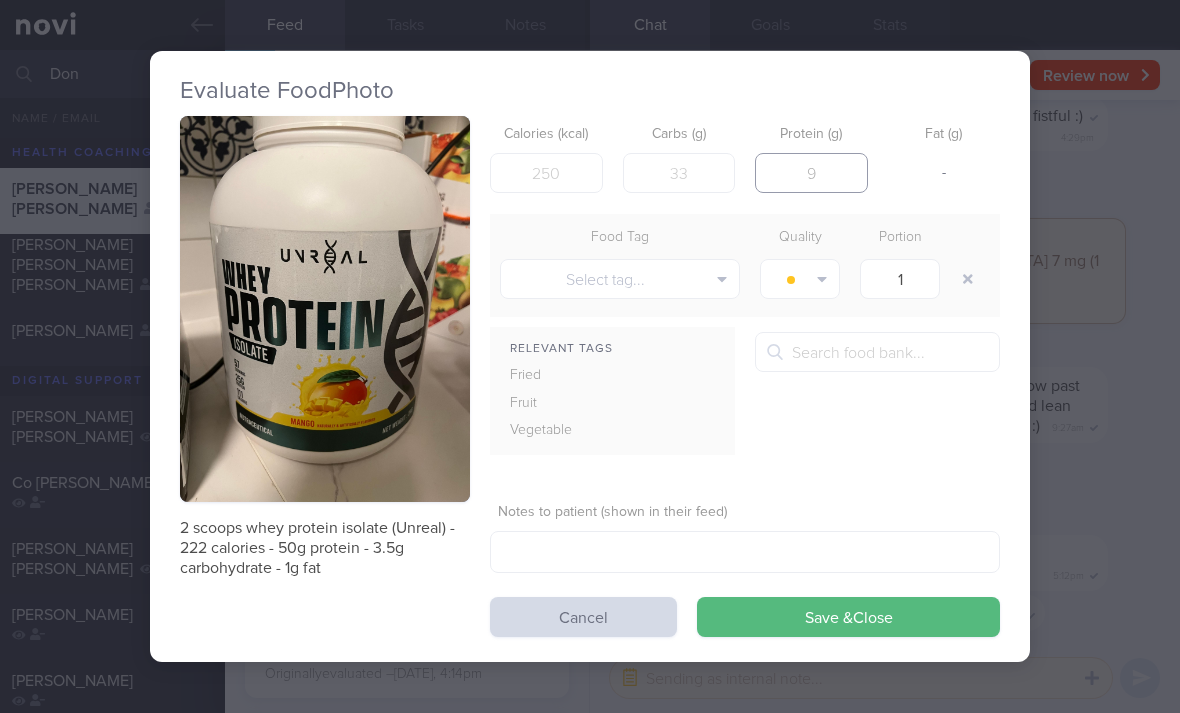 type 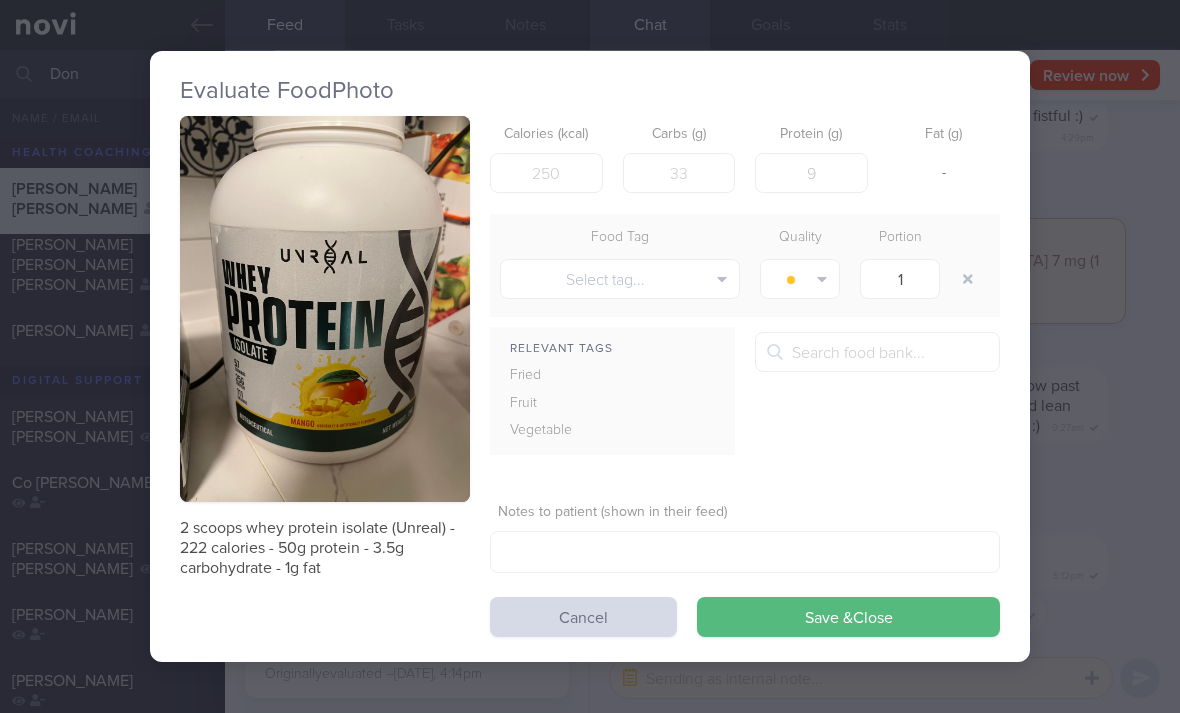 click on "Save &
Close" at bounding box center [848, 617] 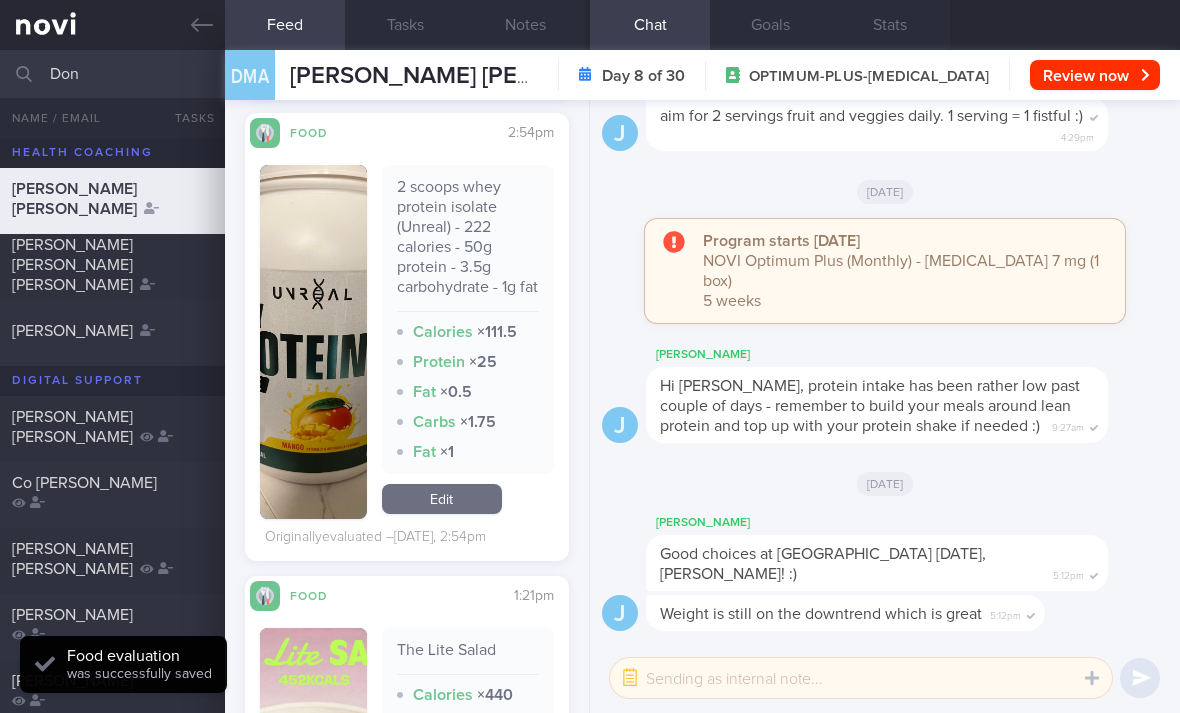 scroll, scrollTop: 3762, scrollLeft: 0, axis: vertical 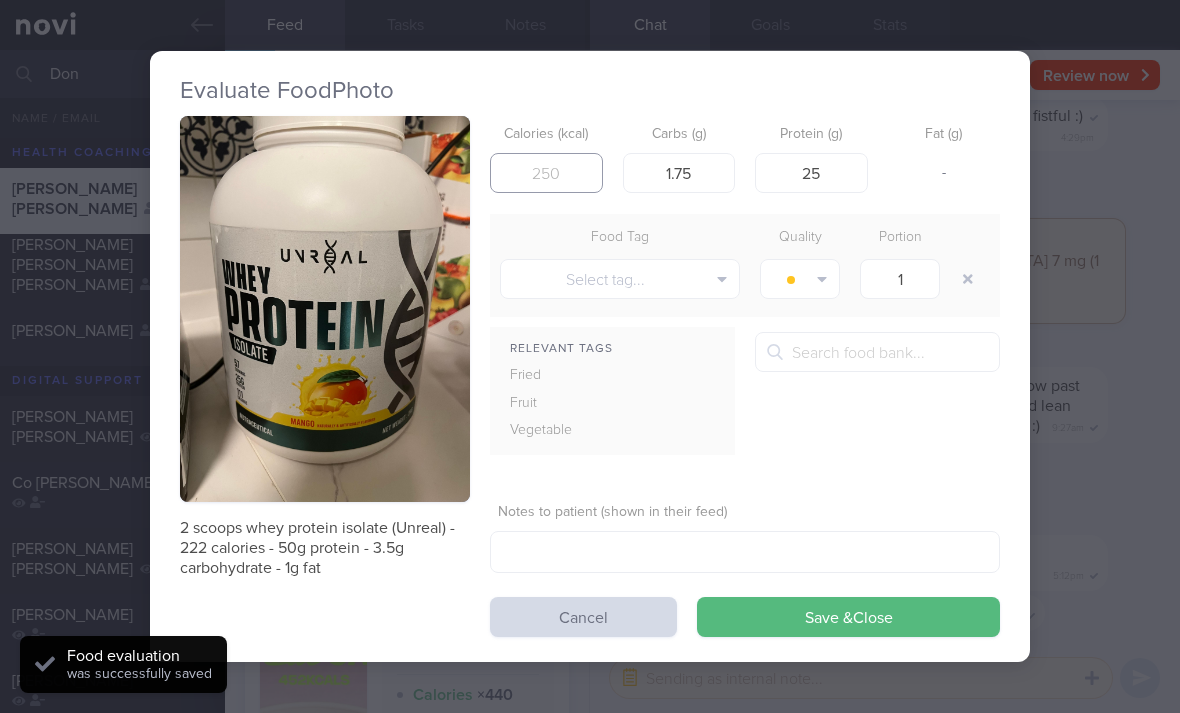 type 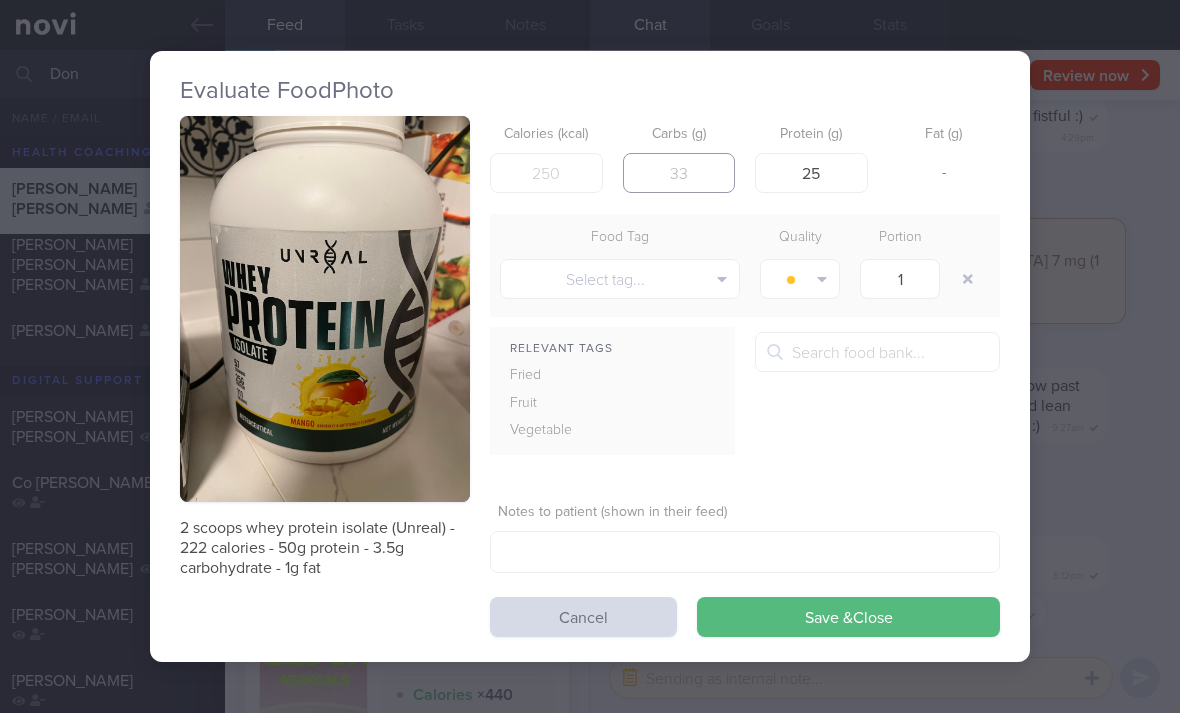 type 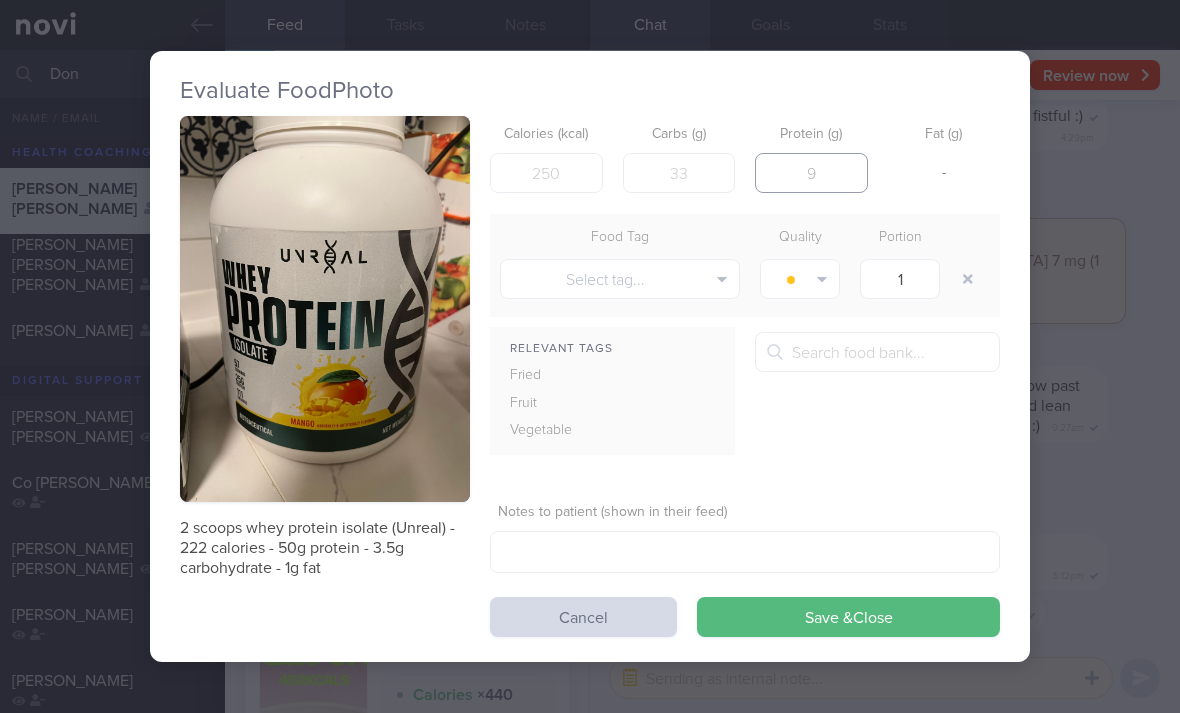type 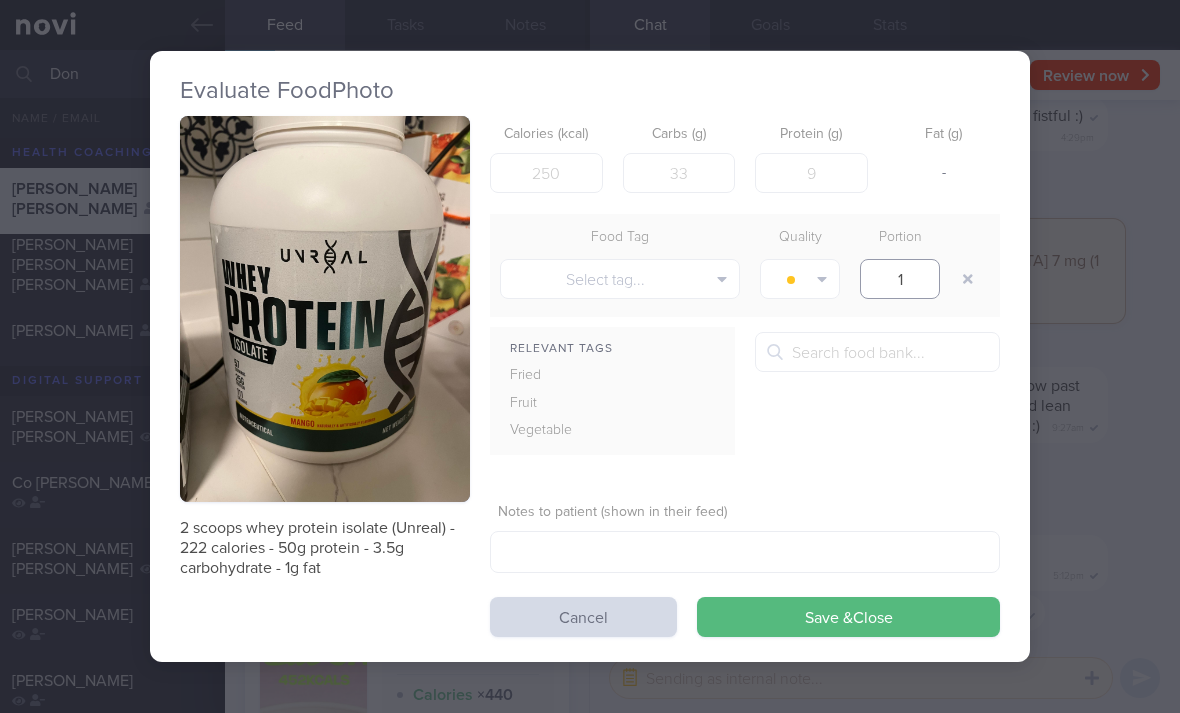 click on "1" at bounding box center (900, 279) 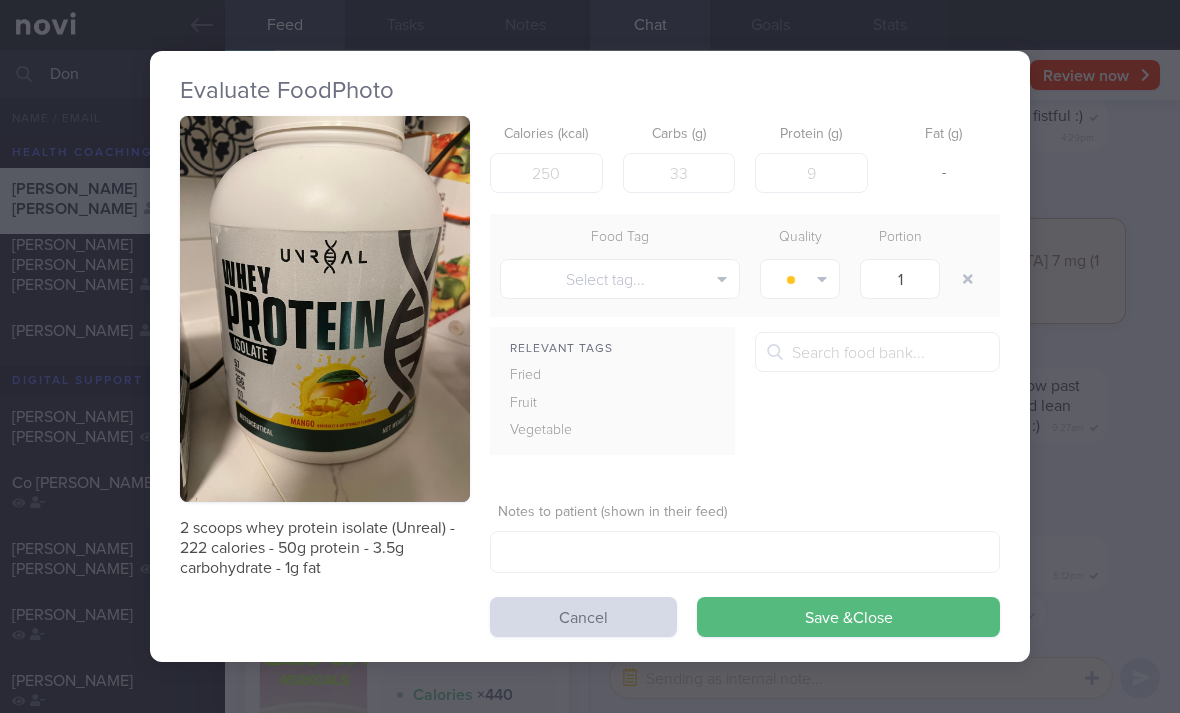 click on "1" at bounding box center [900, 279] 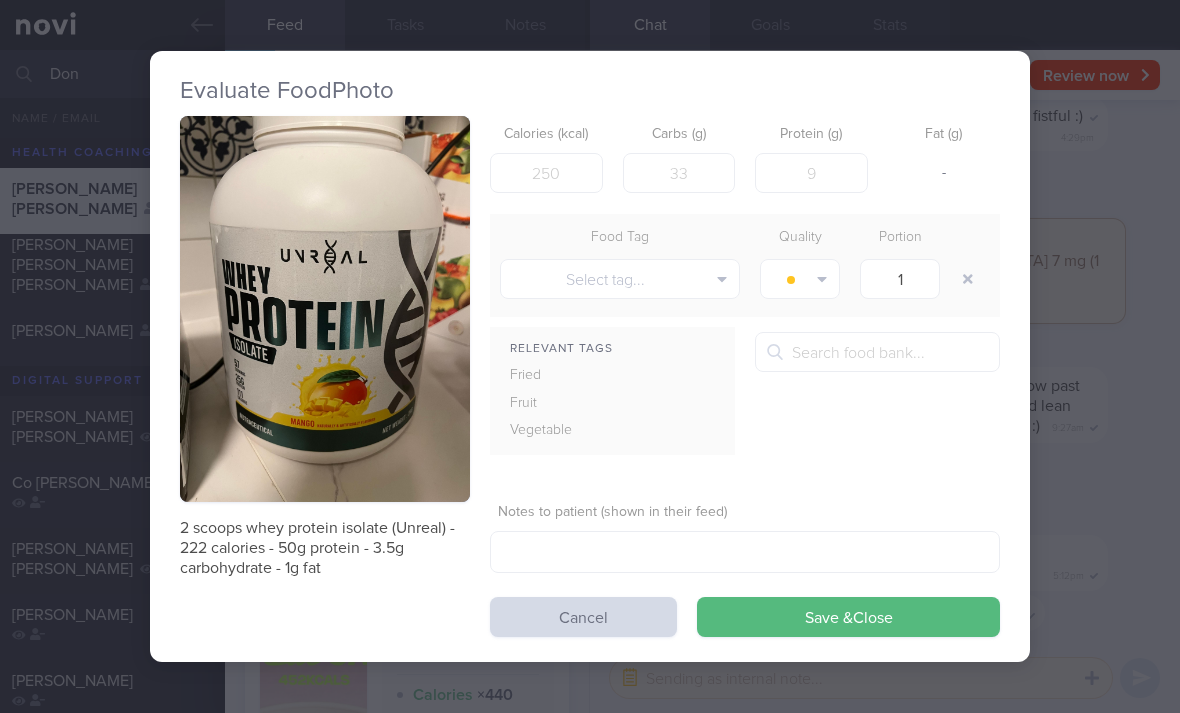 click at bounding box center [968, 279] 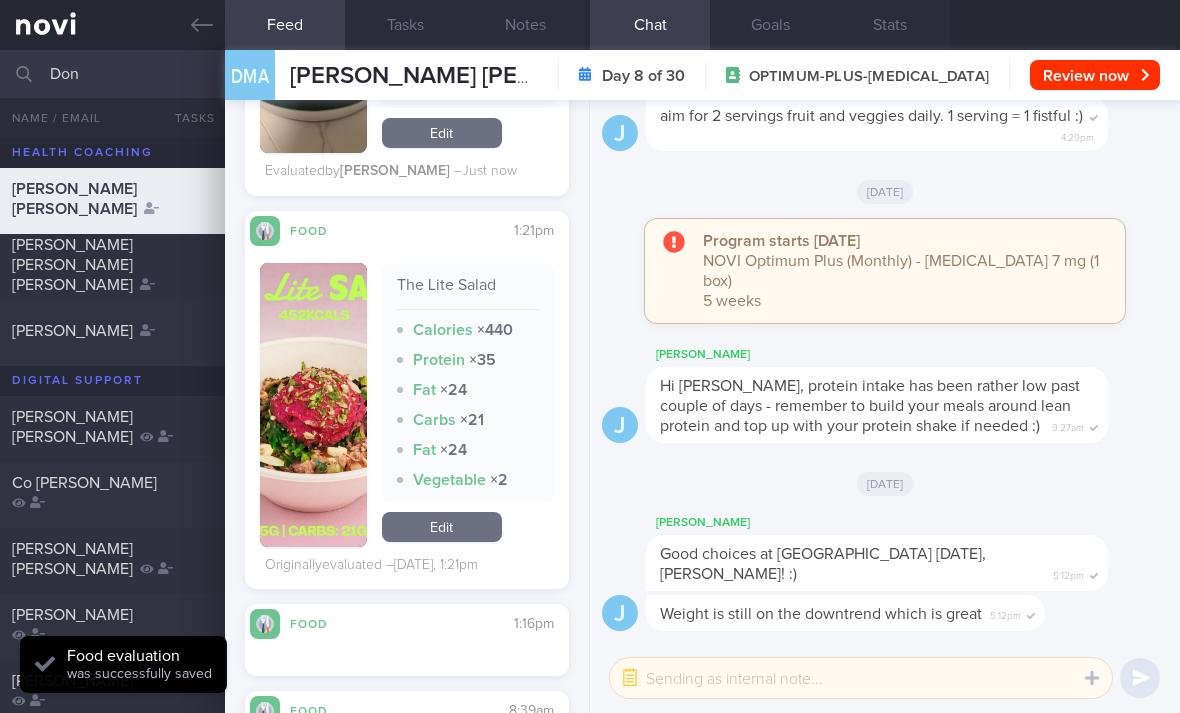 scroll, scrollTop: 4154, scrollLeft: 0, axis: vertical 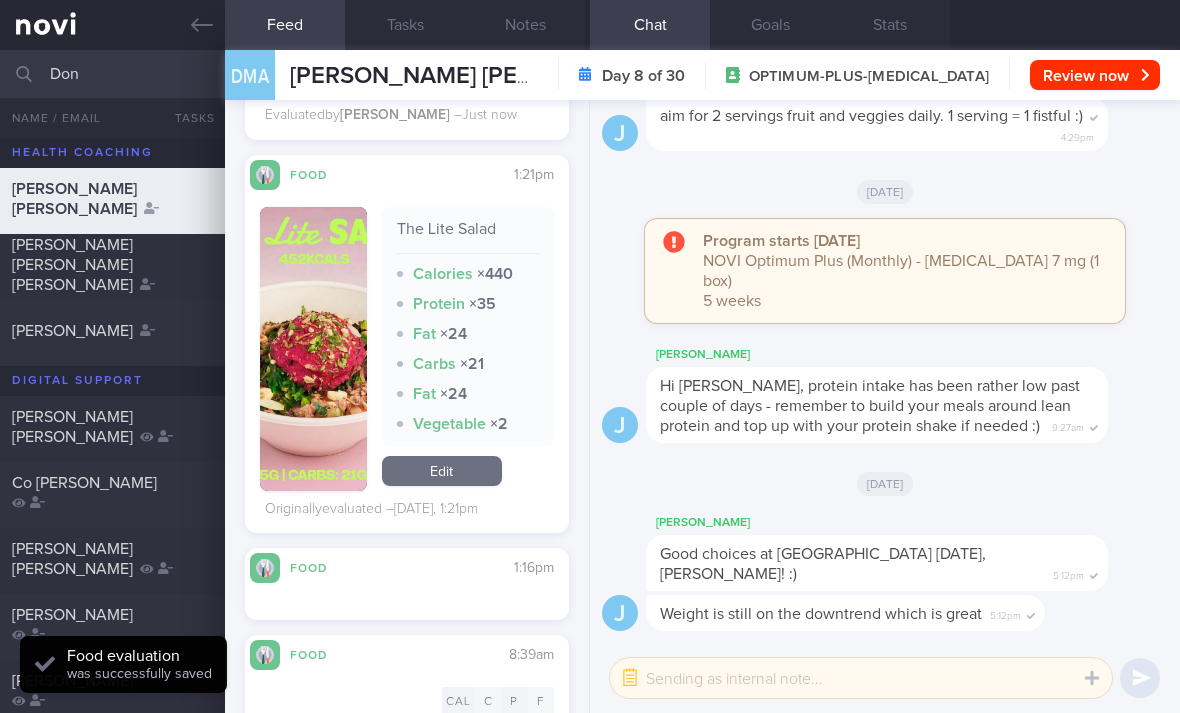 click on "Edit" at bounding box center [442, 471] 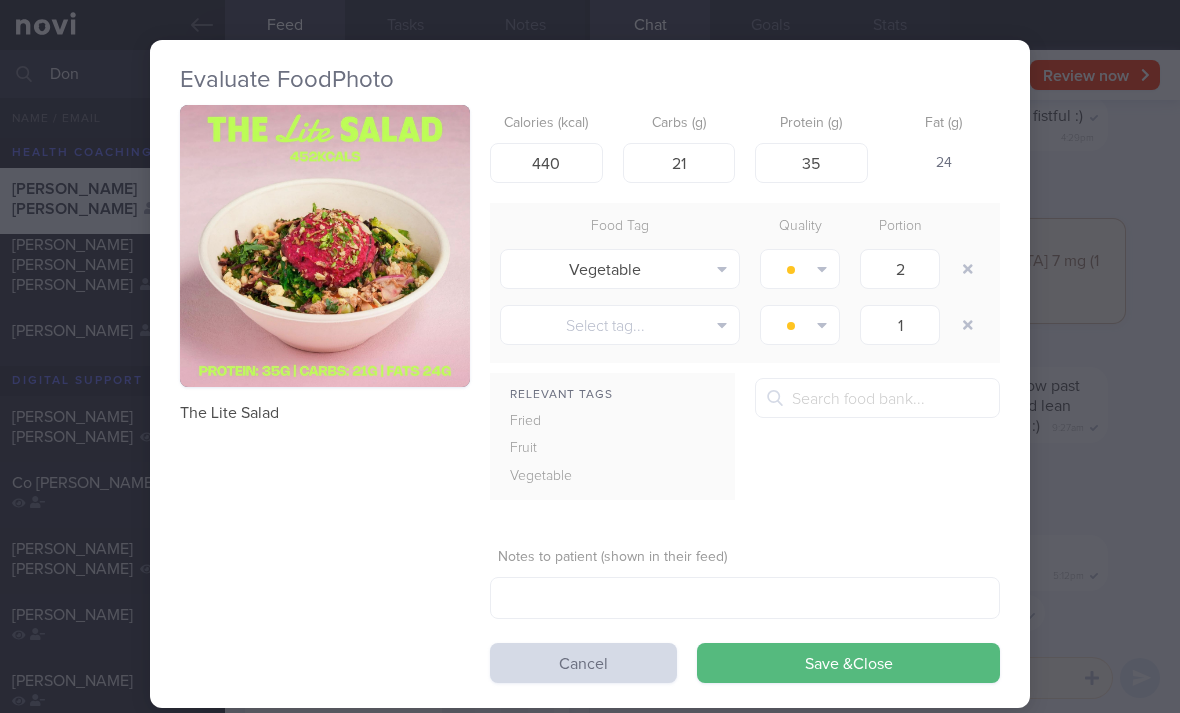 scroll, scrollTop: 0, scrollLeft: 0, axis: both 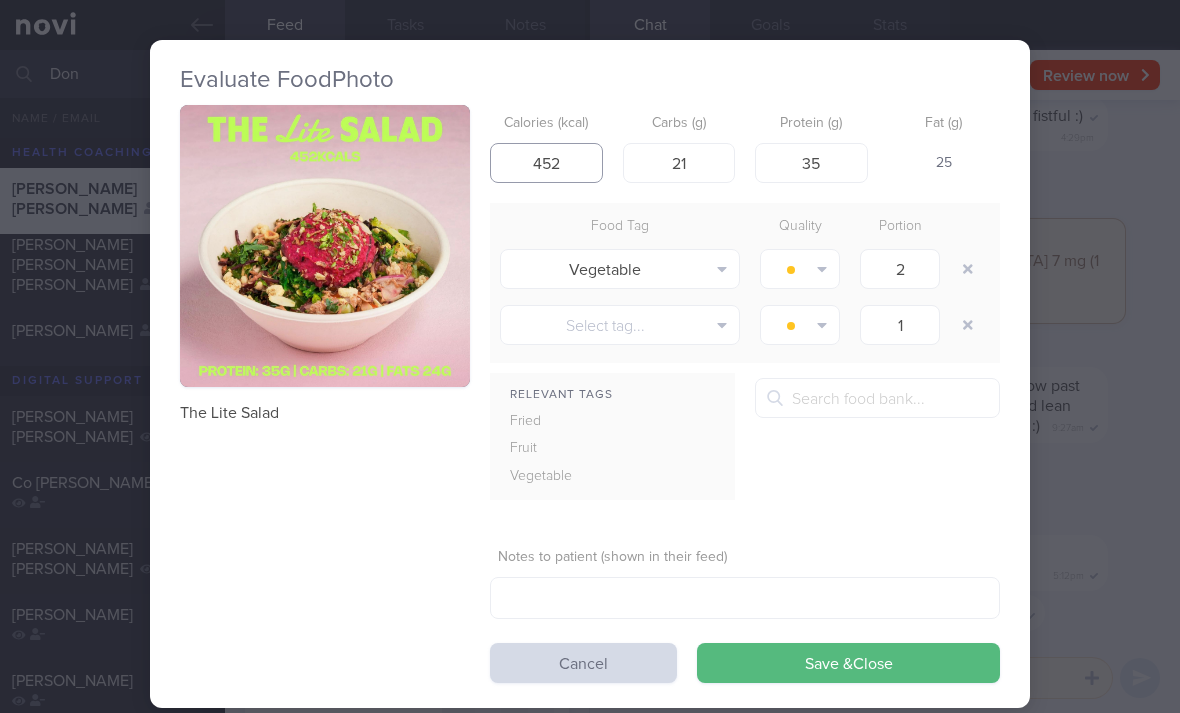 type on "452" 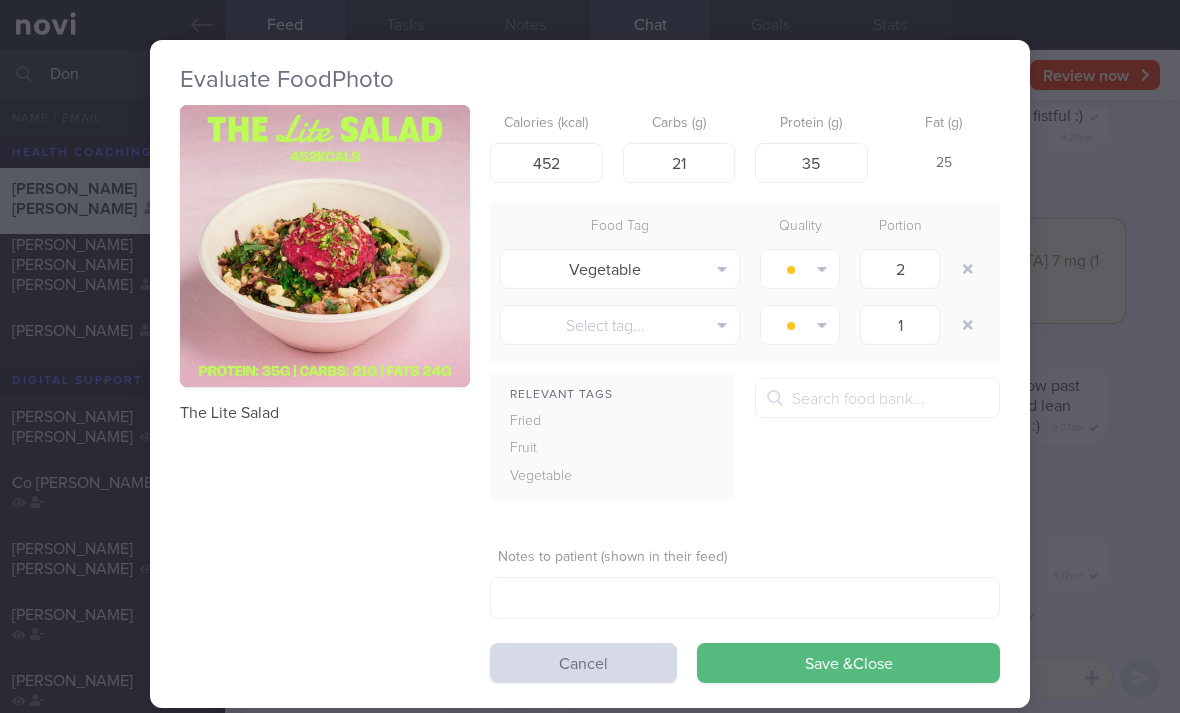 click at bounding box center (968, 269) 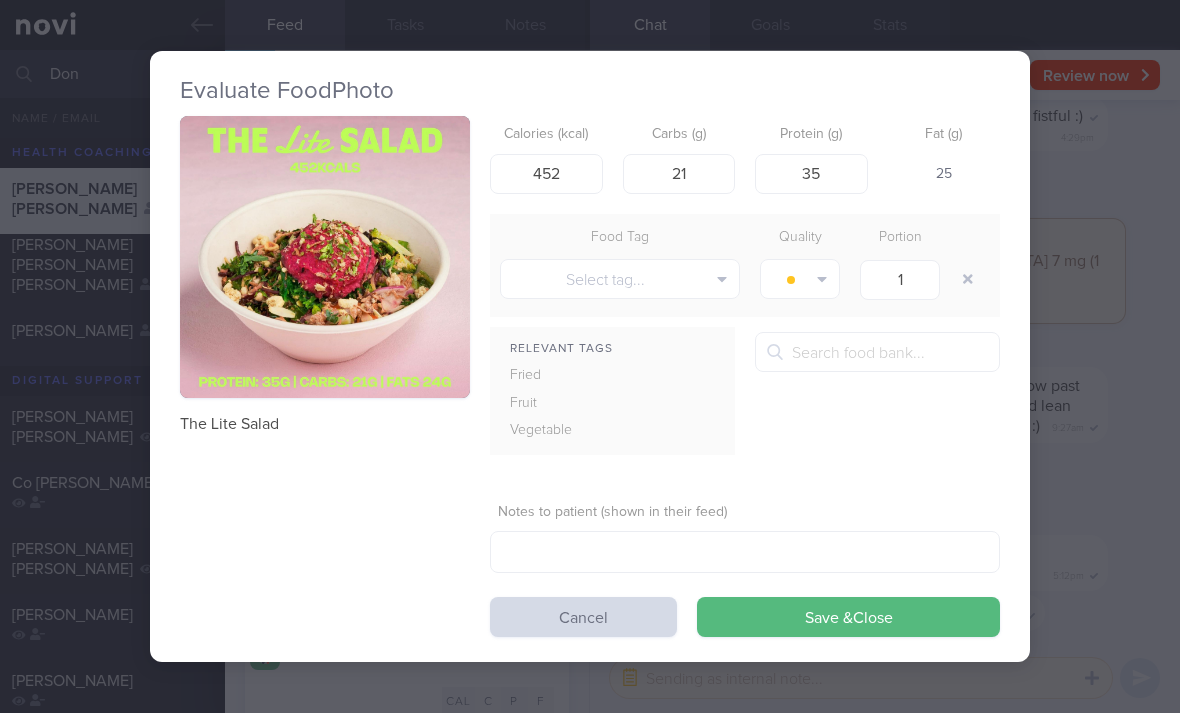 click on "Select tag..." at bounding box center [620, 279] 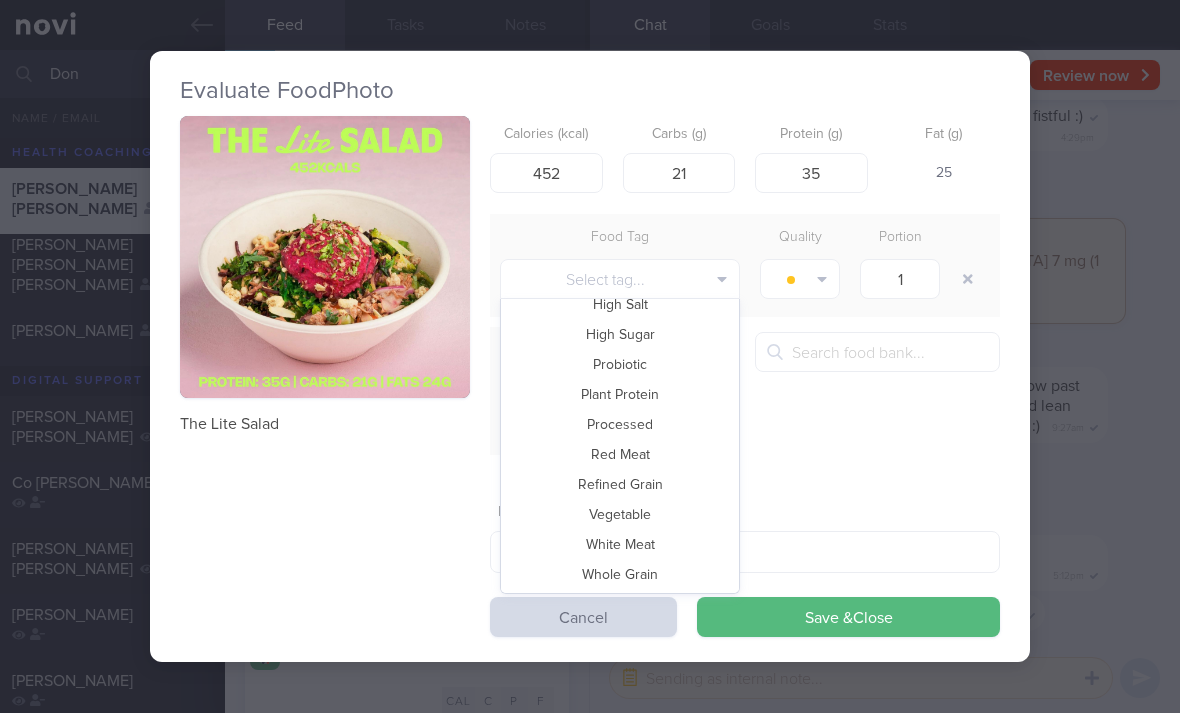 scroll, scrollTop: 434, scrollLeft: 0, axis: vertical 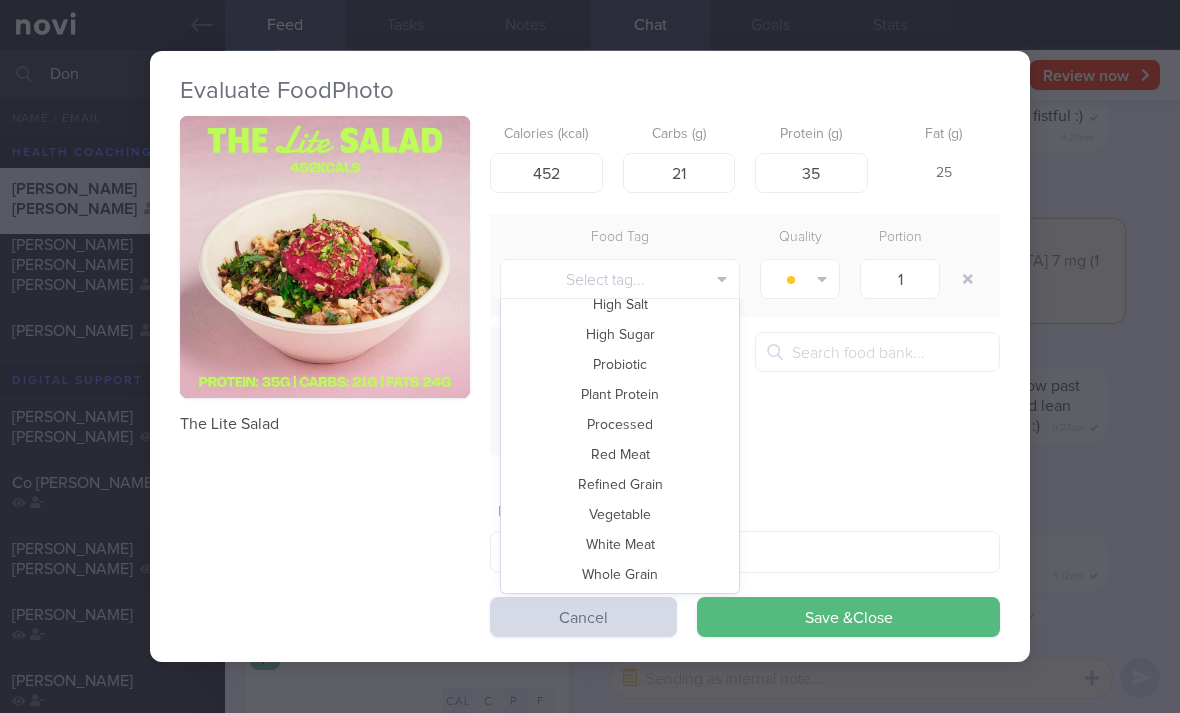 click on "Vegetable" at bounding box center (620, 514) 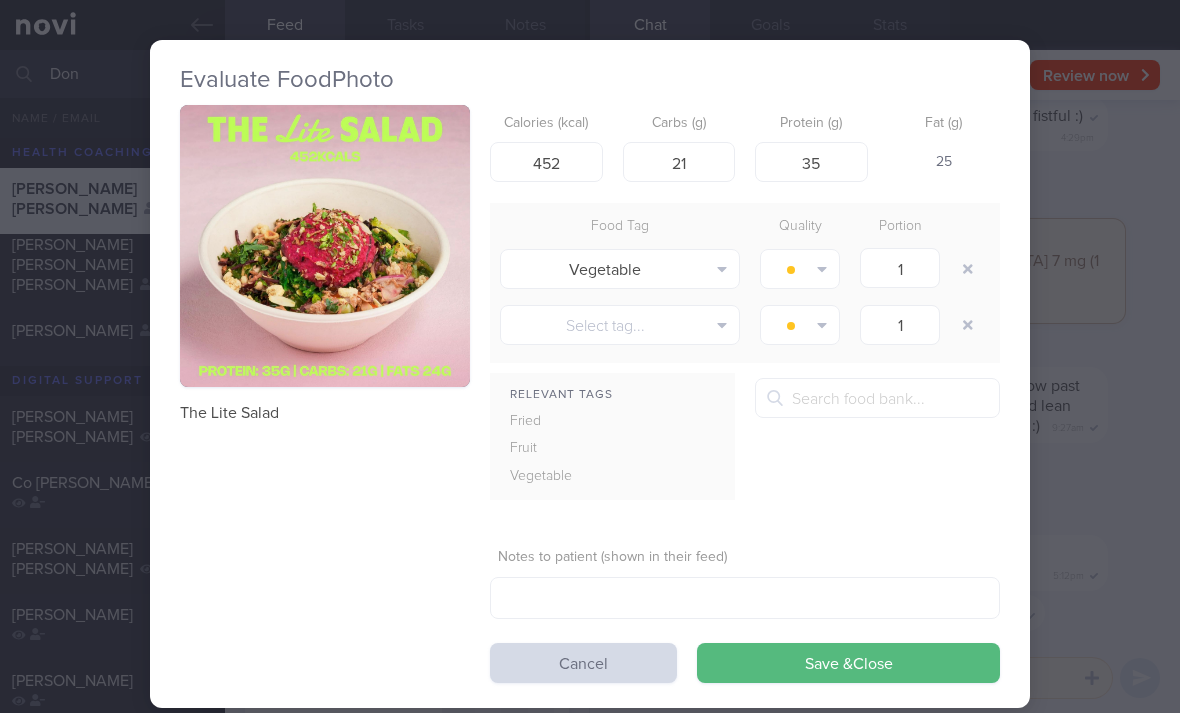 click at bounding box center (800, 269) 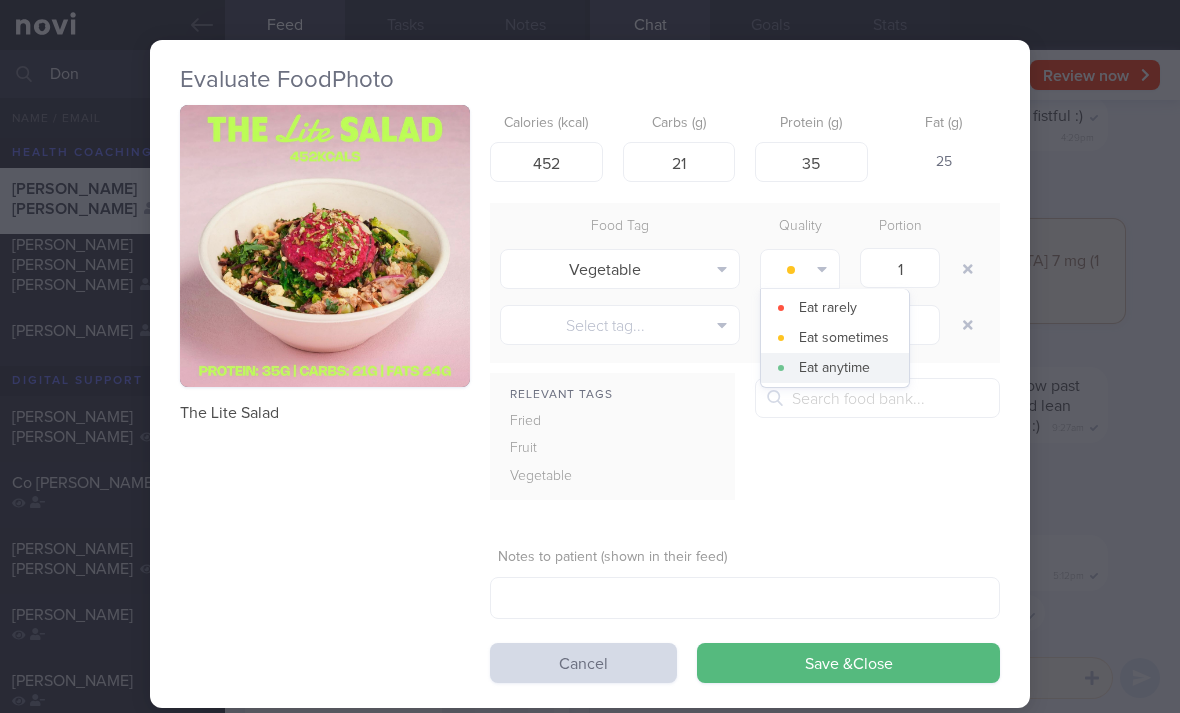 click on "Eat anytime" at bounding box center (835, 368) 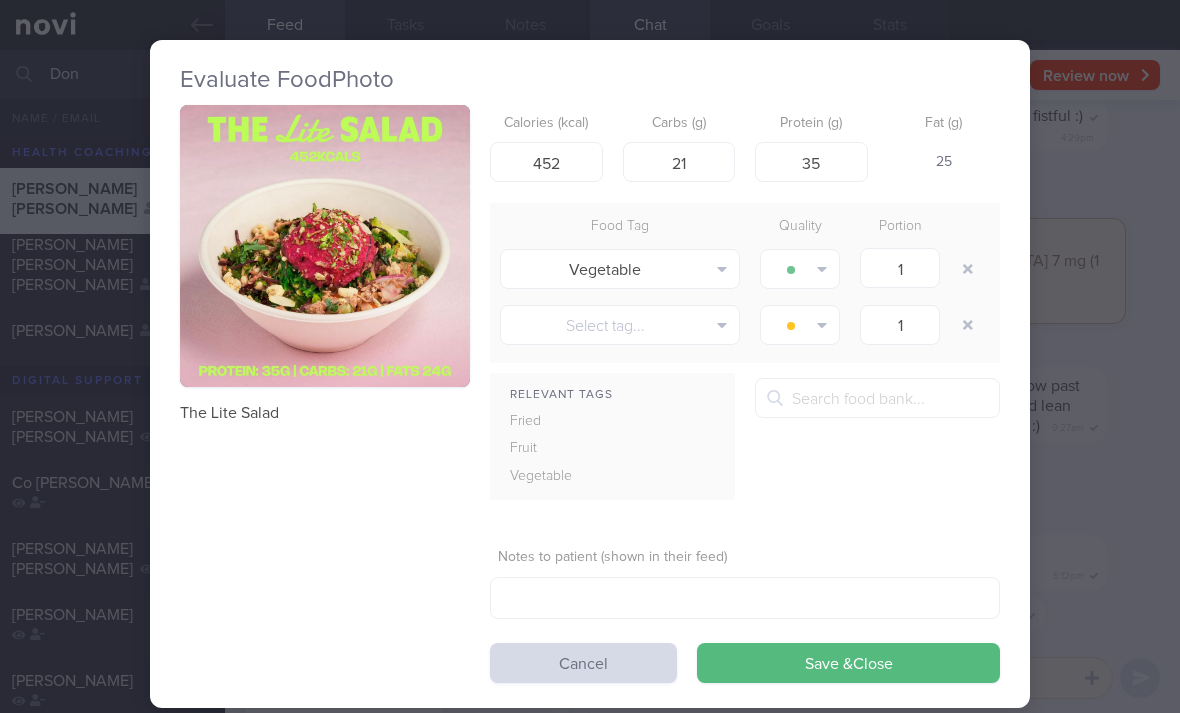 click on "Save &
Close" at bounding box center (848, 663) 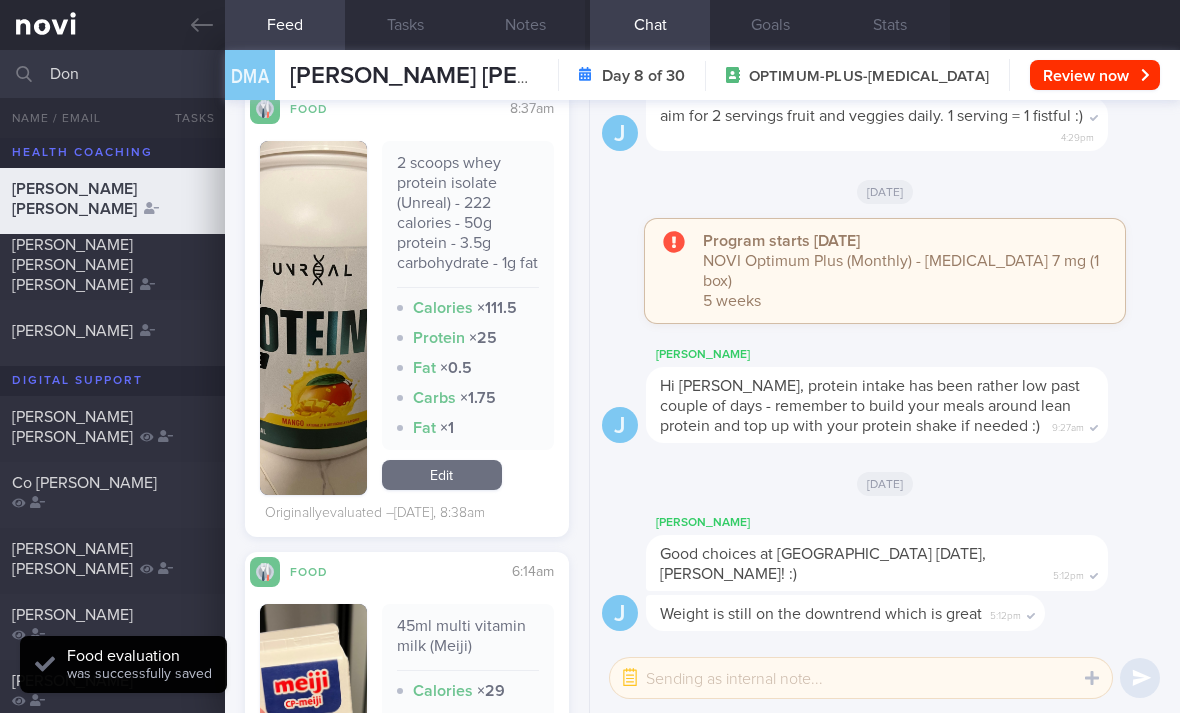 scroll, scrollTop: 4927, scrollLeft: 0, axis: vertical 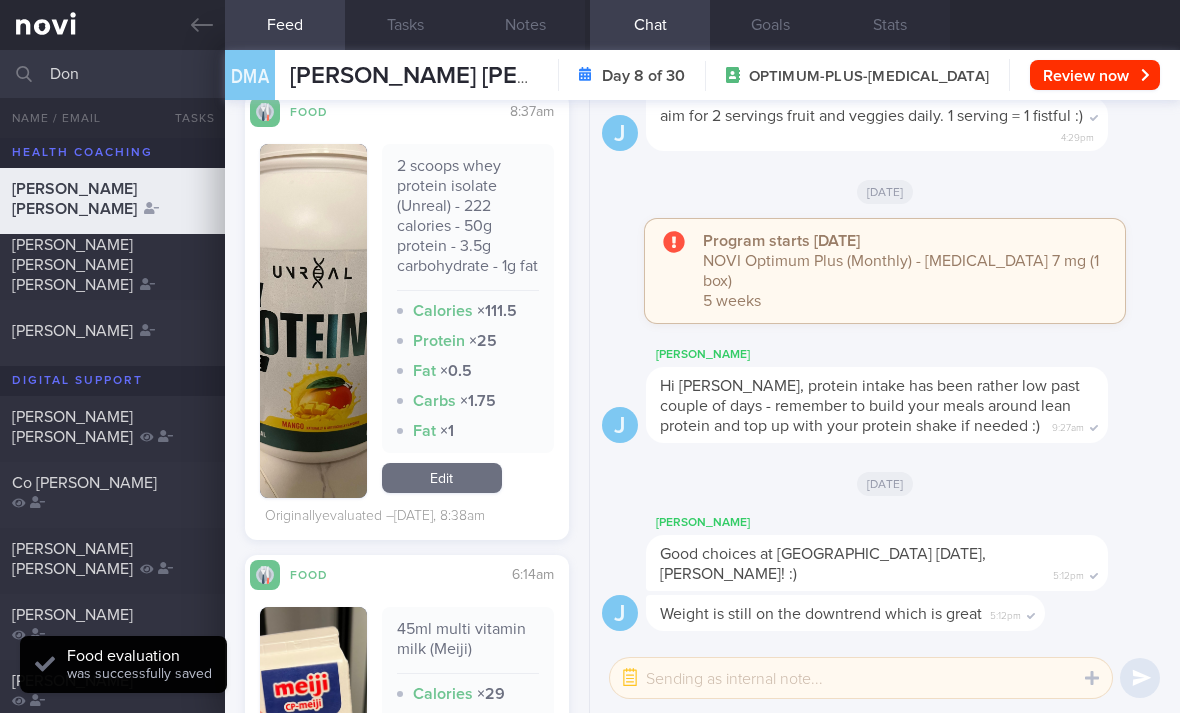click on "Edit" at bounding box center [442, 478] 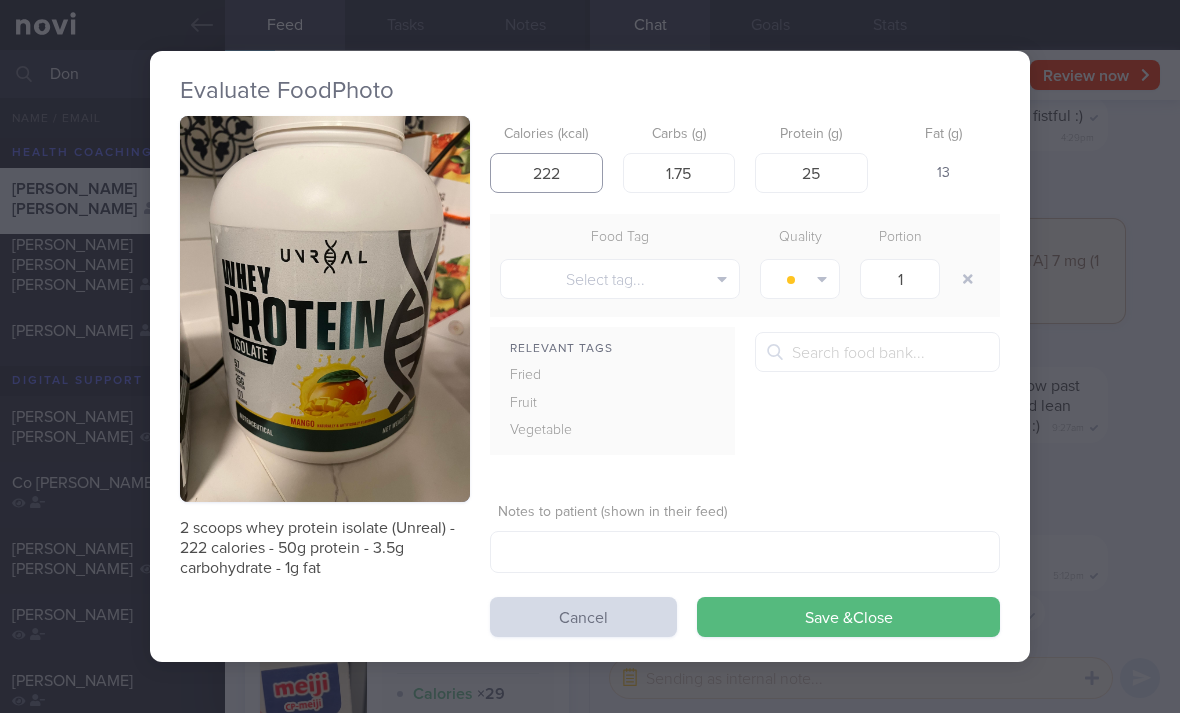 type on "222" 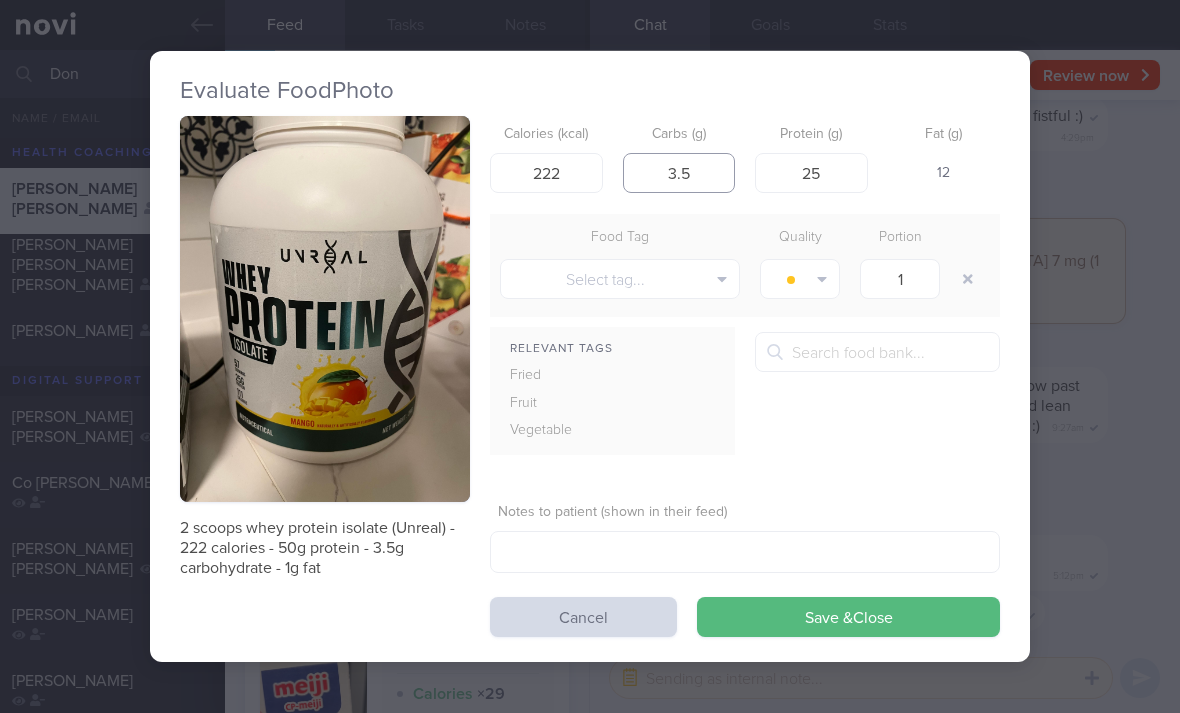 type on "3.5" 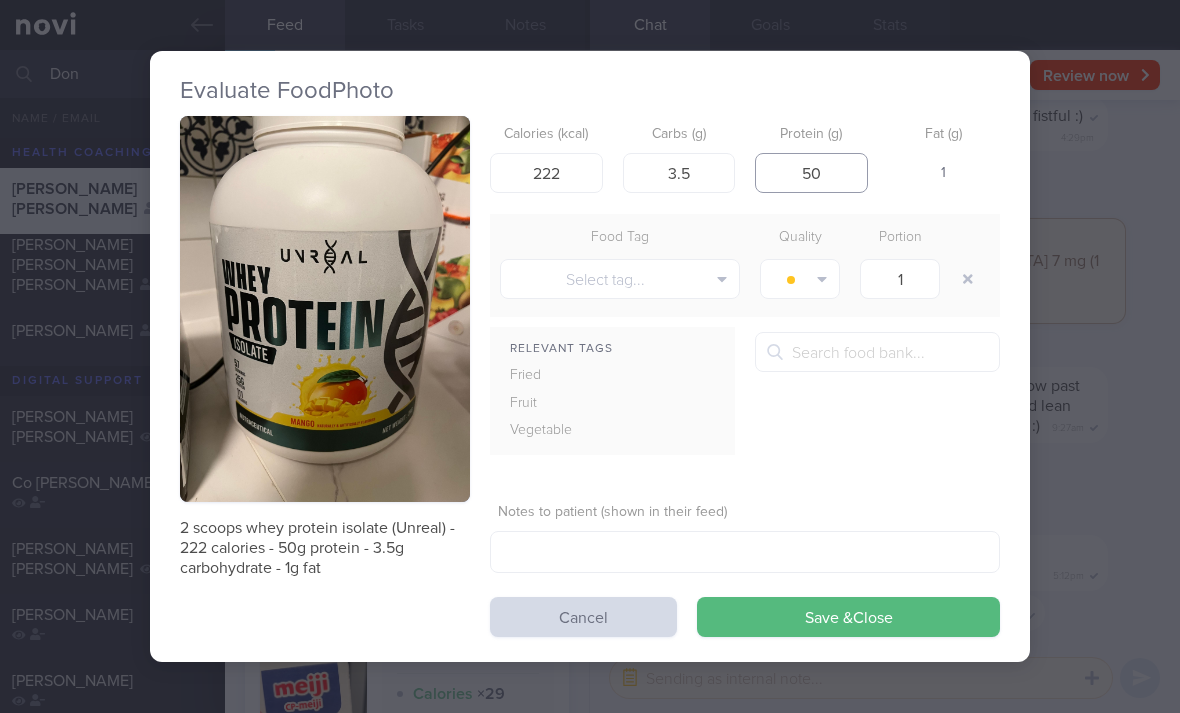 type on "50" 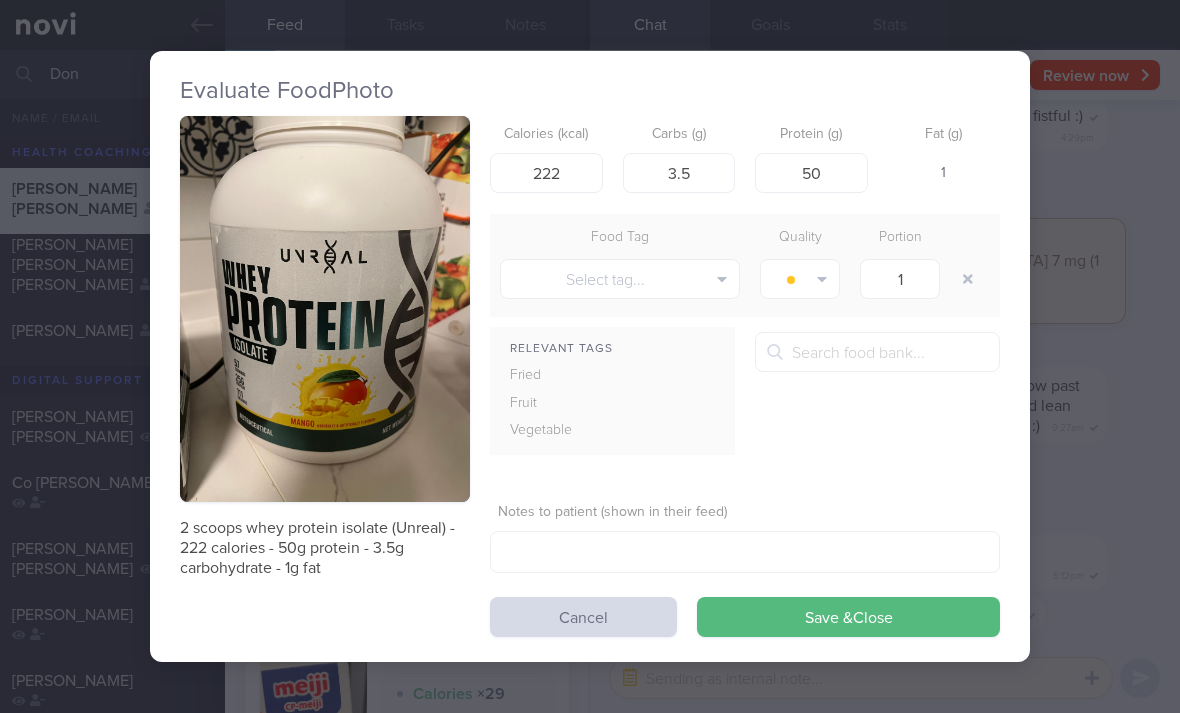 click on "Save &
Close" at bounding box center [848, 617] 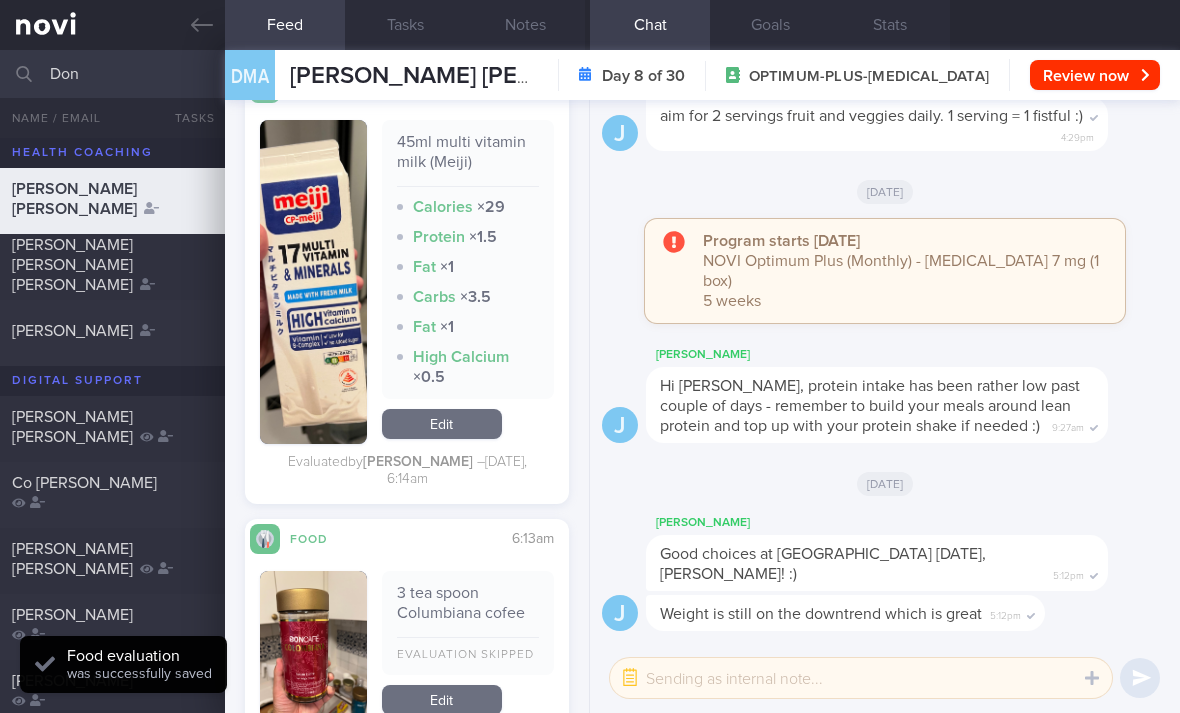 scroll, scrollTop: 5403, scrollLeft: 0, axis: vertical 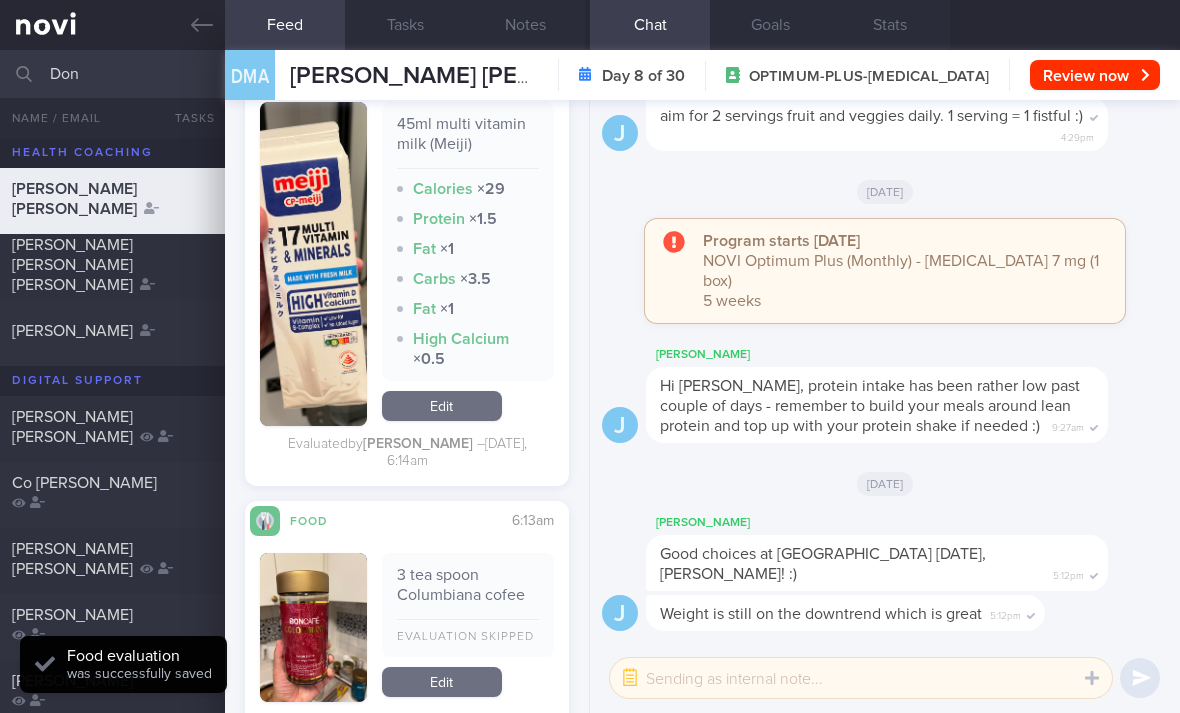 click on "Edit" at bounding box center (442, 406) 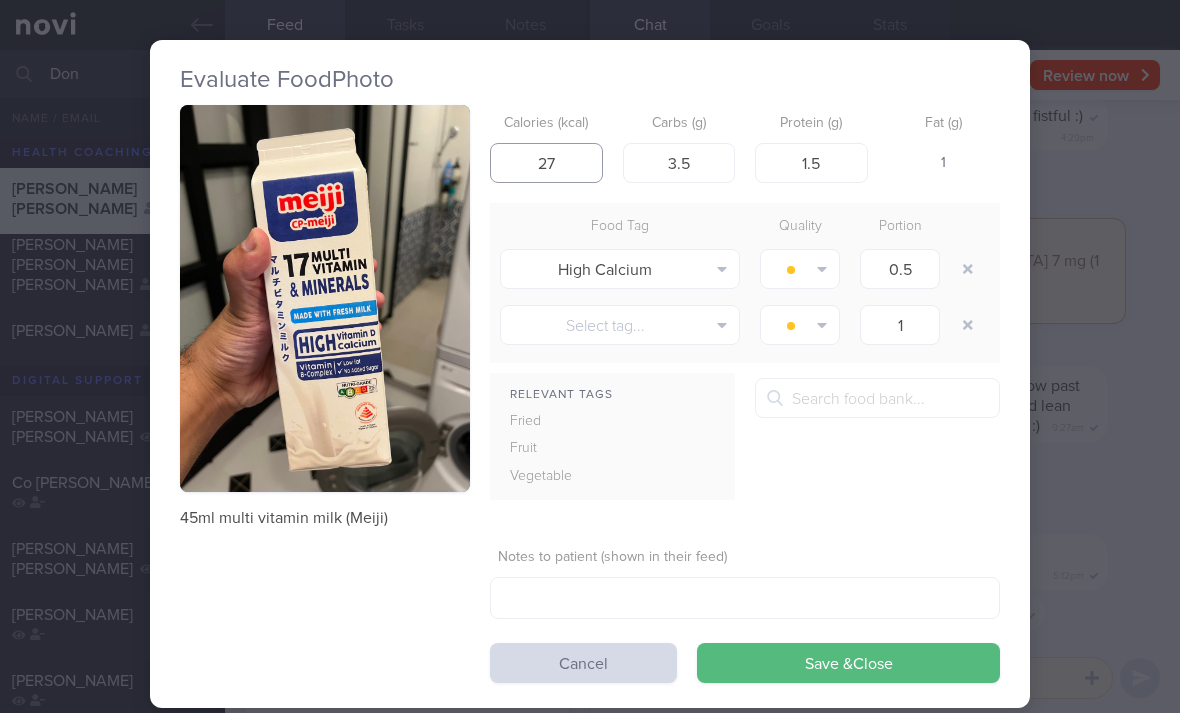 type on "27" 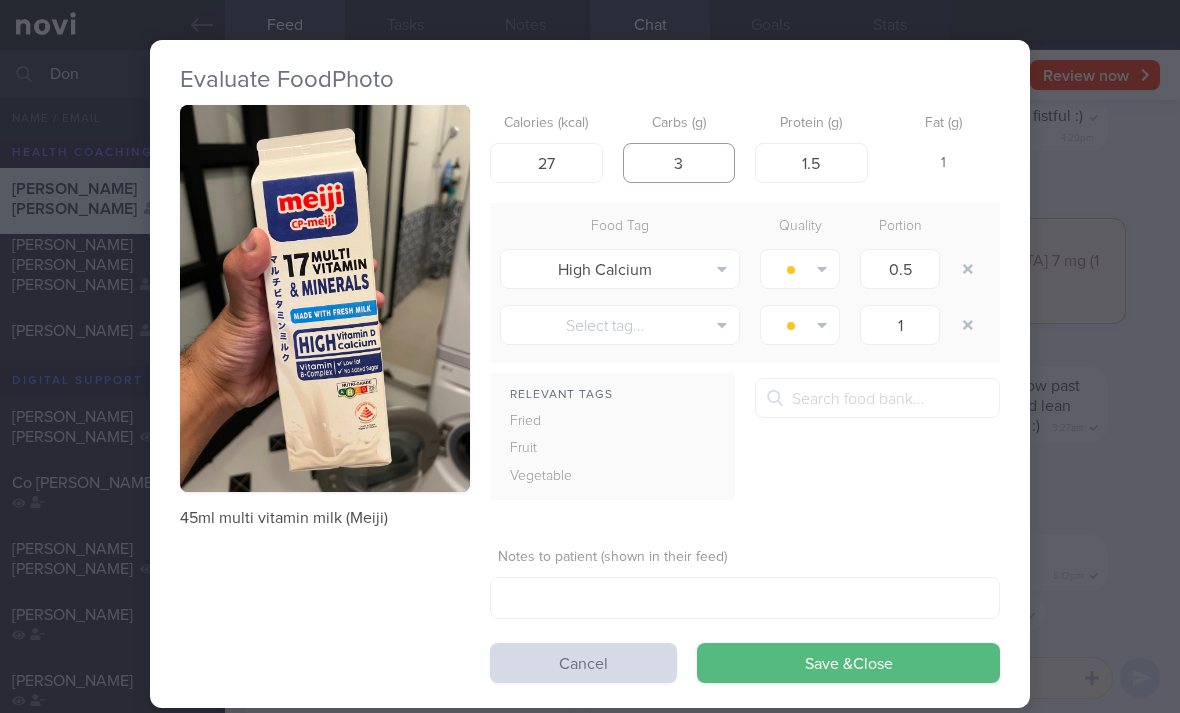 type on "3" 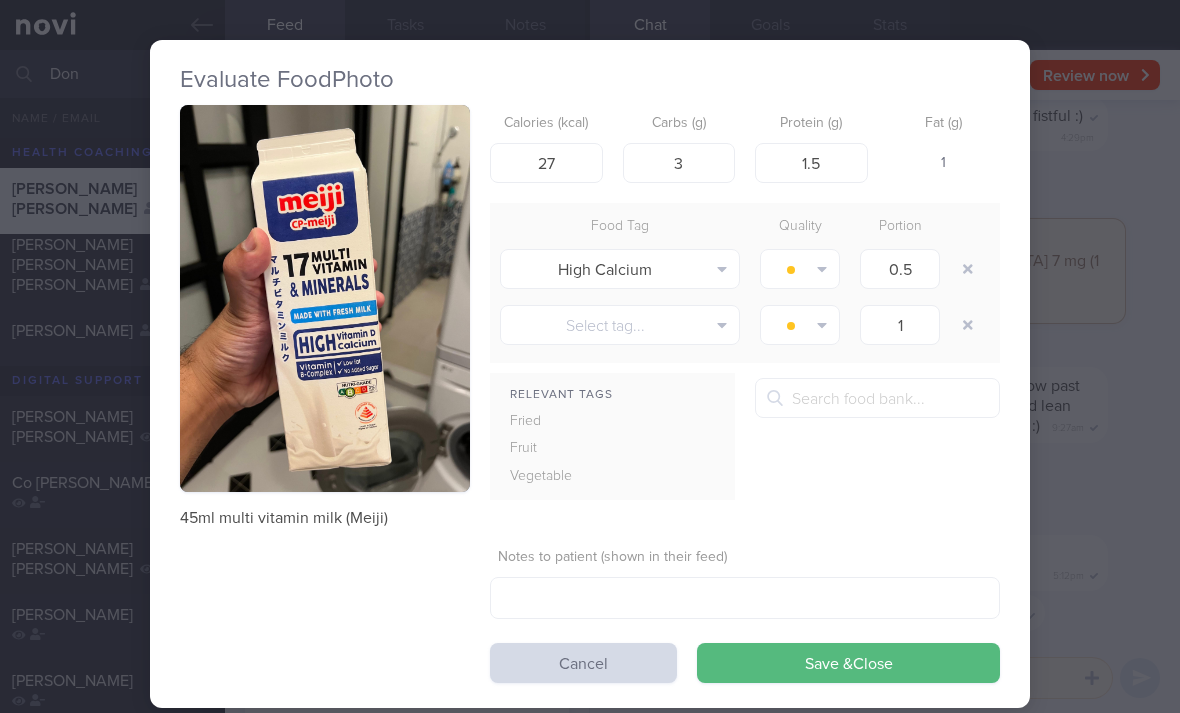 click at bounding box center (968, 269) 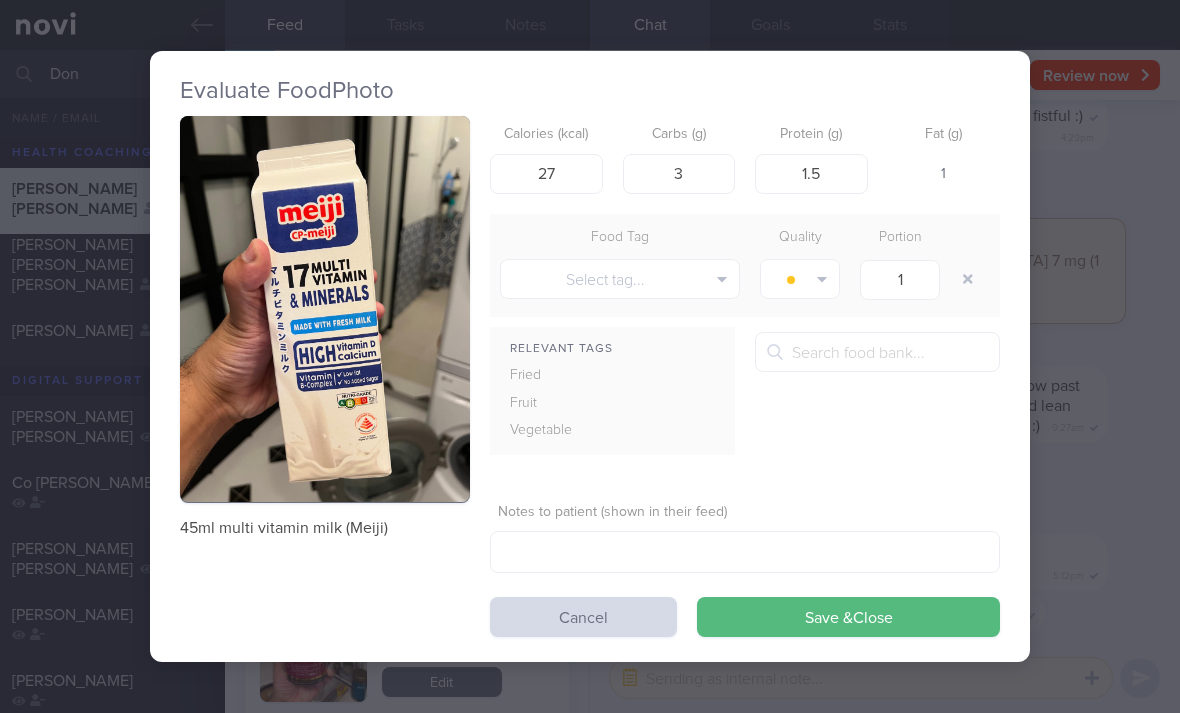 click on "Save &
Close" at bounding box center [848, 617] 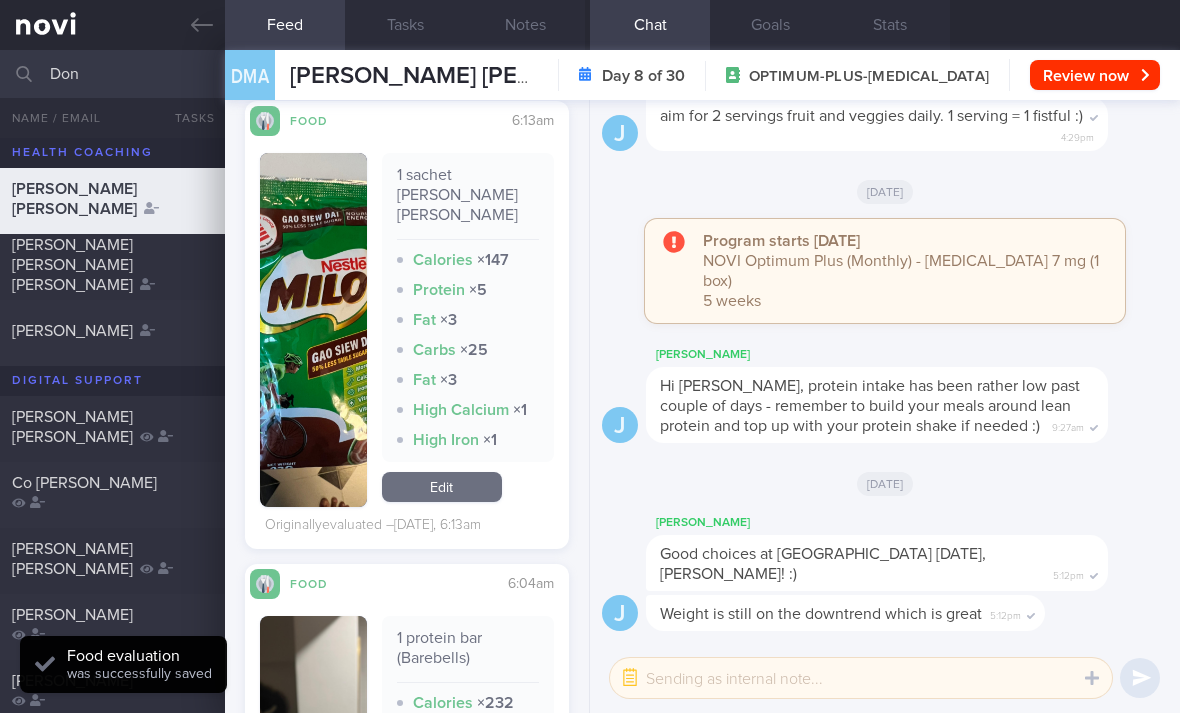 scroll, scrollTop: 5977, scrollLeft: 0, axis: vertical 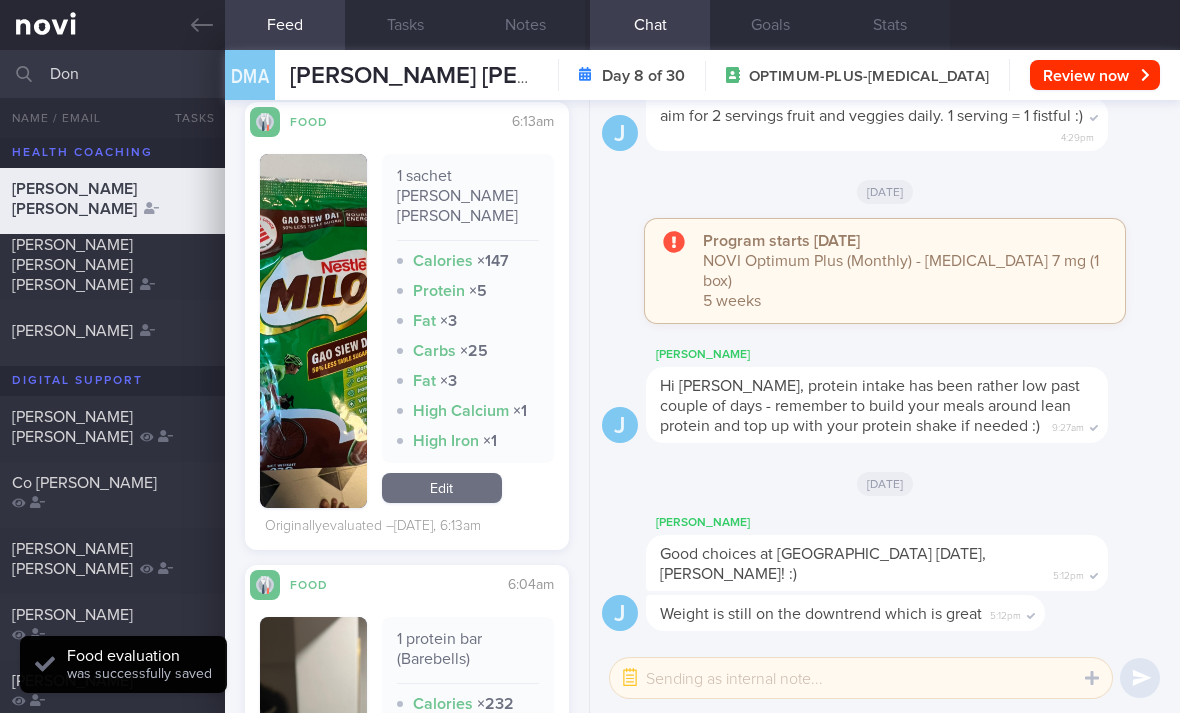 click on "Edit" at bounding box center [442, 488] 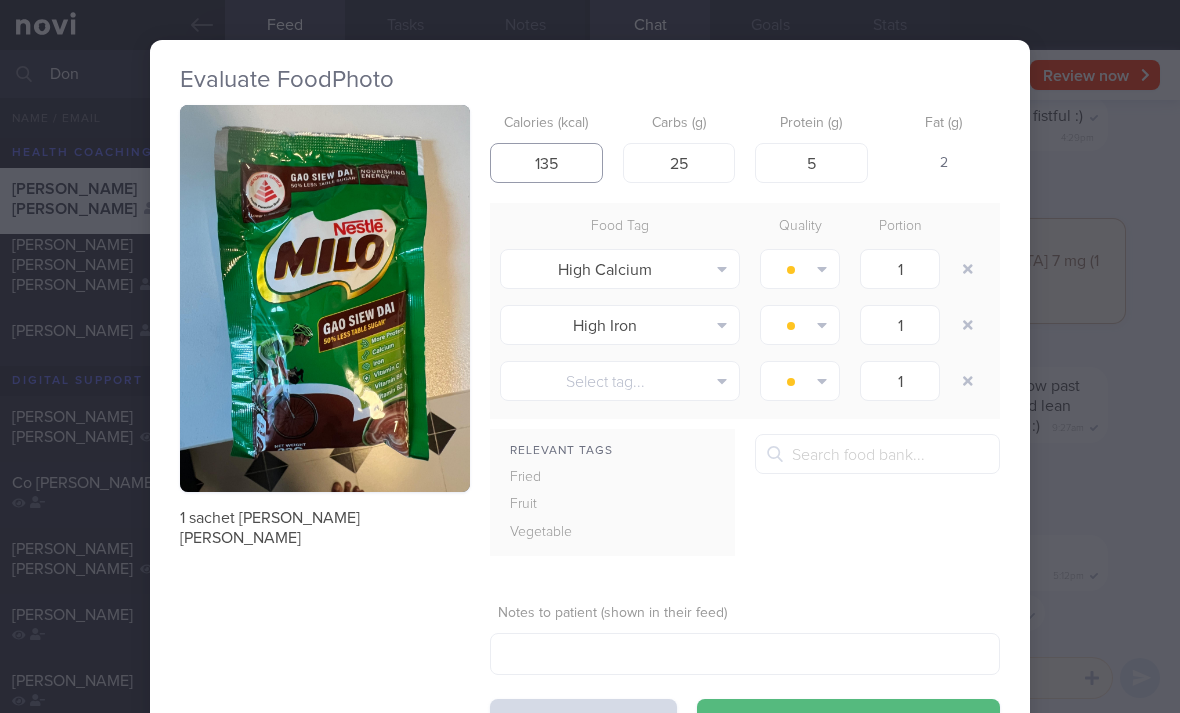 type on "135" 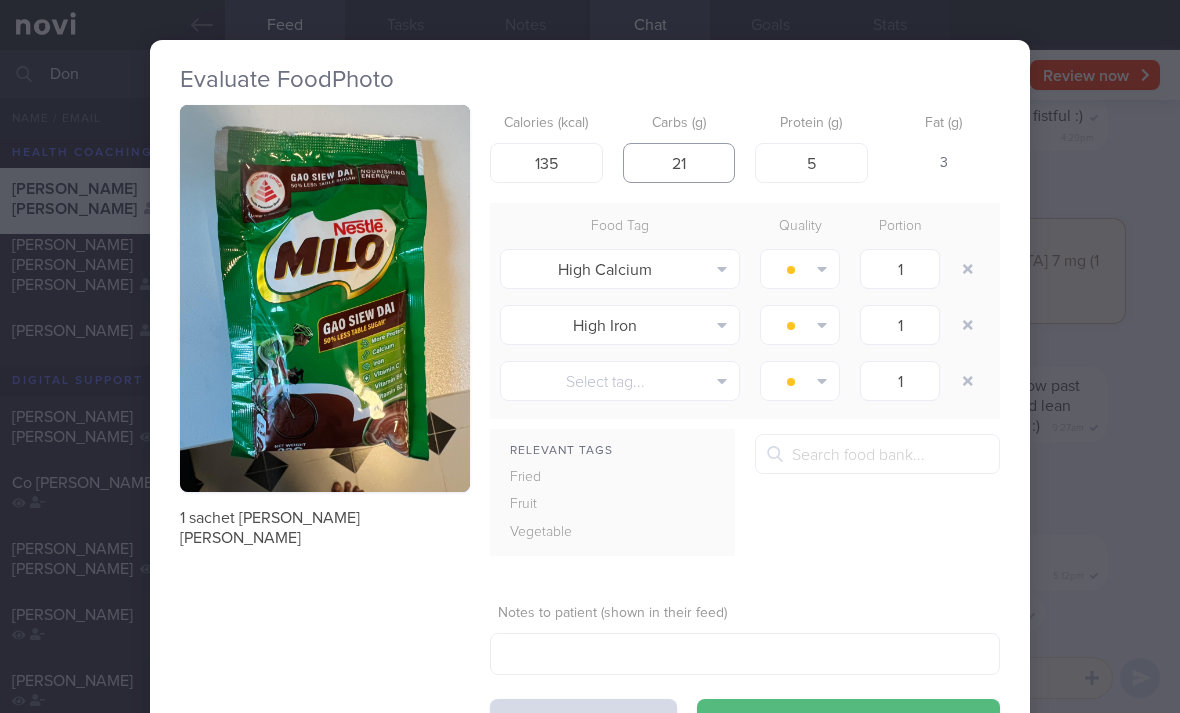type on "21" 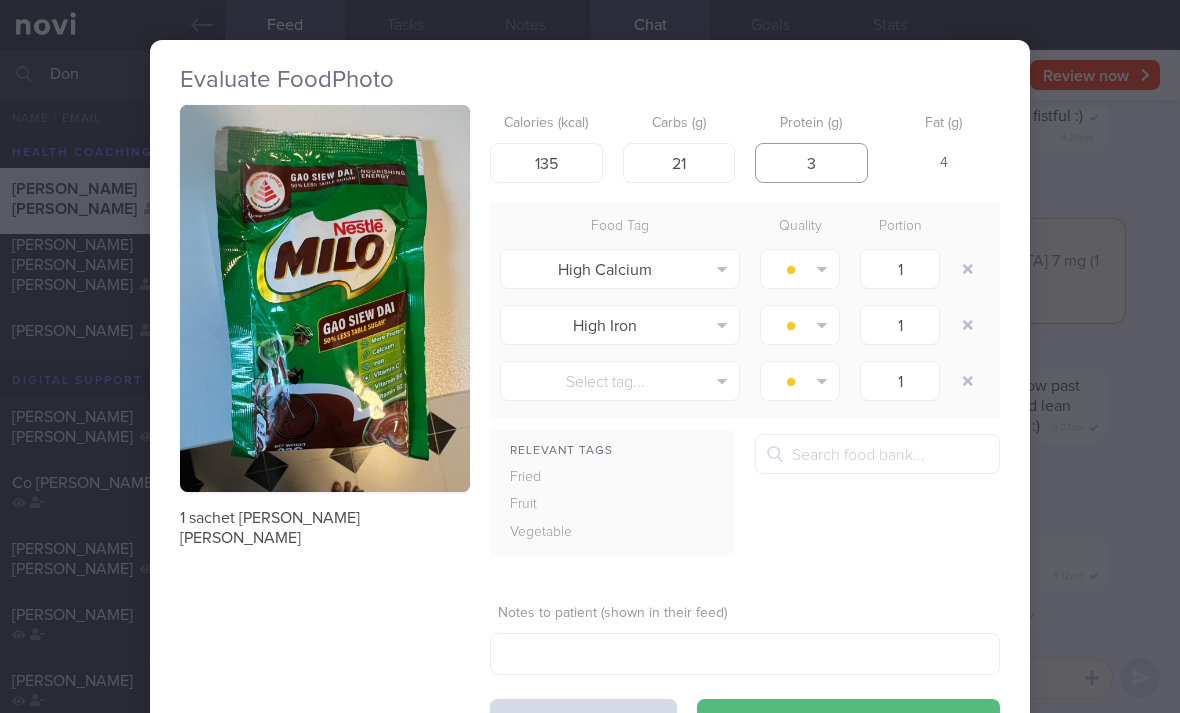 type on "3" 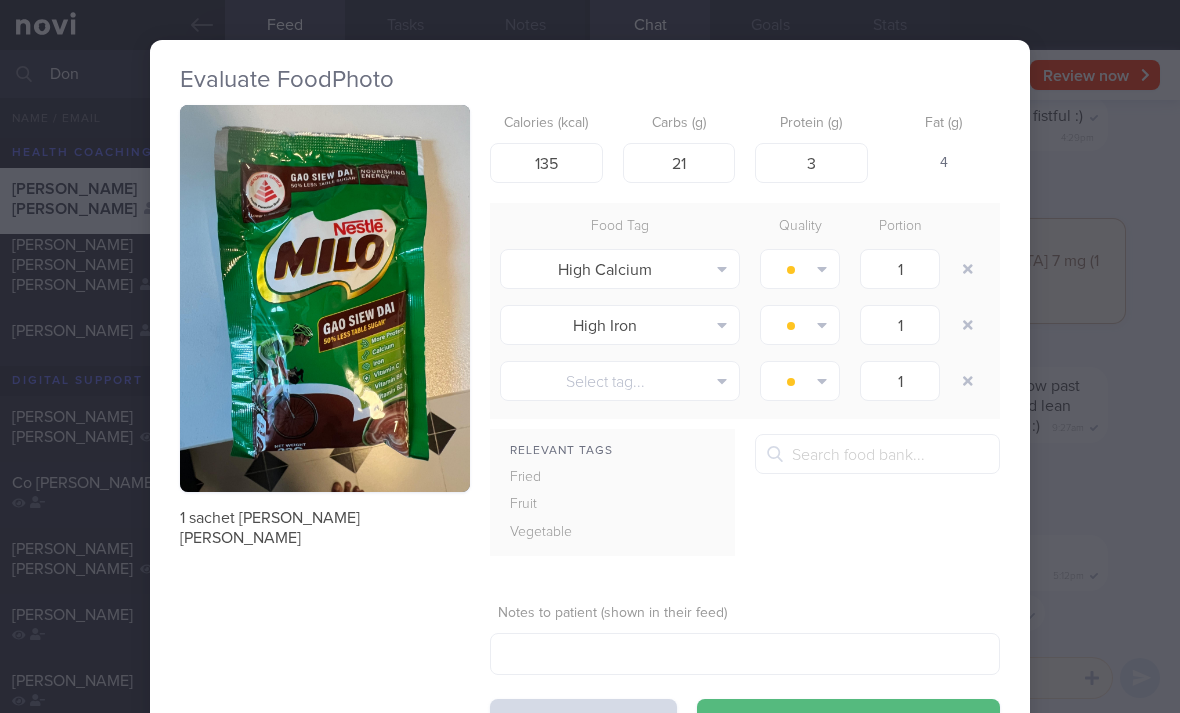 click at bounding box center [968, 269] 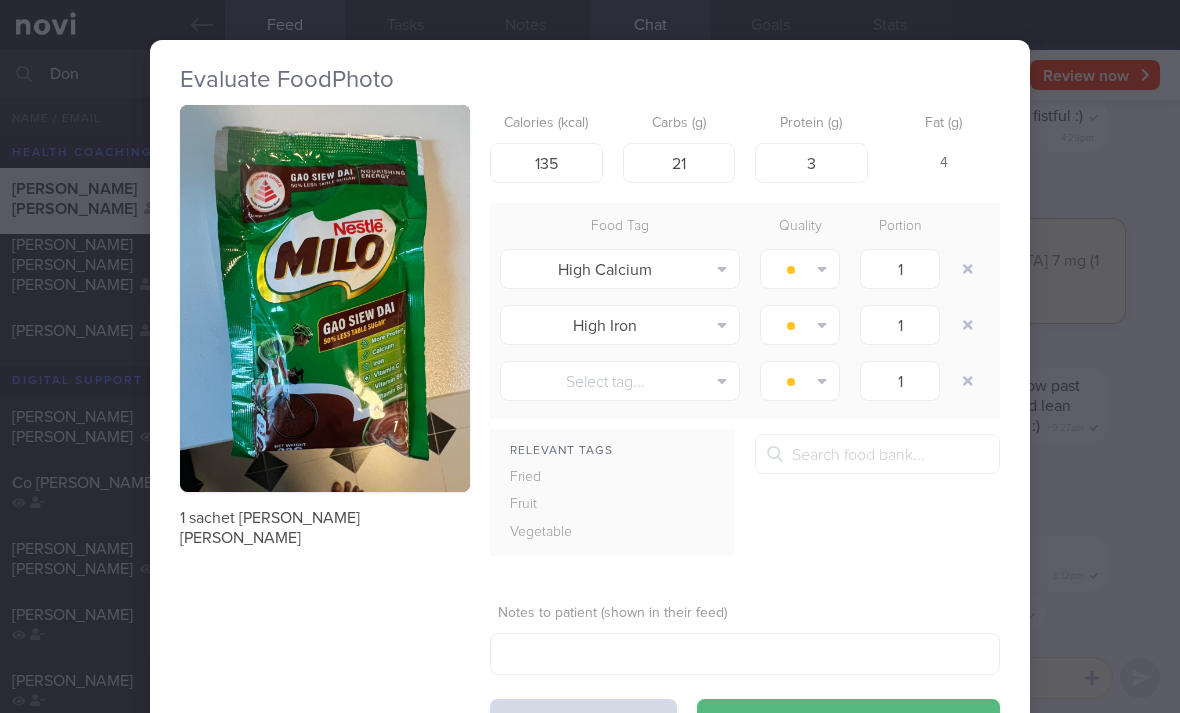click at bounding box center (968, 269) 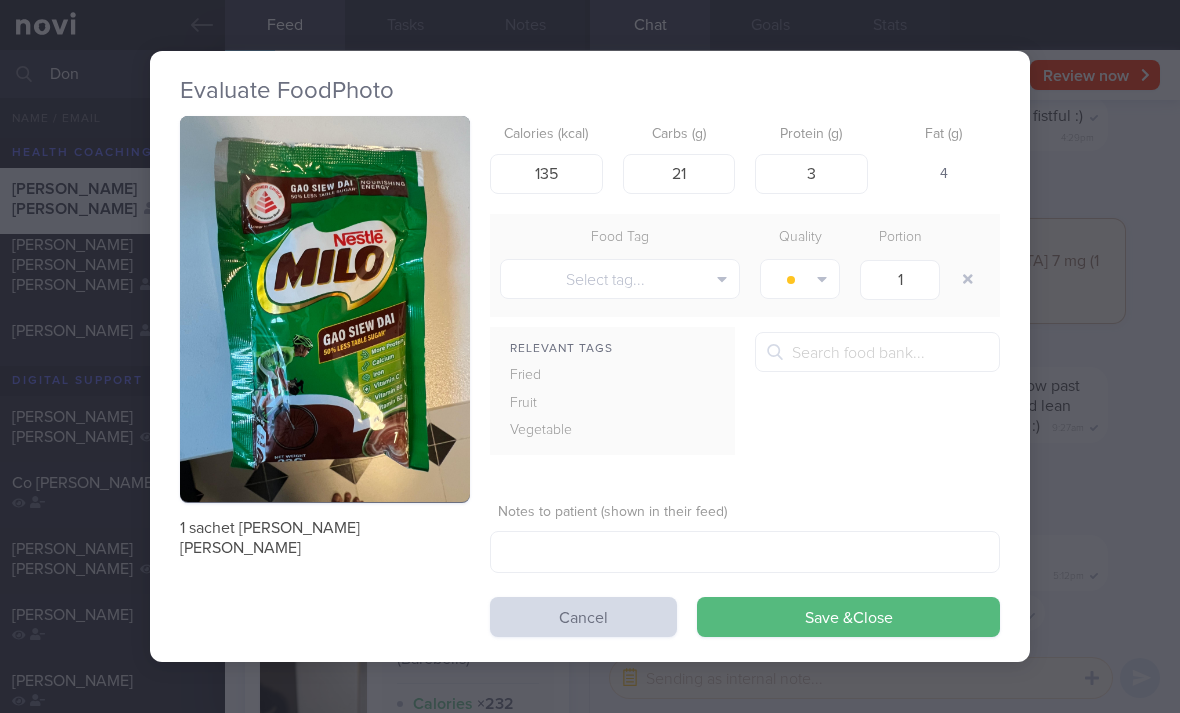 click on "Save &
Close" at bounding box center [848, 617] 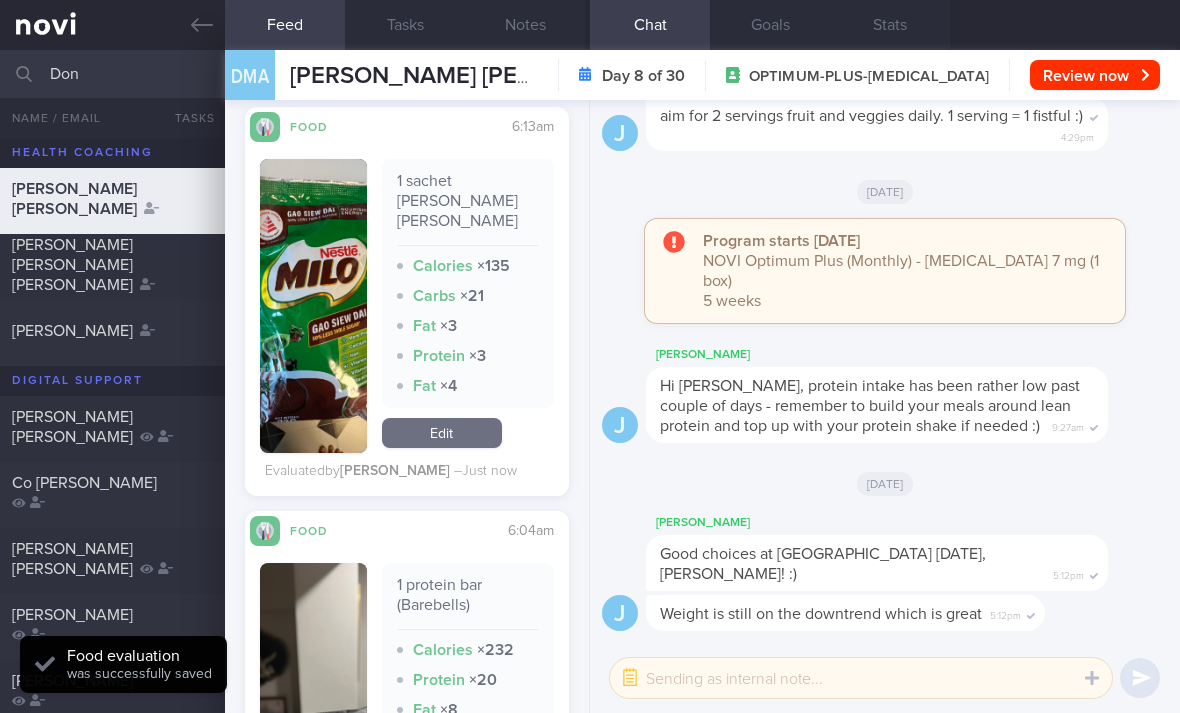 scroll, scrollTop: 6291, scrollLeft: 0, axis: vertical 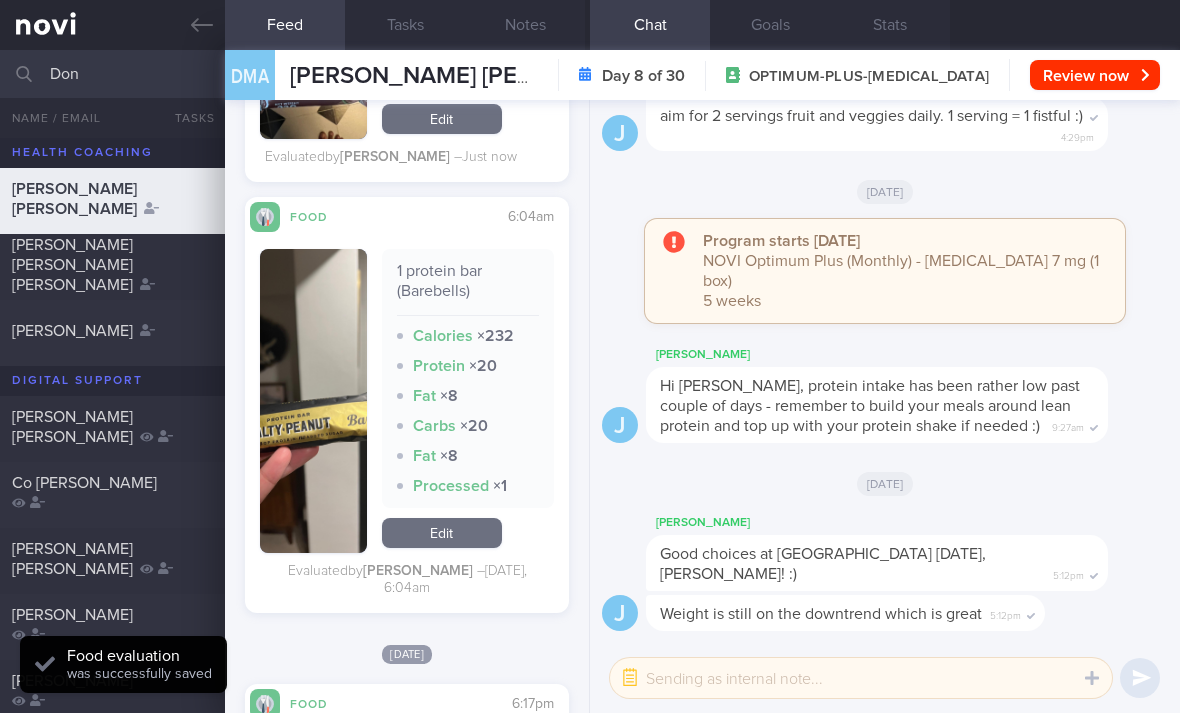 click on "Edit" at bounding box center [442, 533] 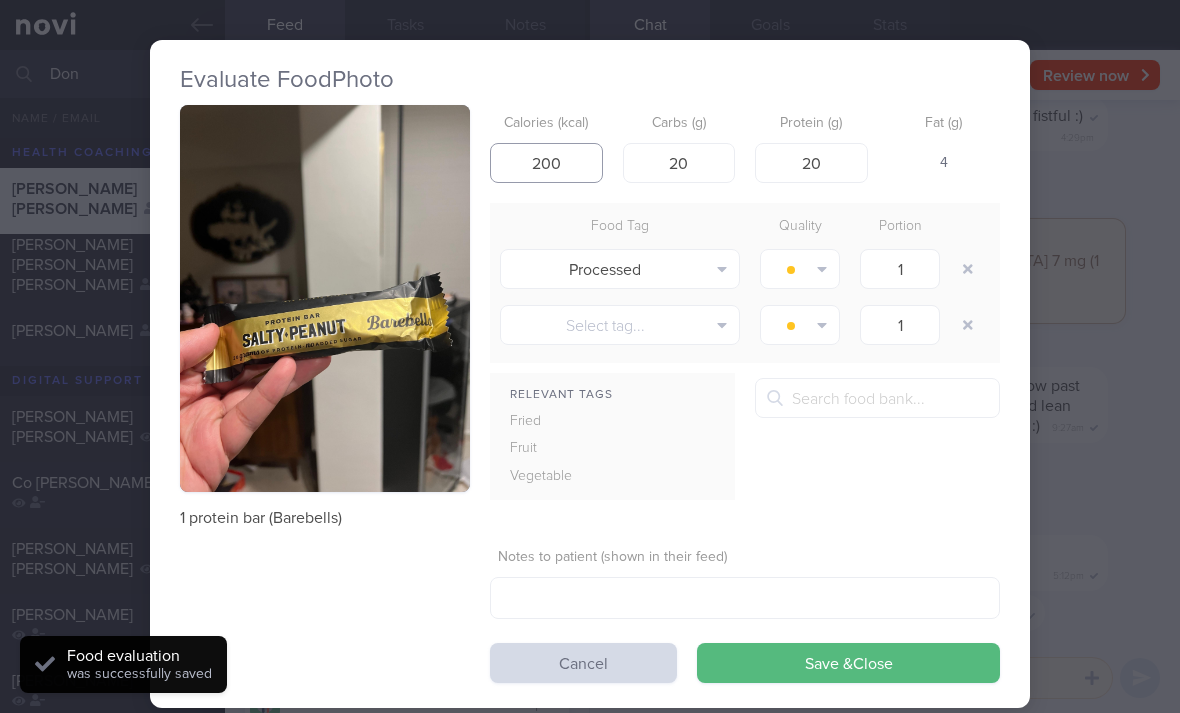 type on "200" 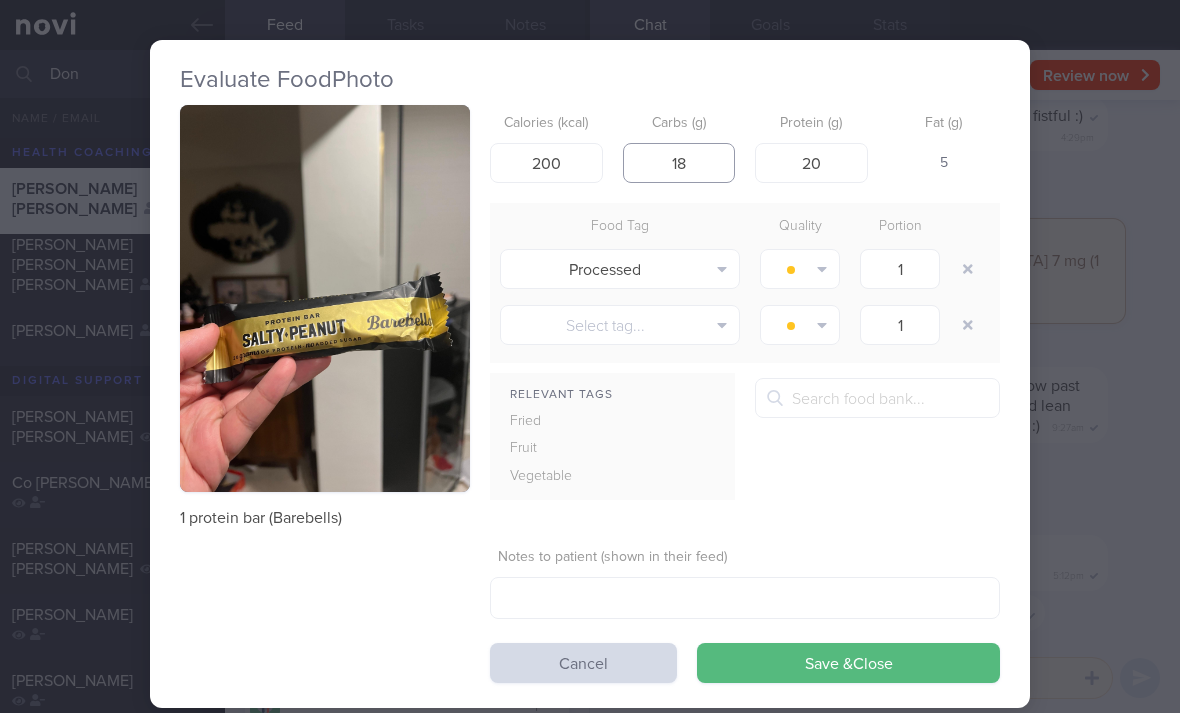 type on "18" 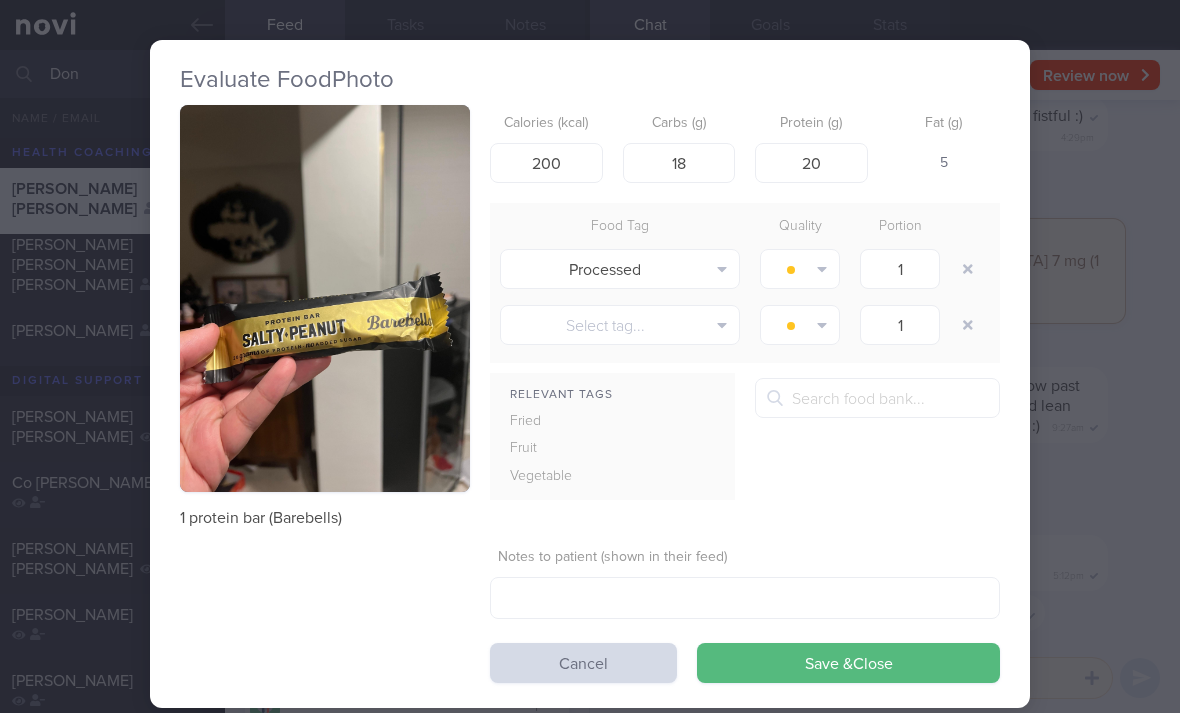 click at bounding box center [968, 269] 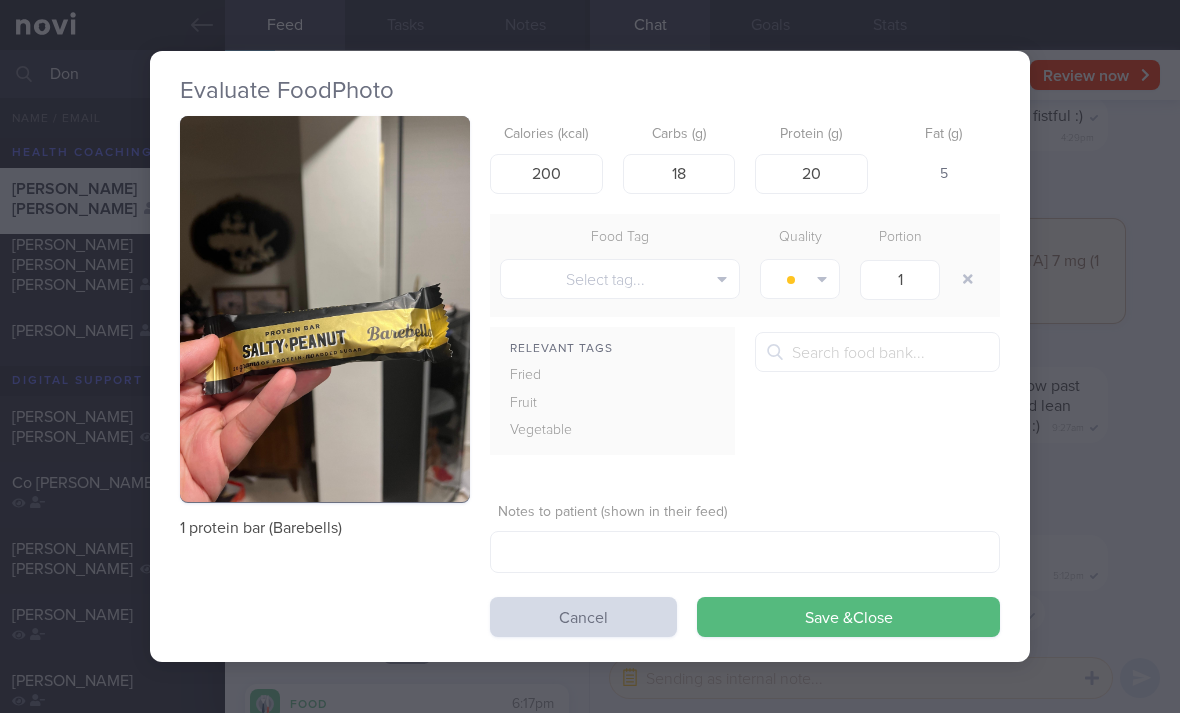 click at bounding box center (968, 279) 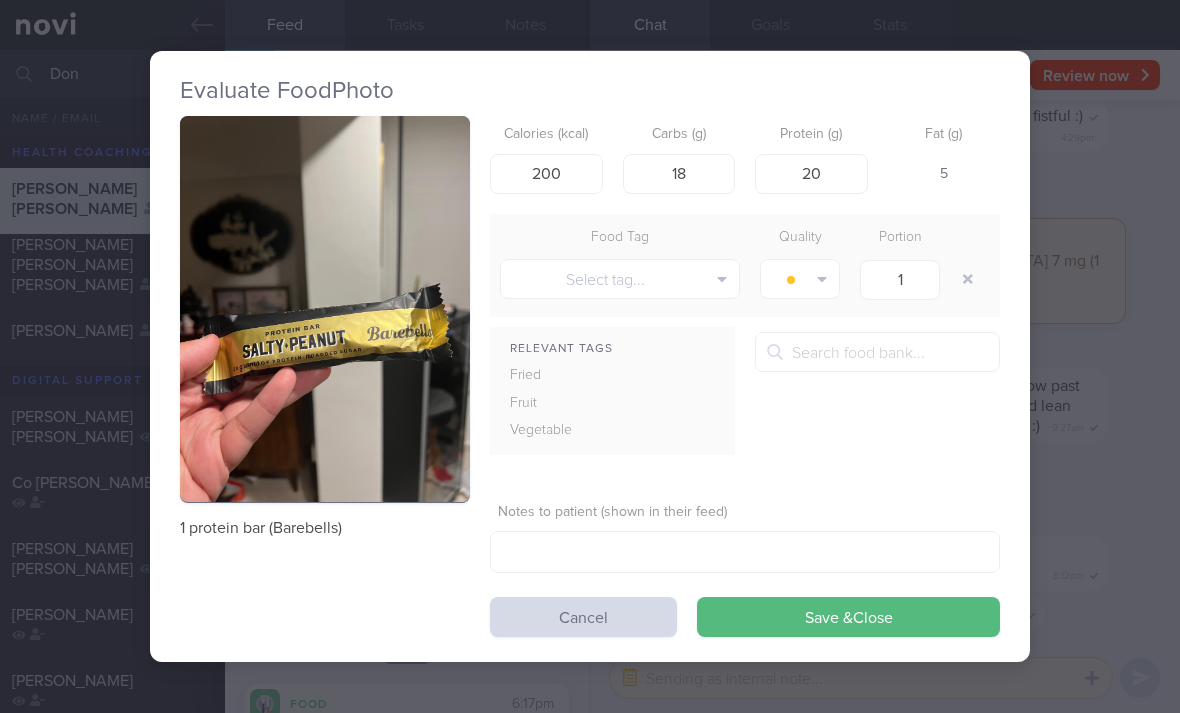 click on "Save &
Close" at bounding box center [848, 617] 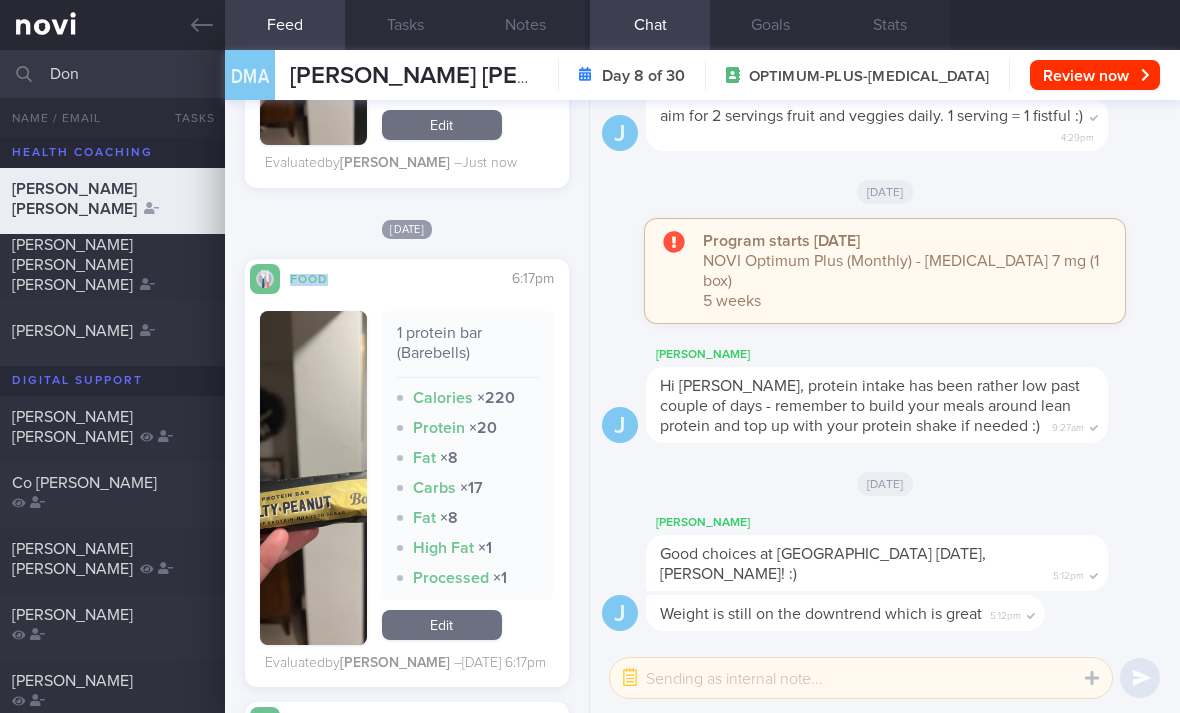 scroll, scrollTop: 6618, scrollLeft: 0, axis: vertical 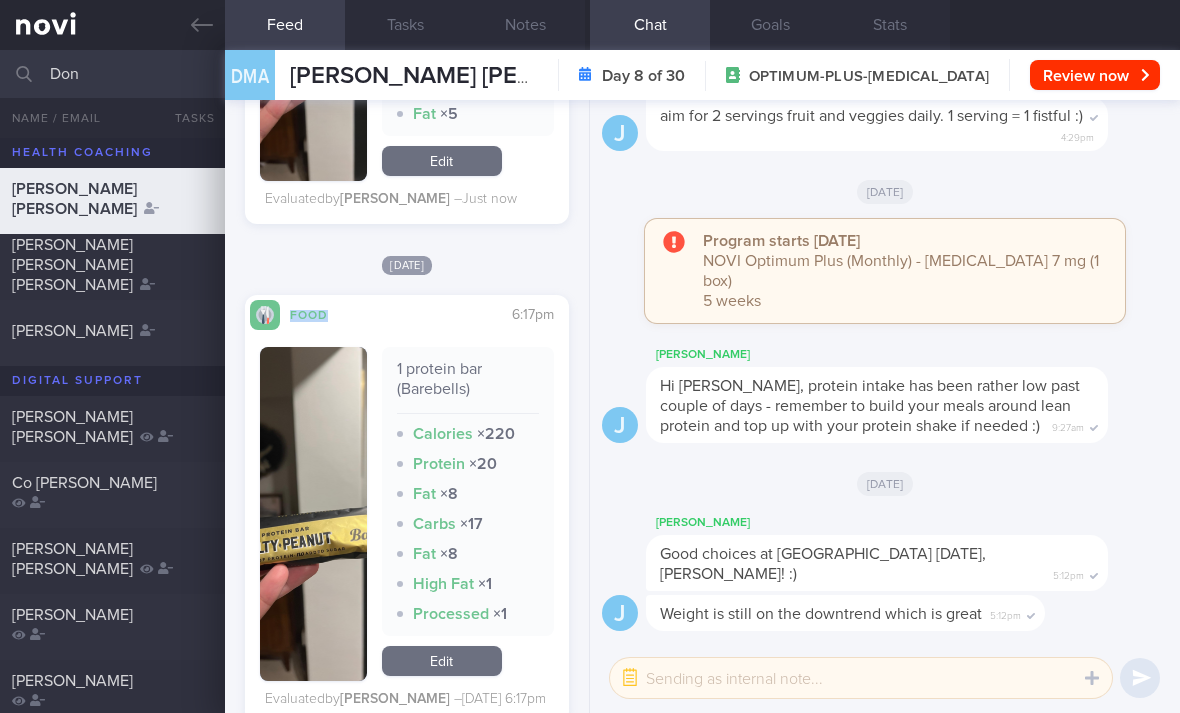 click on "Edit" at bounding box center [442, 661] 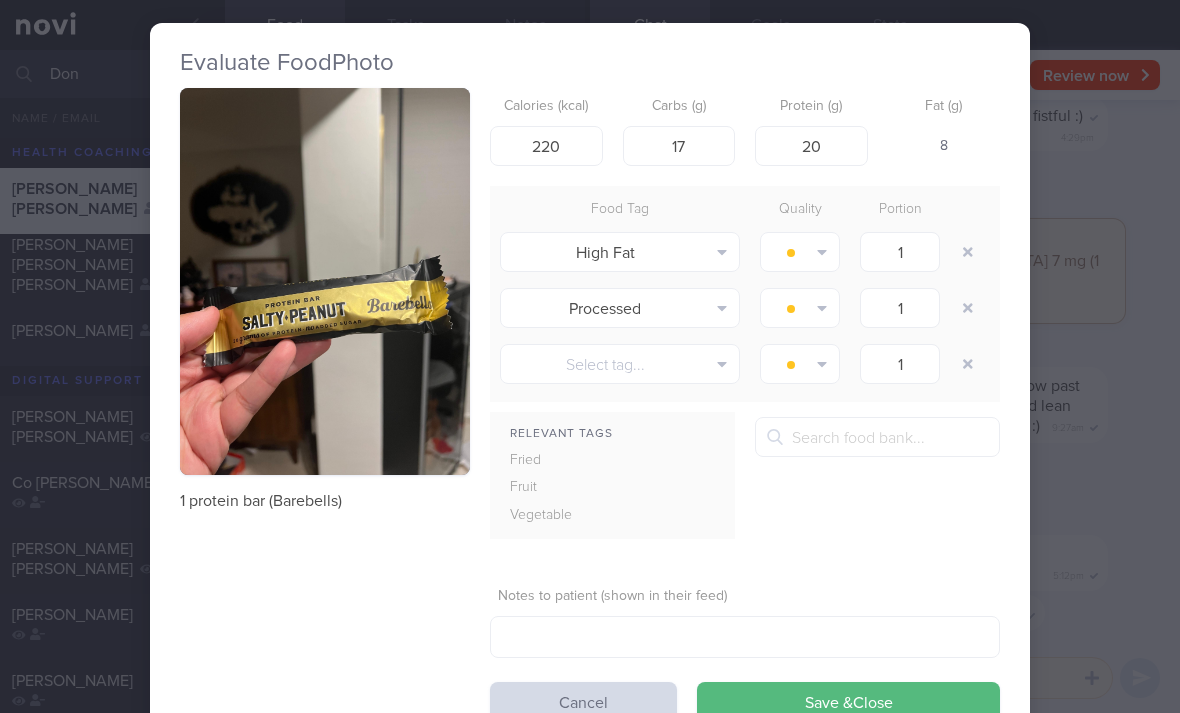 scroll, scrollTop: 18, scrollLeft: -1, axis: both 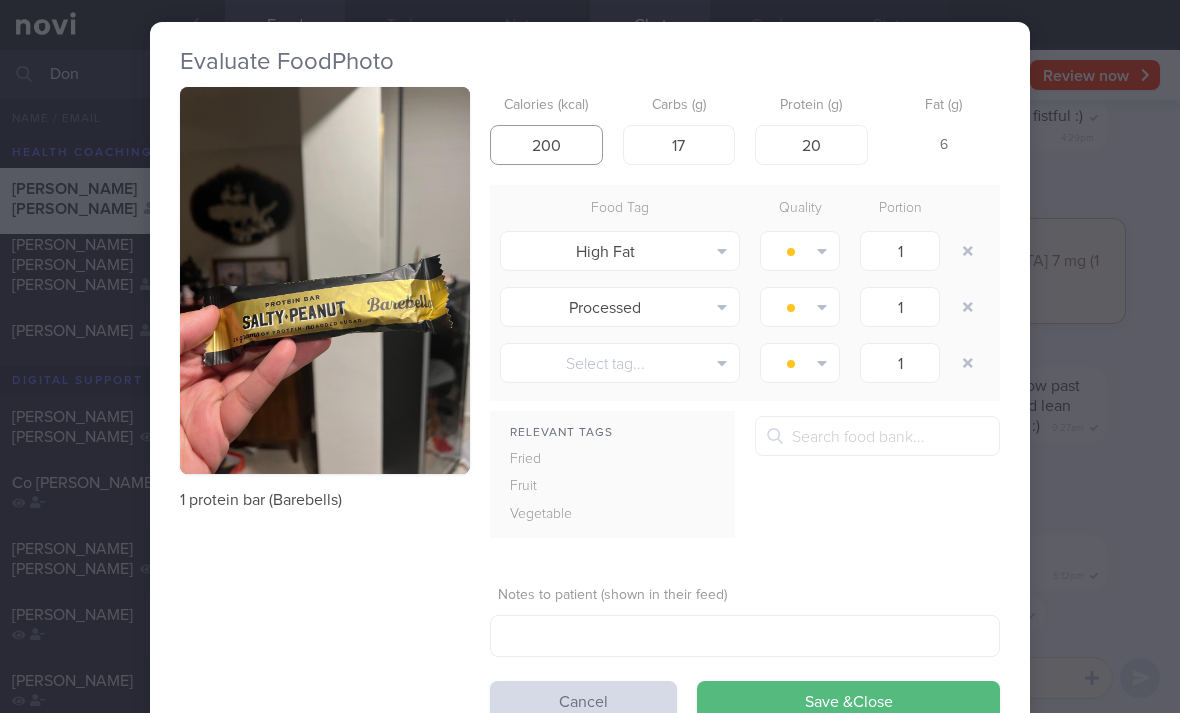 type on "200" 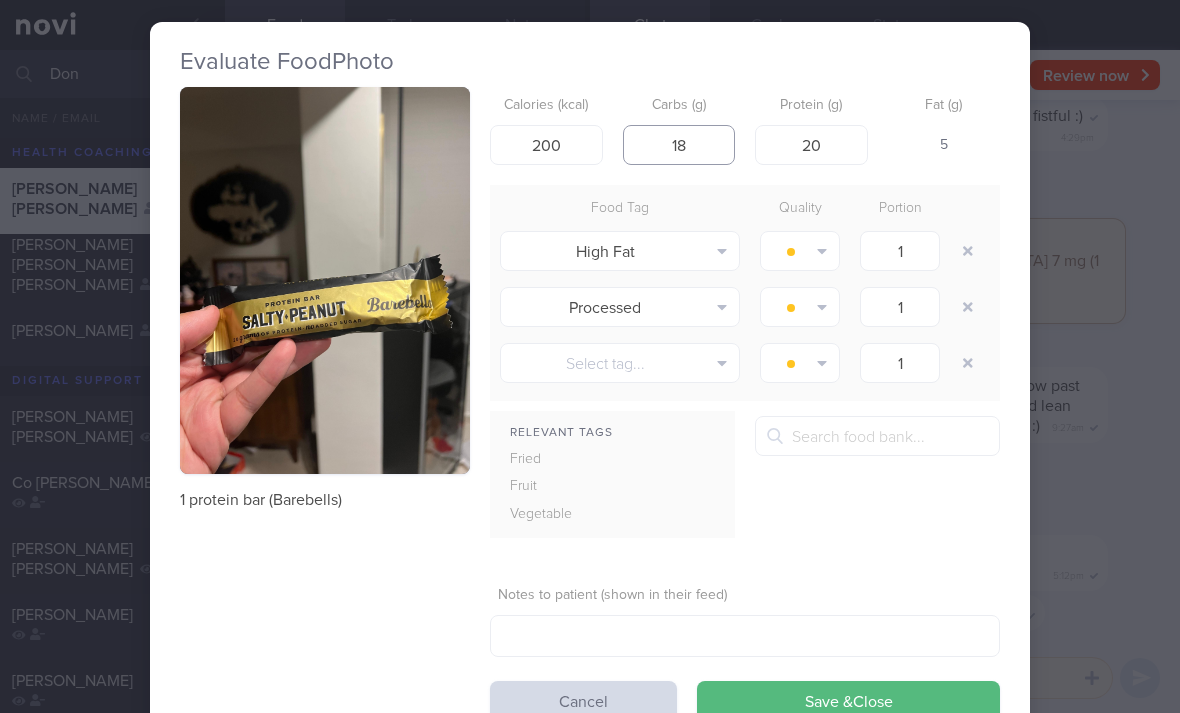 type on "18" 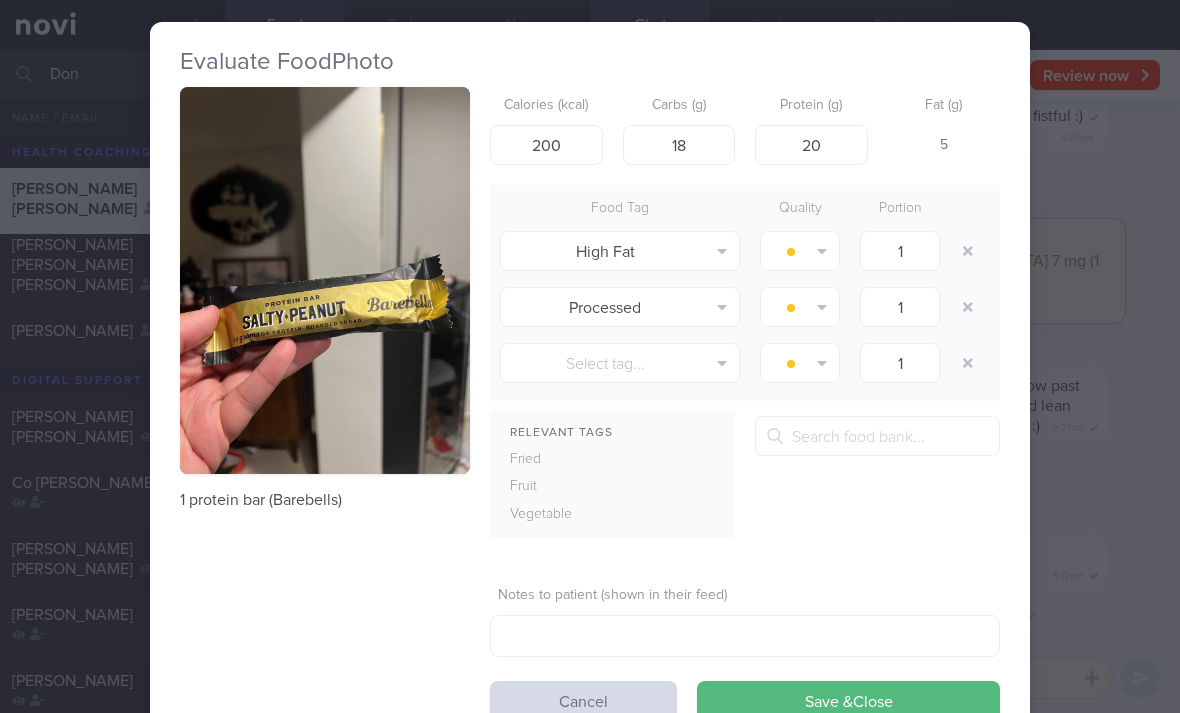 click at bounding box center (968, 251) 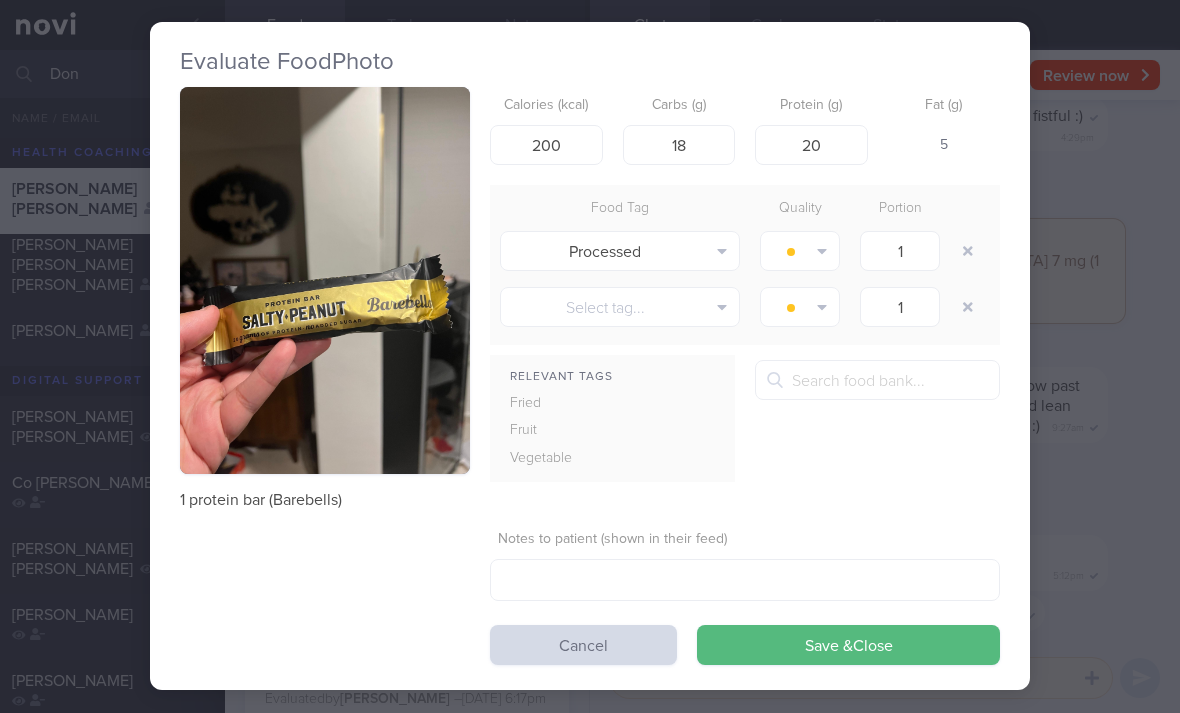click at bounding box center [968, 251] 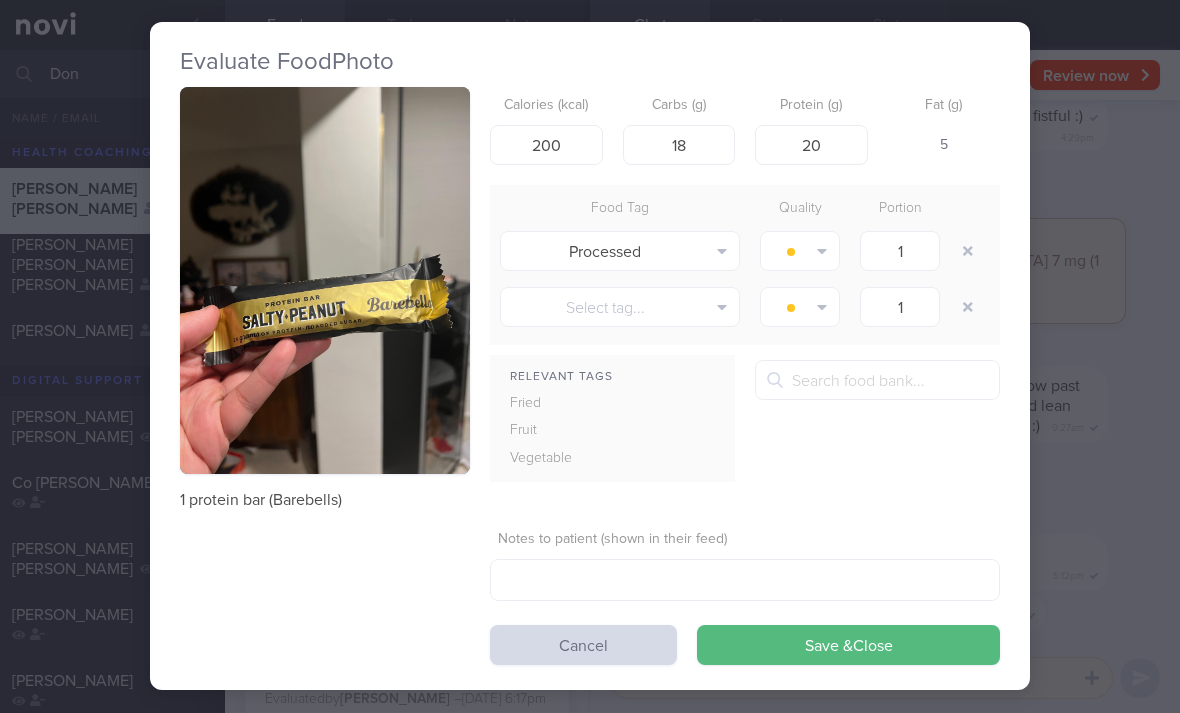scroll, scrollTop: 0, scrollLeft: 0, axis: both 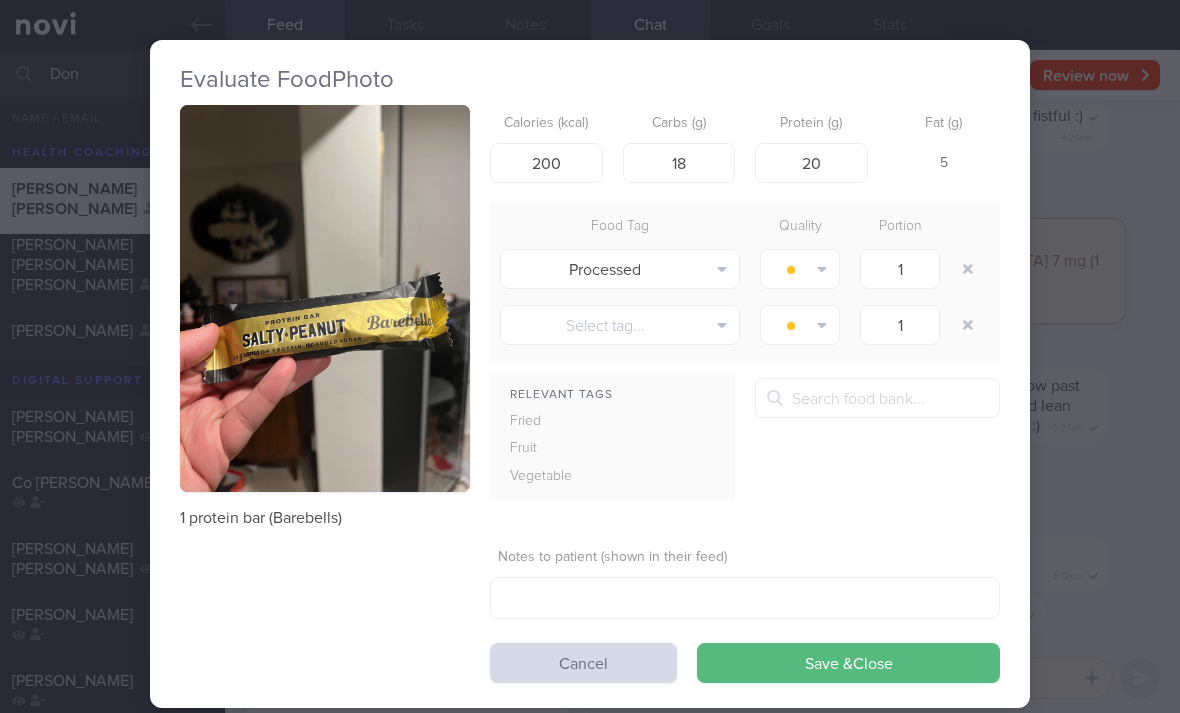 click on "Food Tag
Quality
Portion" at bounding box center (745, 227) 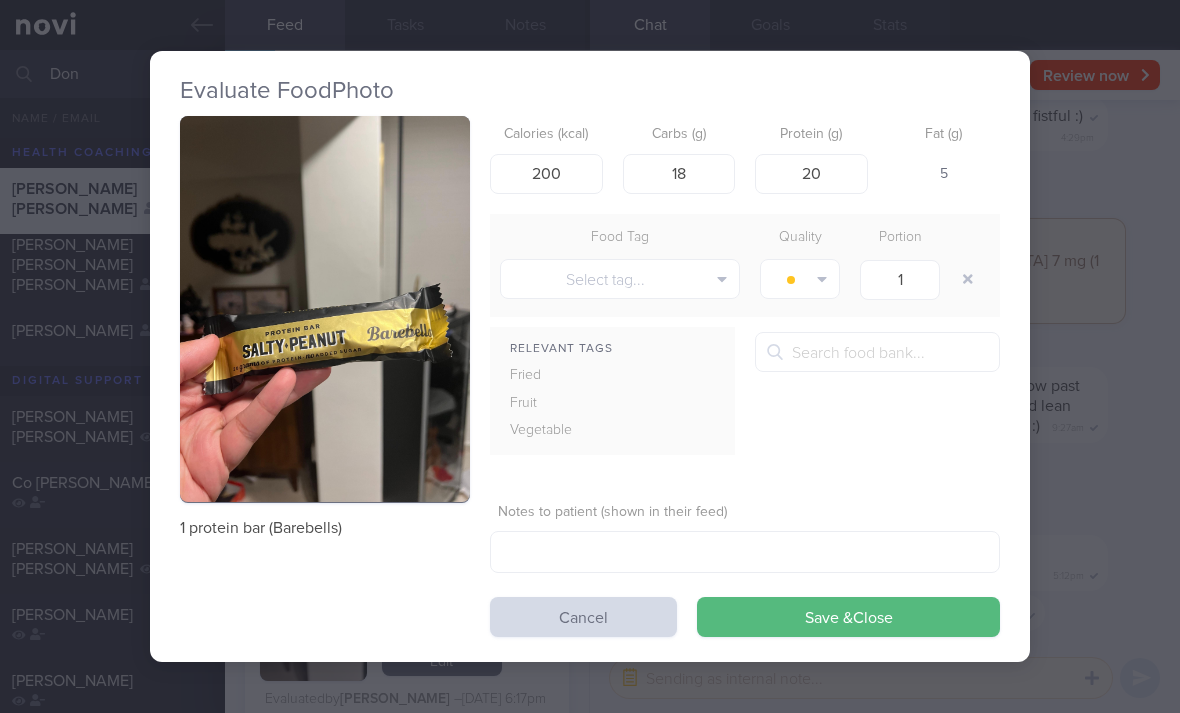 click on "Save &
Close" at bounding box center (848, 617) 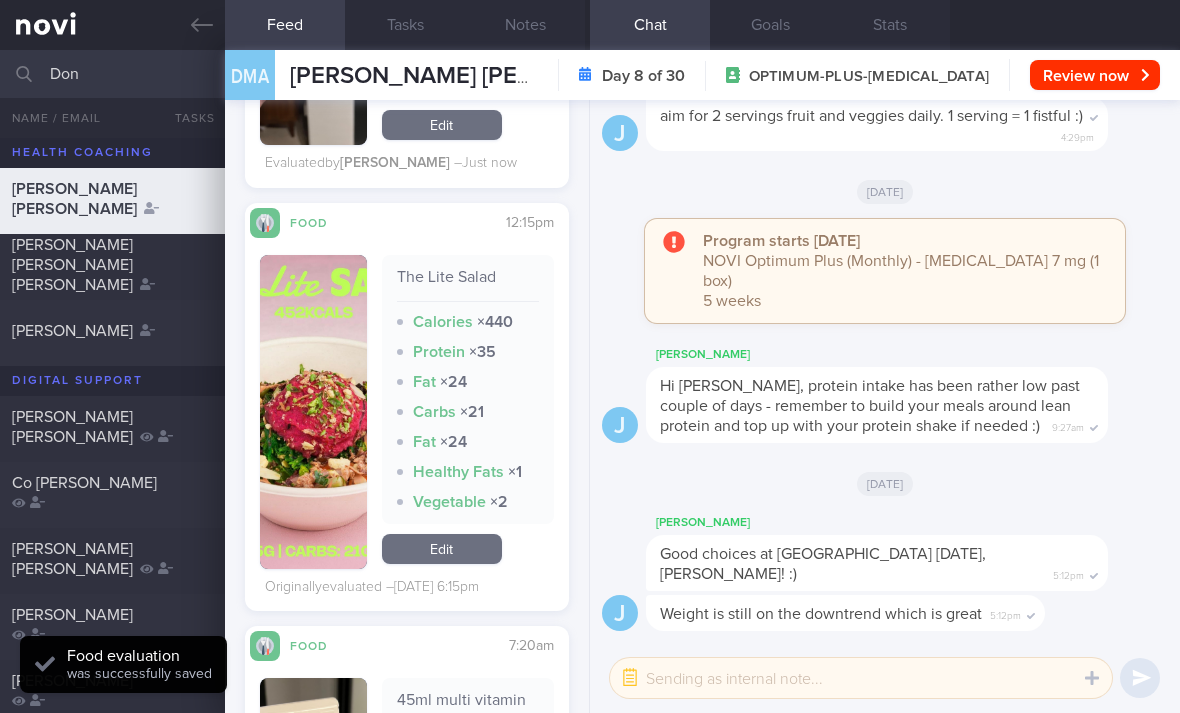 scroll, scrollTop: 7089, scrollLeft: 0, axis: vertical 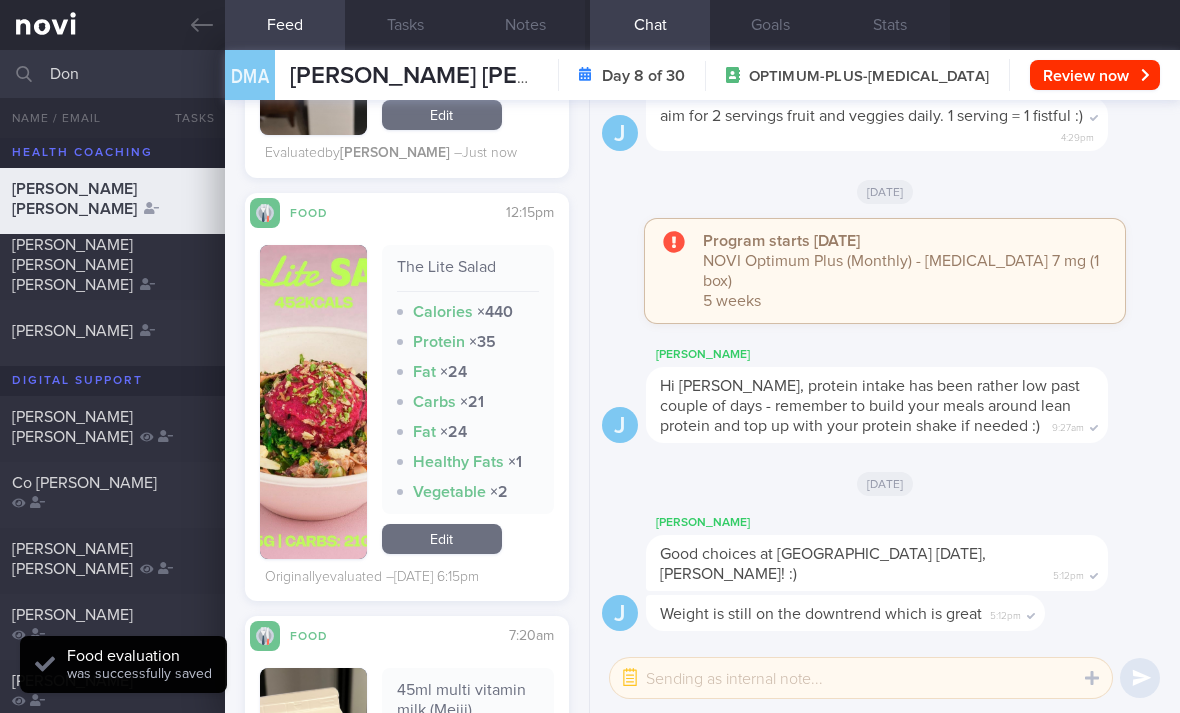 click on "Edit" at bounding box center (442, 539) 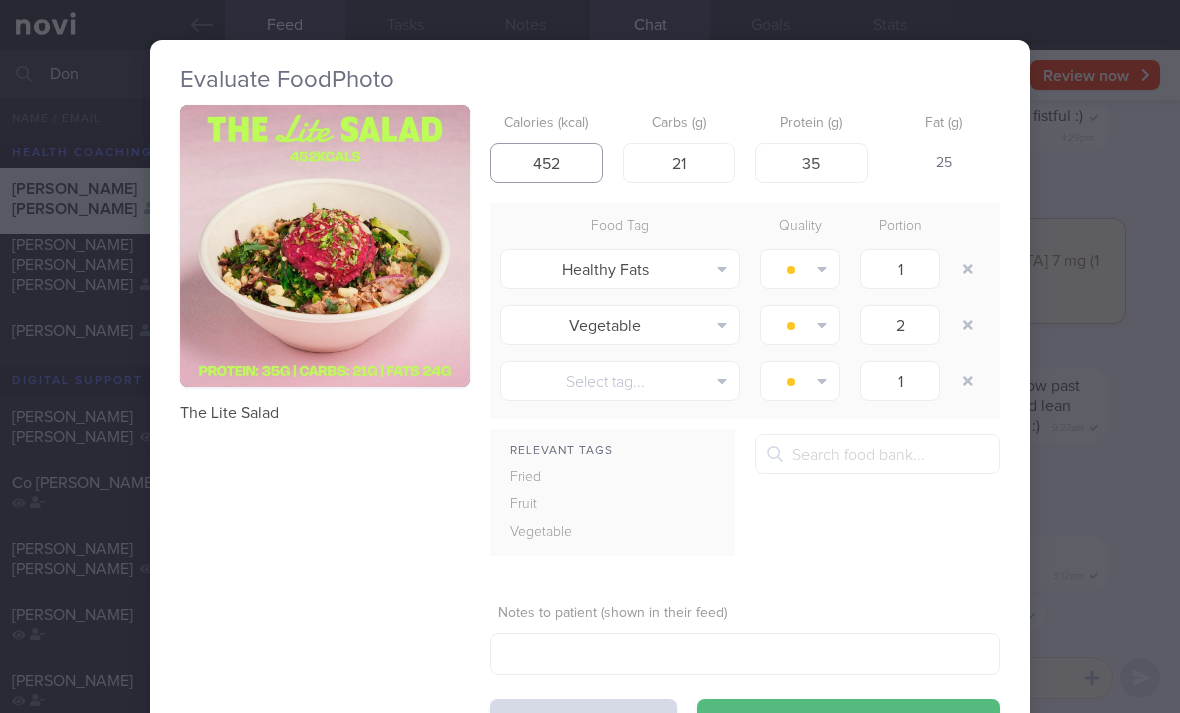 type on "452" 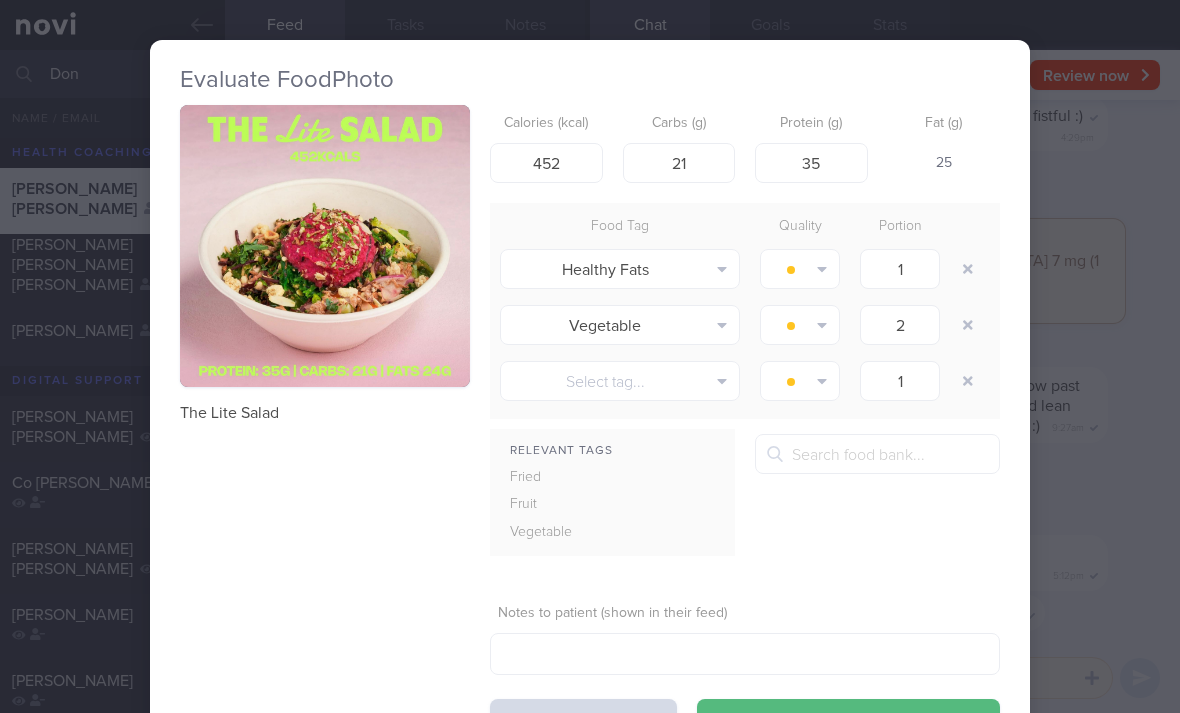 click at bounding box center [968, 269] 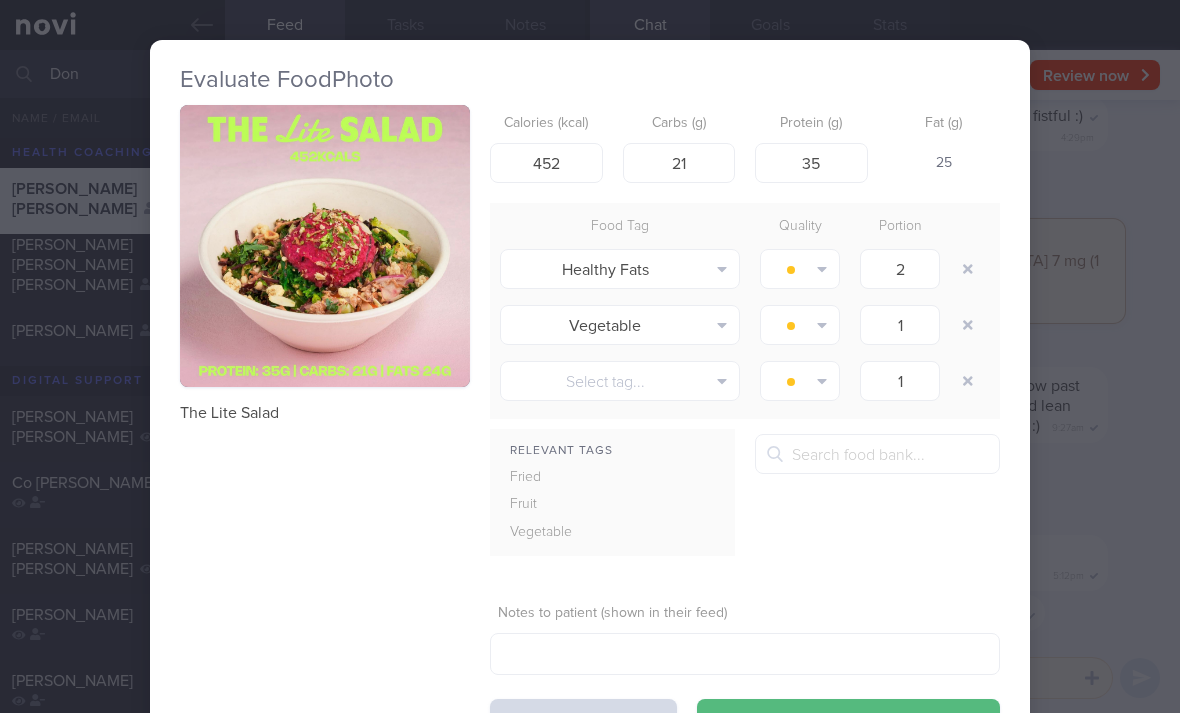 click at bounding box center [968, 269] 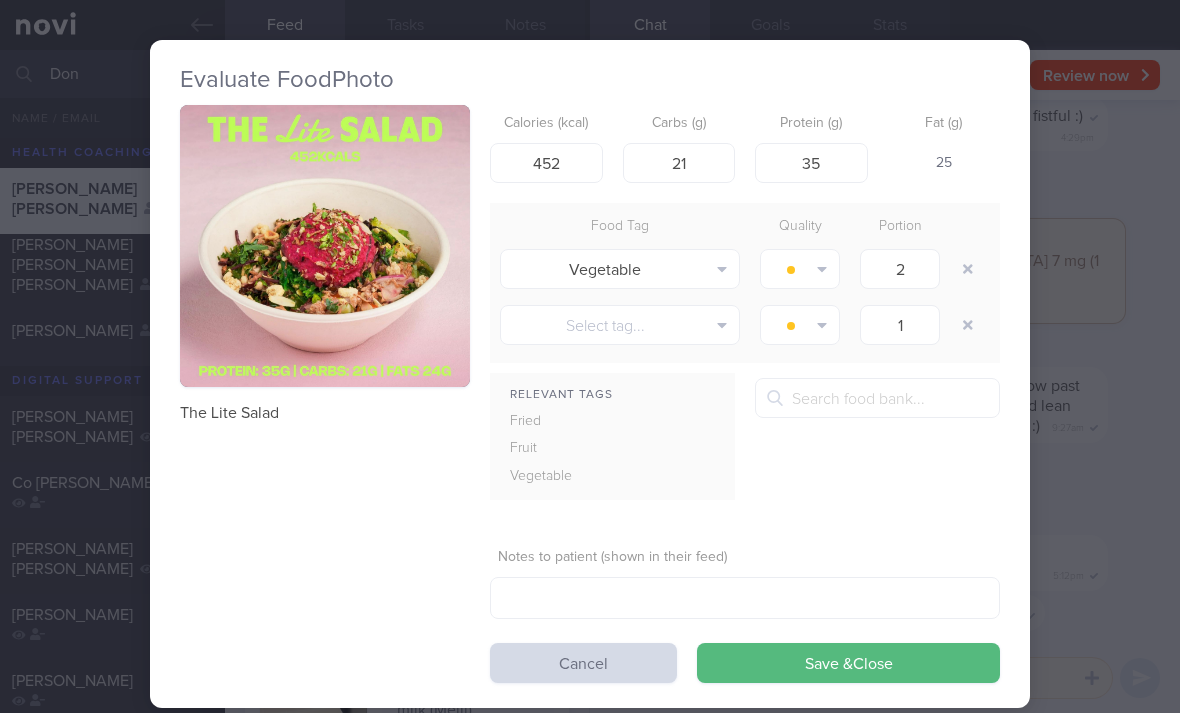 type on "1" 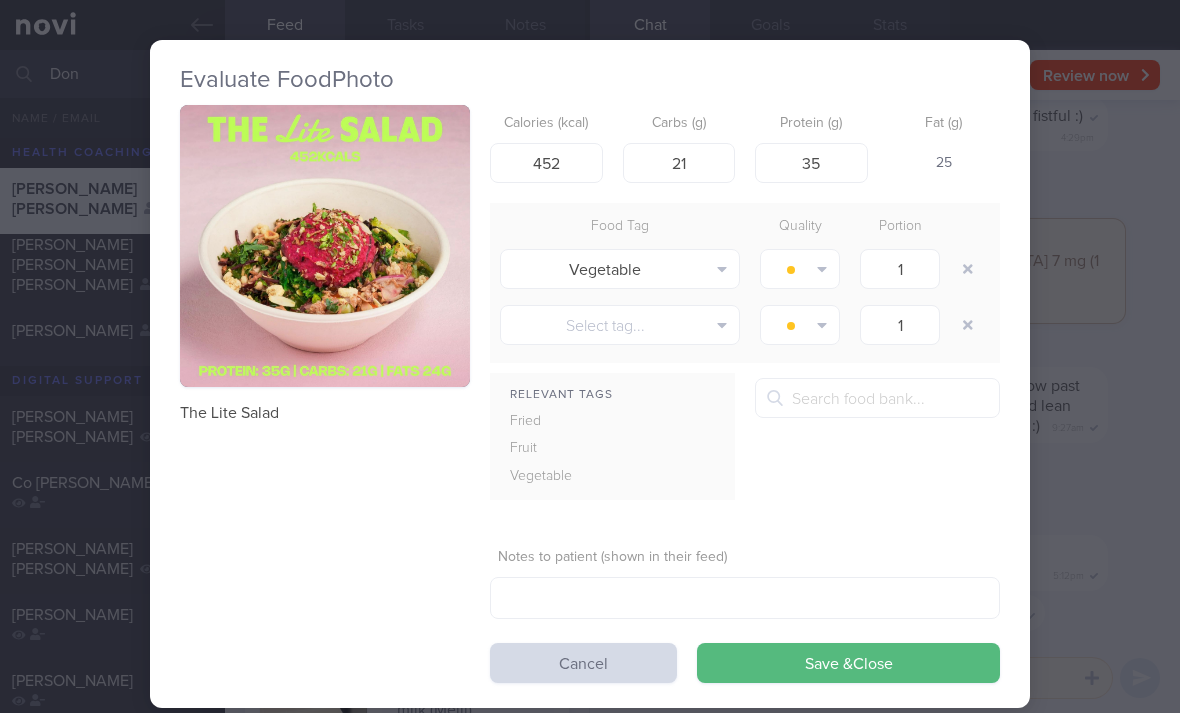 click at bounding box center [968, 269] 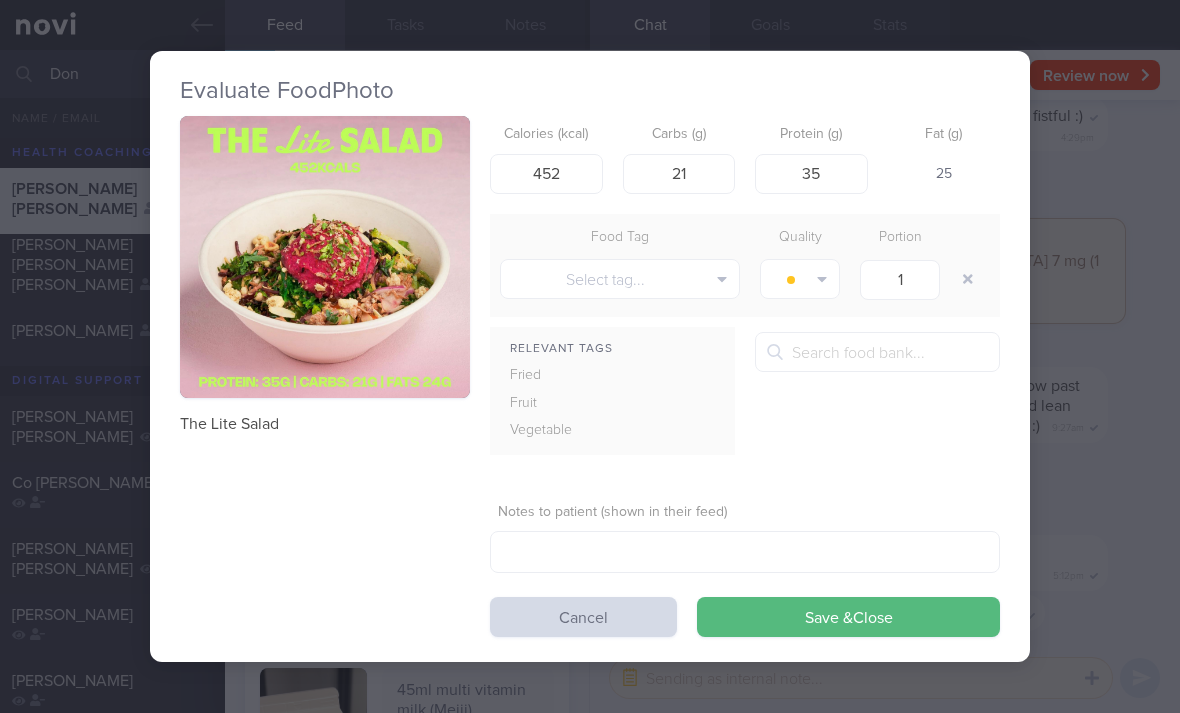 click on "Save &
Close" at bounding box center [848, 617] 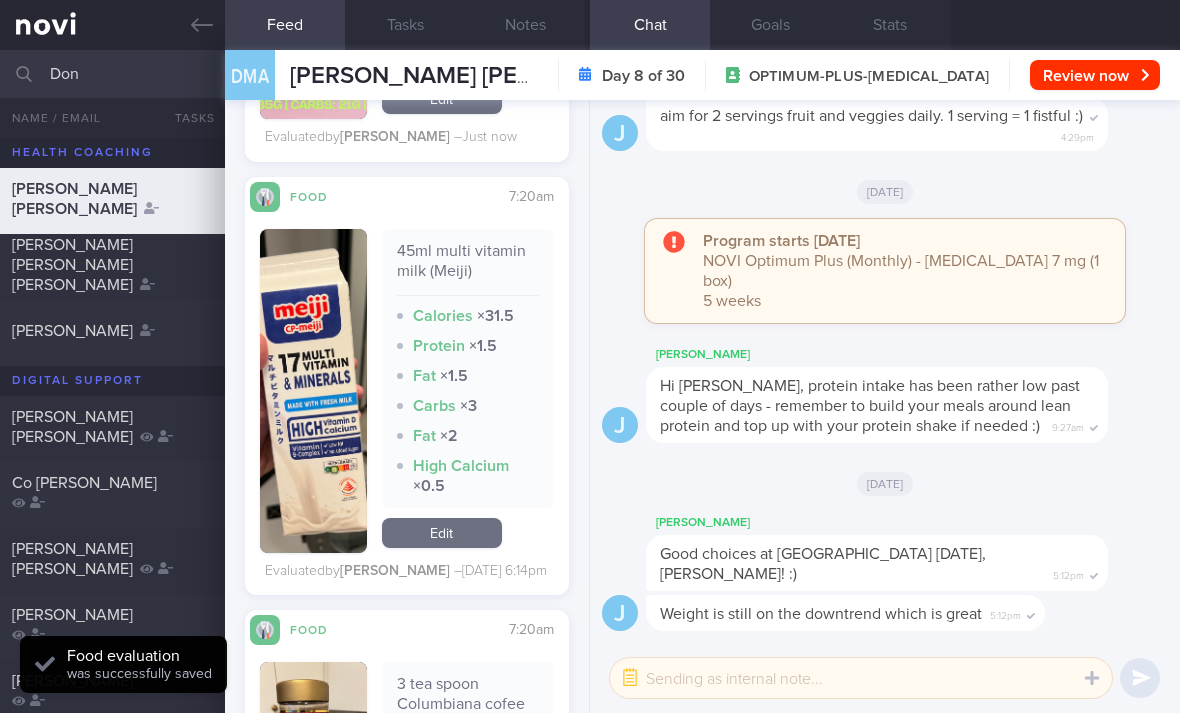 scroll, scrollTop: 7437, scrollLeft: 0, axis: vertical 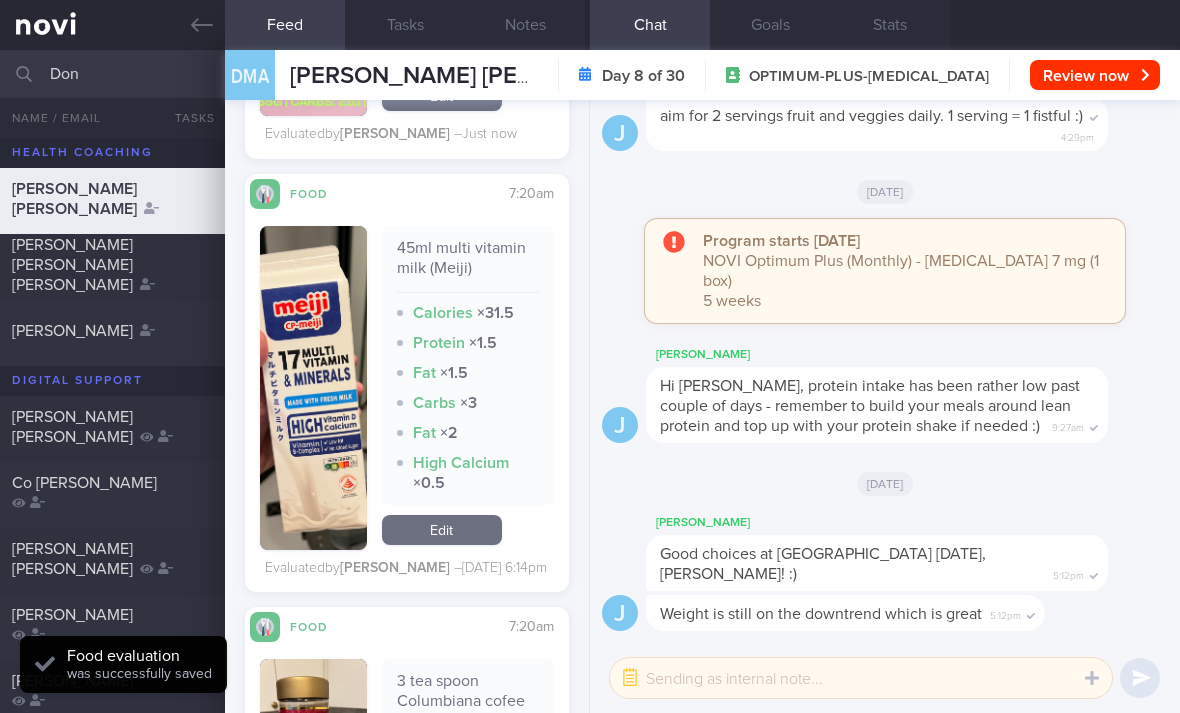 click on "Edit" at bounding box center [442, 530] 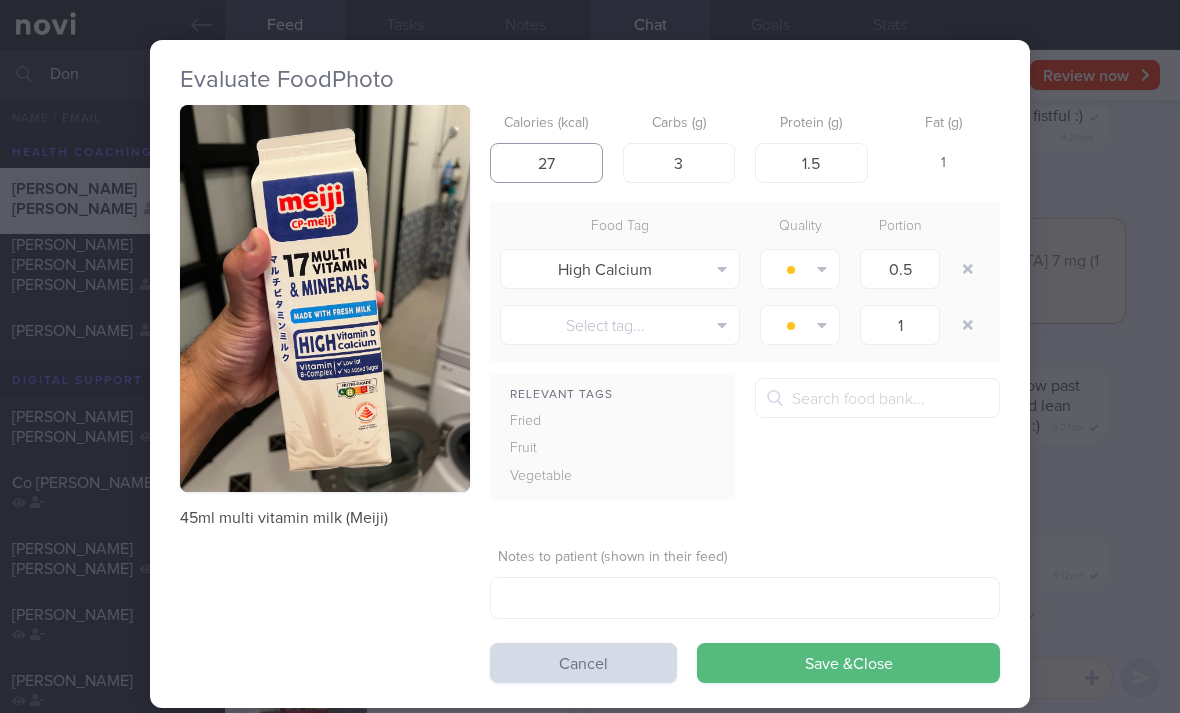 type on "27" 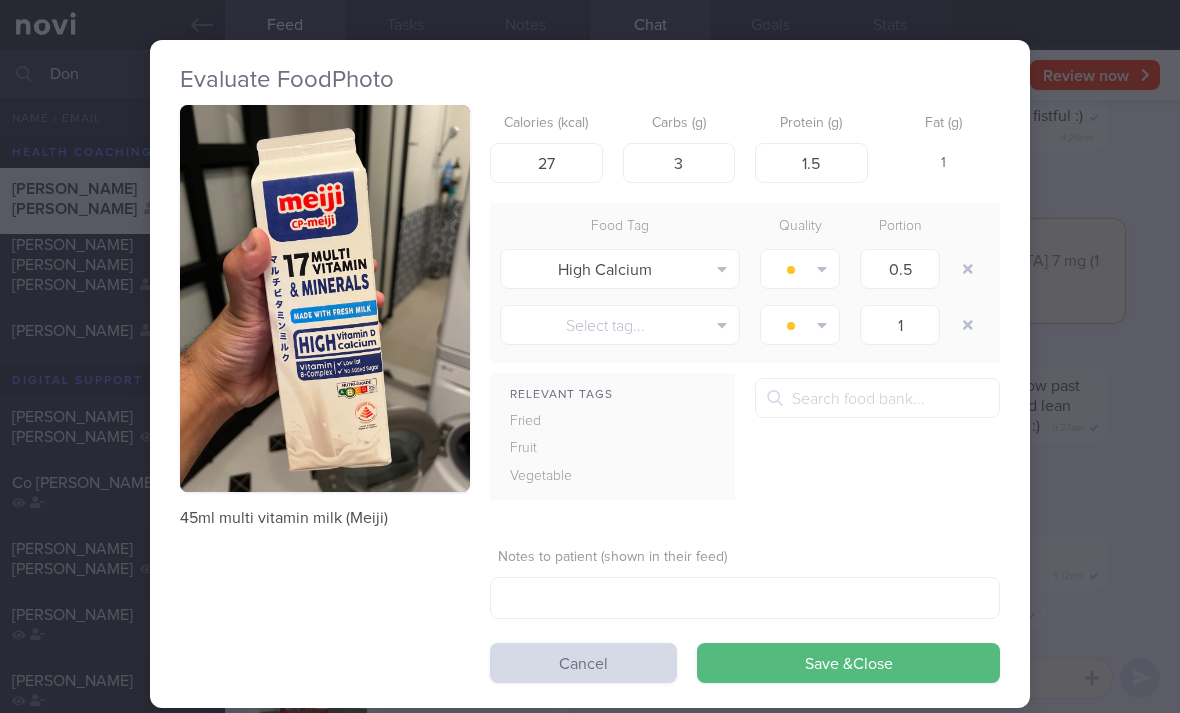 click at bounding box center [970, 269] 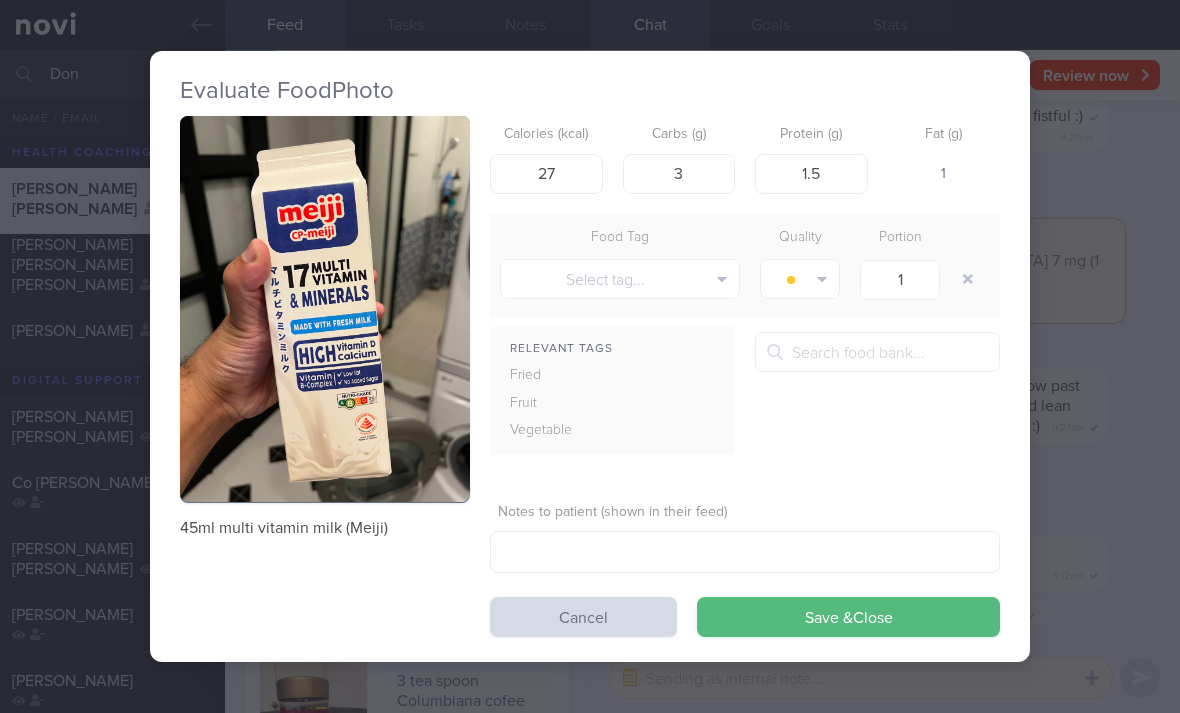 click on "Save &
Close" at bounding box center [848, 617] 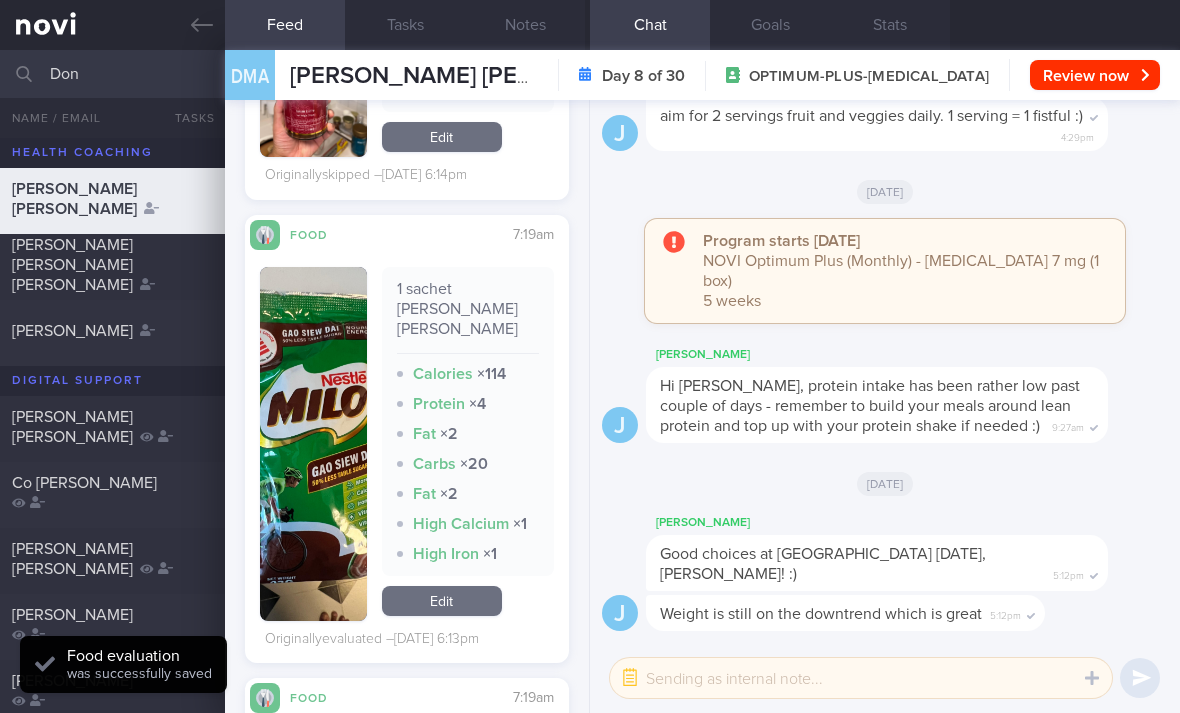 scroll, scrollTop: 8018, scrollLeft: 0, axis: vertical 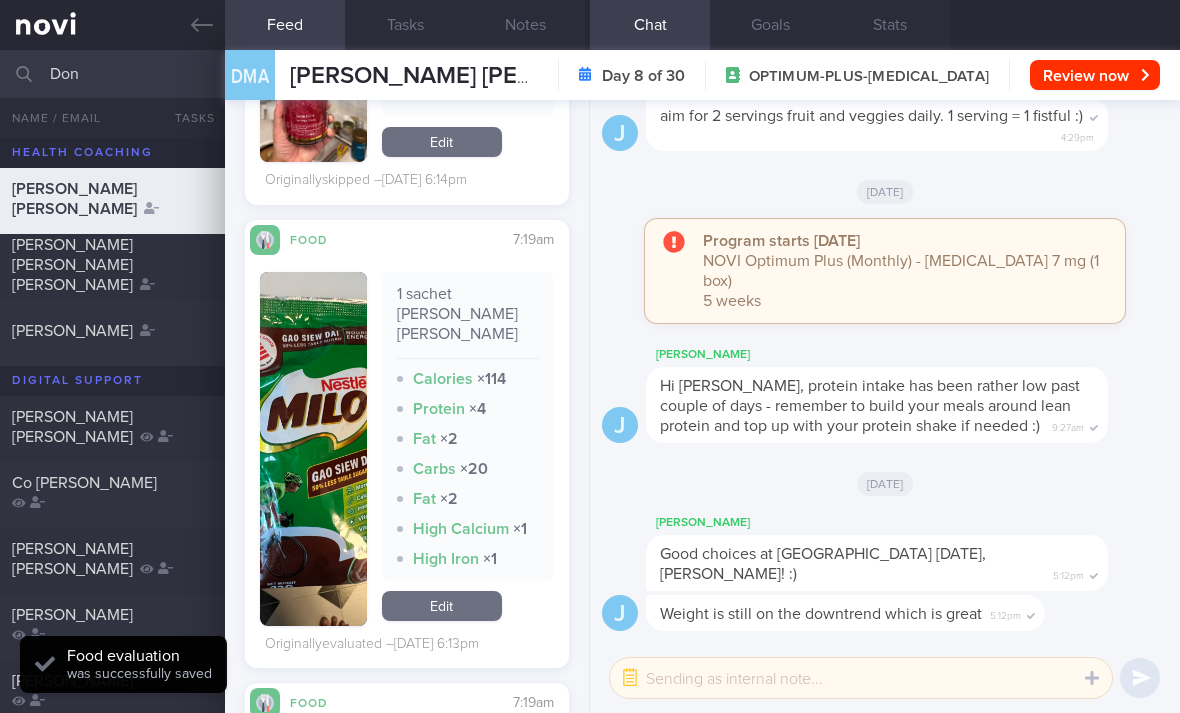 click on "Edit" at bounding box center (442, 606) 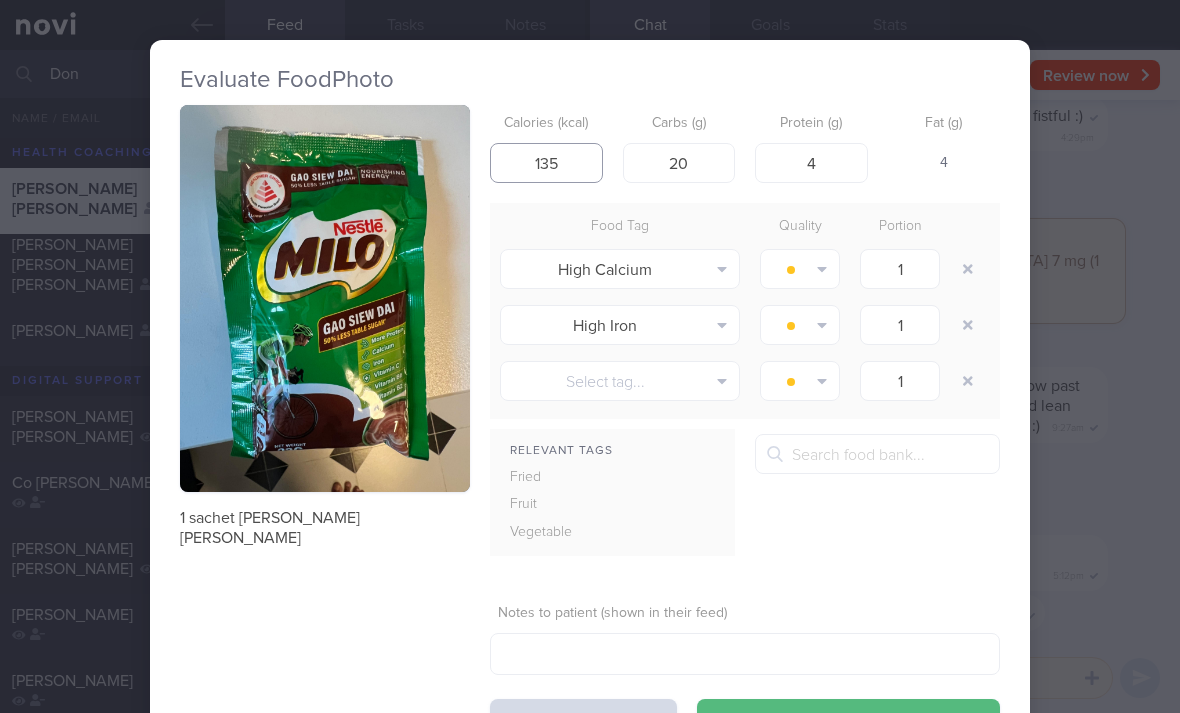 type on "135" 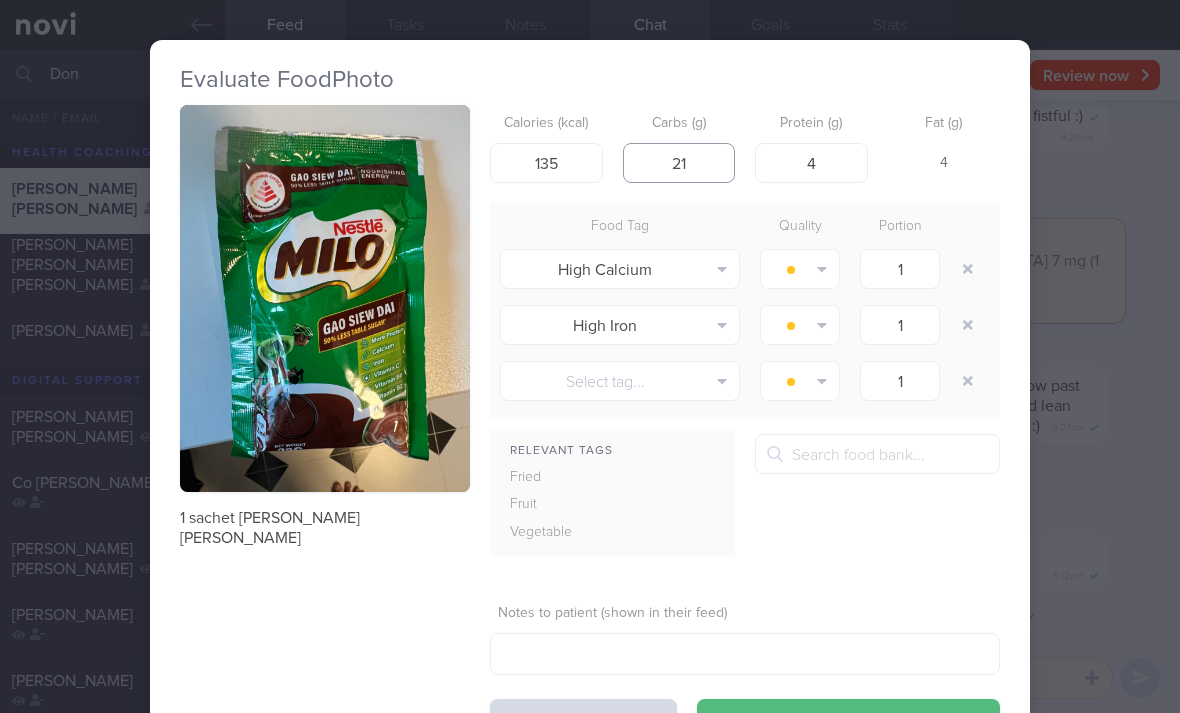 type on "21" 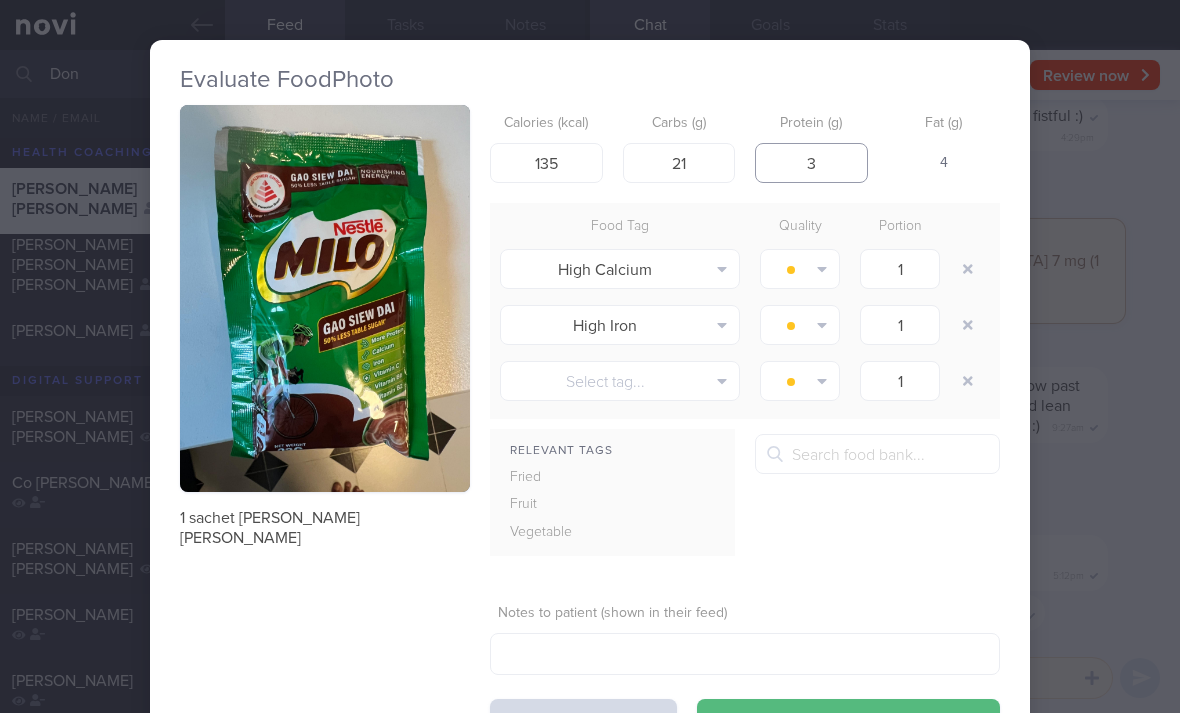 type on "3" 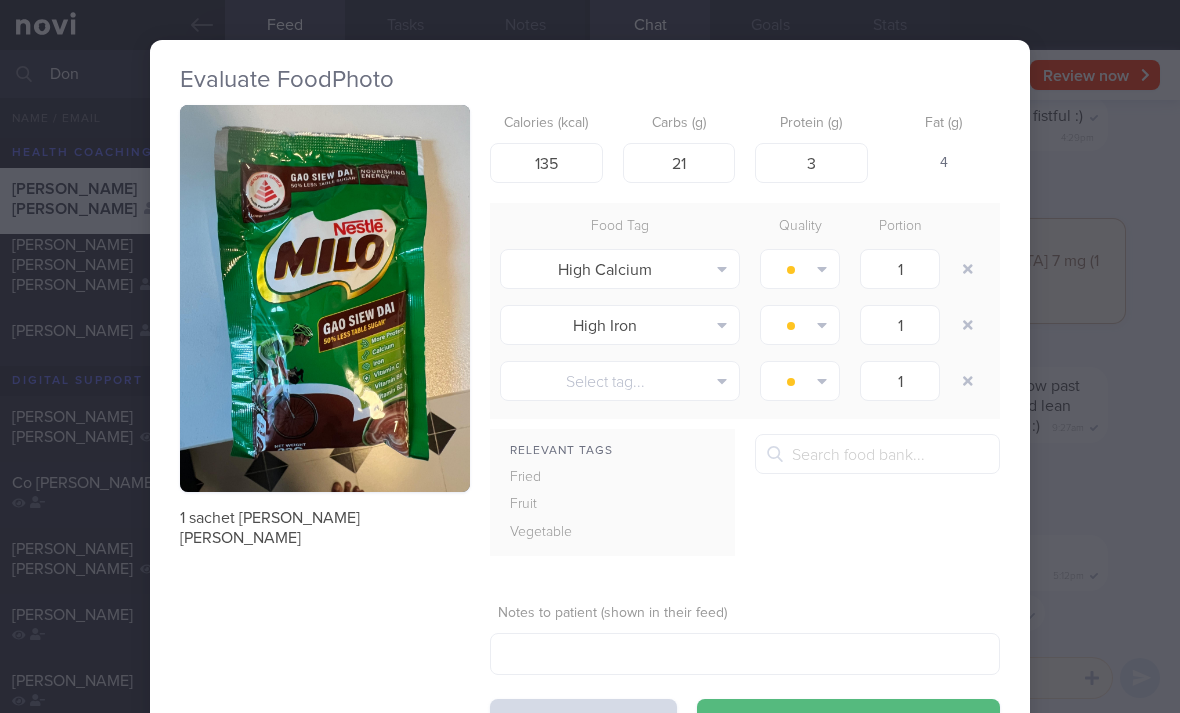 click at bounding box center [968, 269] 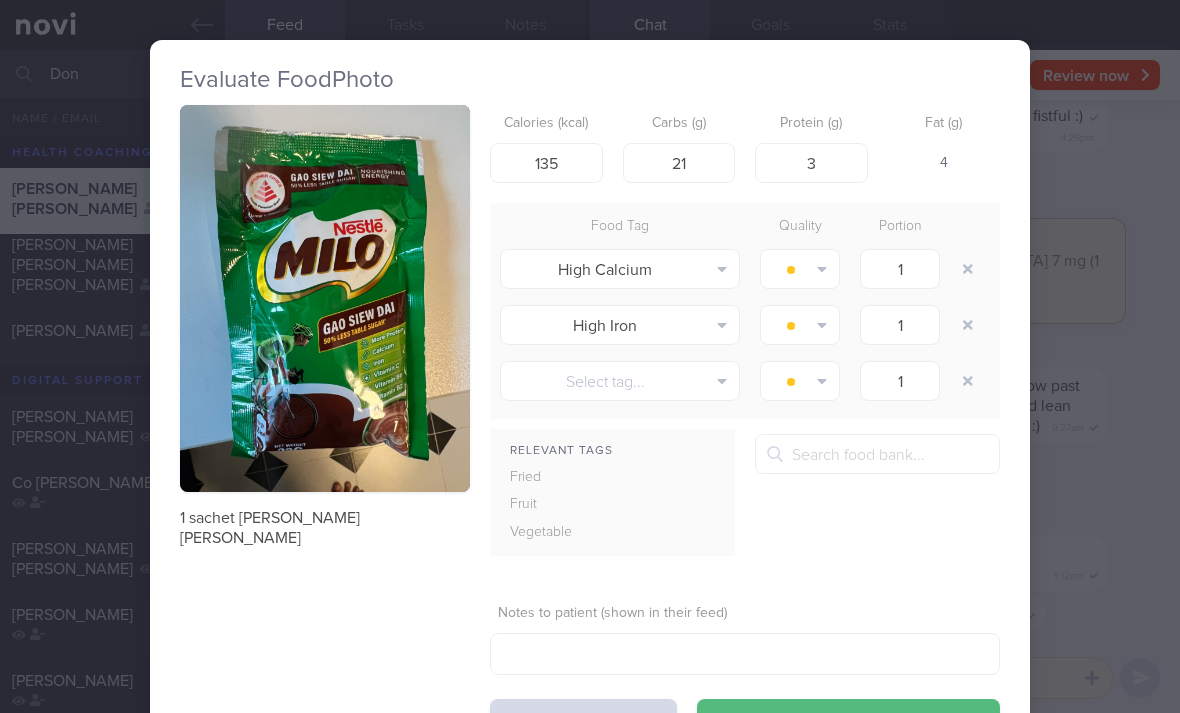 click at bounding box center (968, 269) 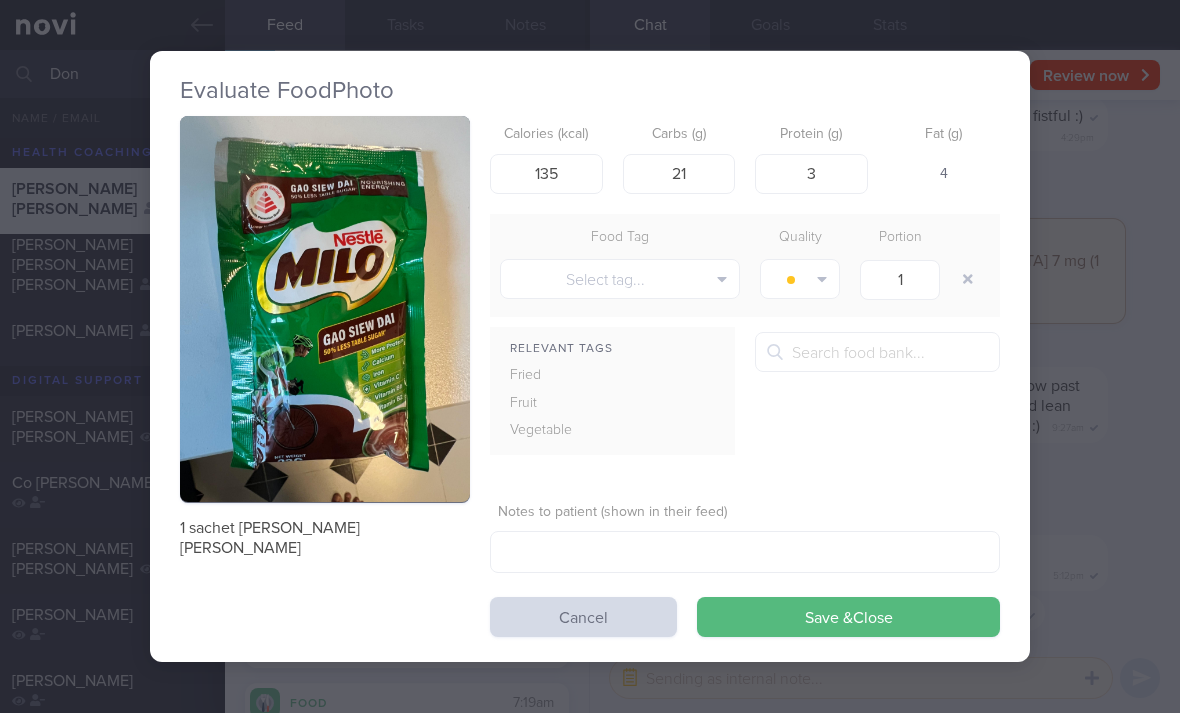 click at bounding box center (968, 279) 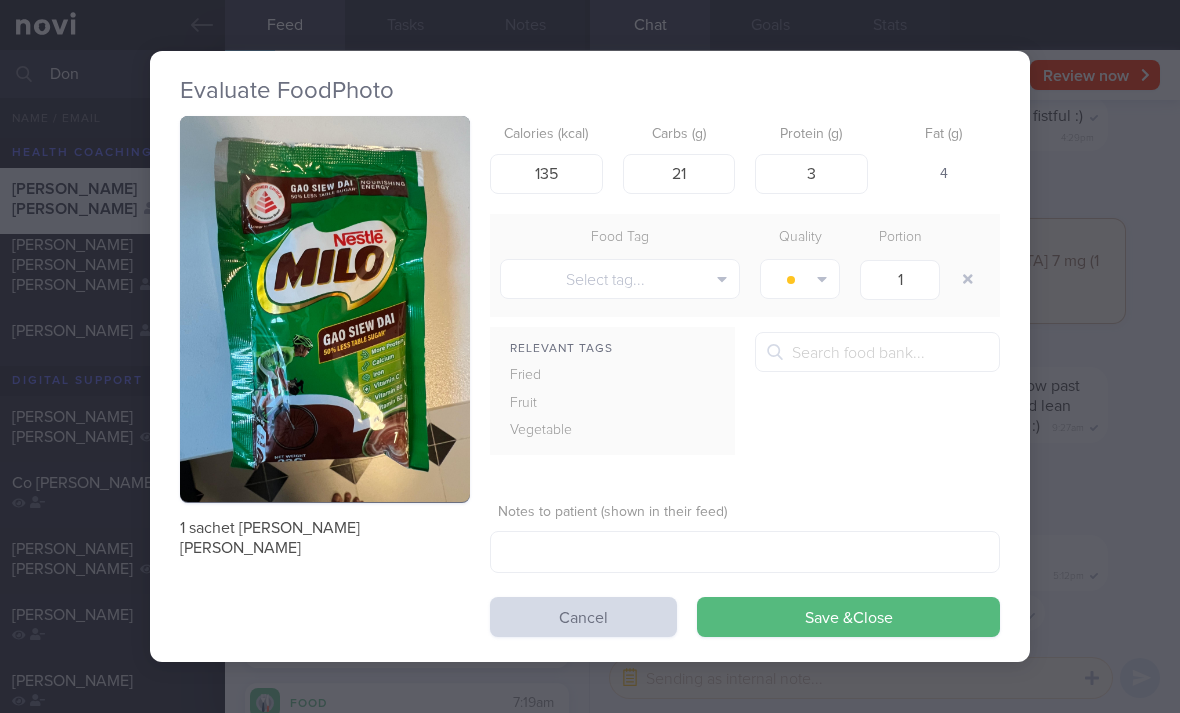 click on "Save &
Close" at bounding box center [848, 617] 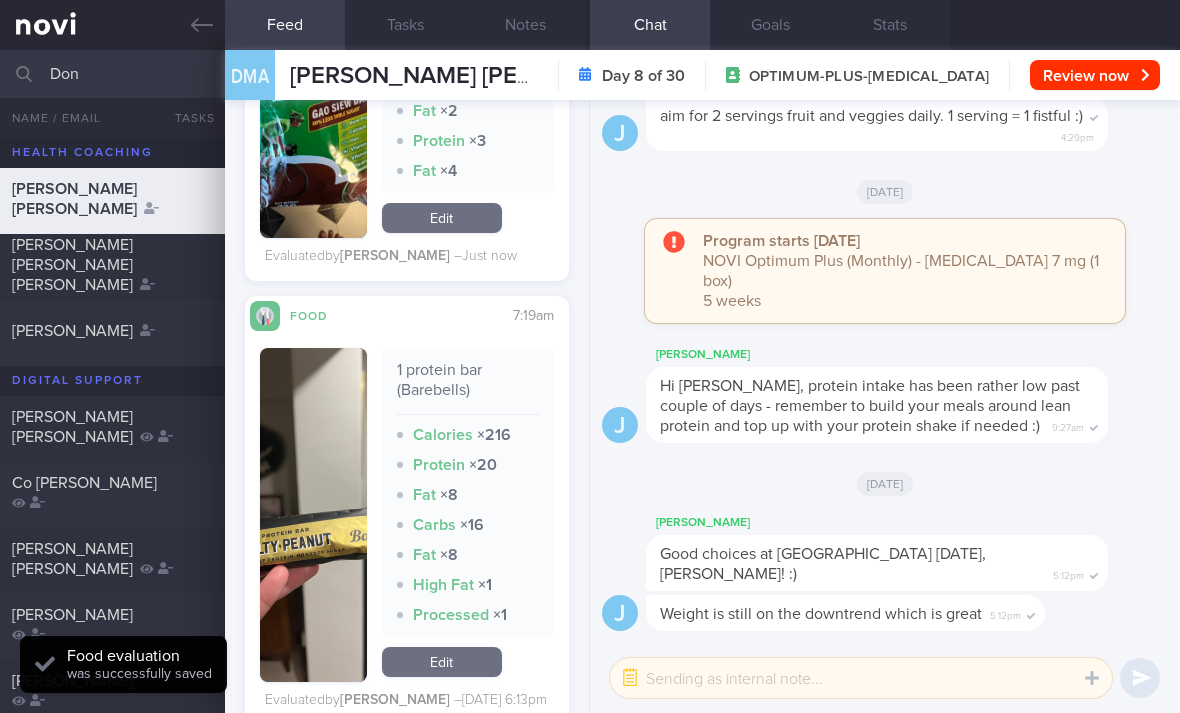 scroll, scrollTop: 8422, scrollLeft: 0, axis: vertical 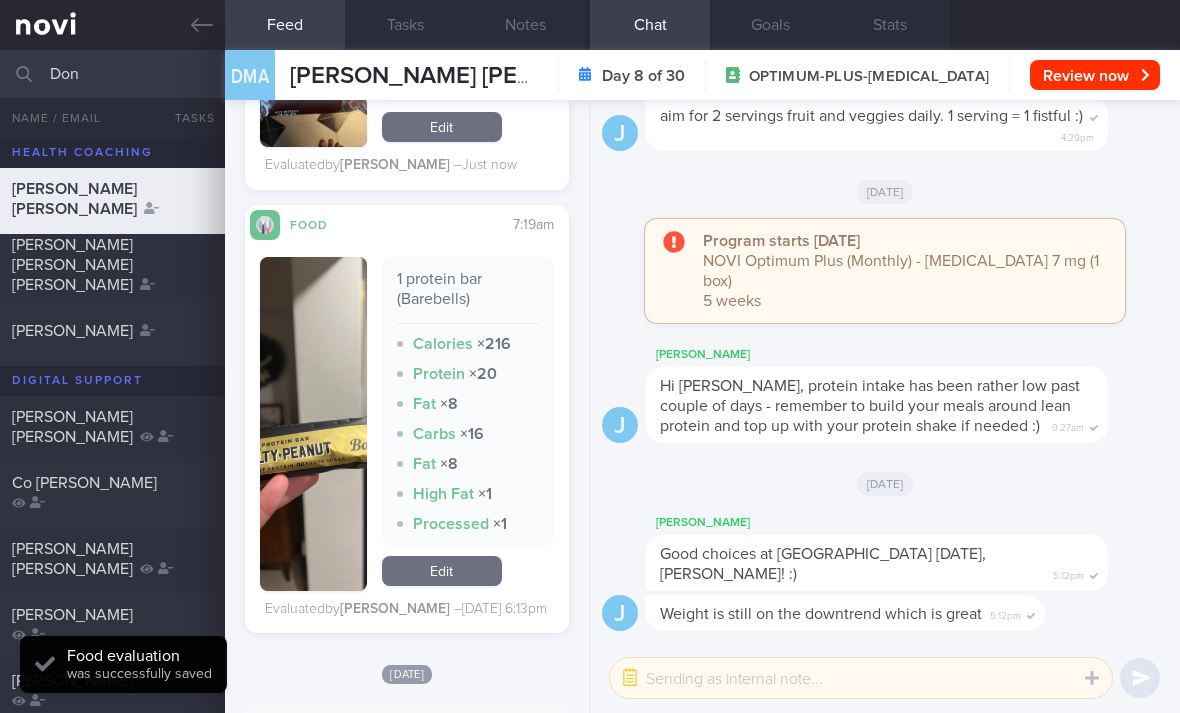 click on "Edit" at bounding box center (442, 571) 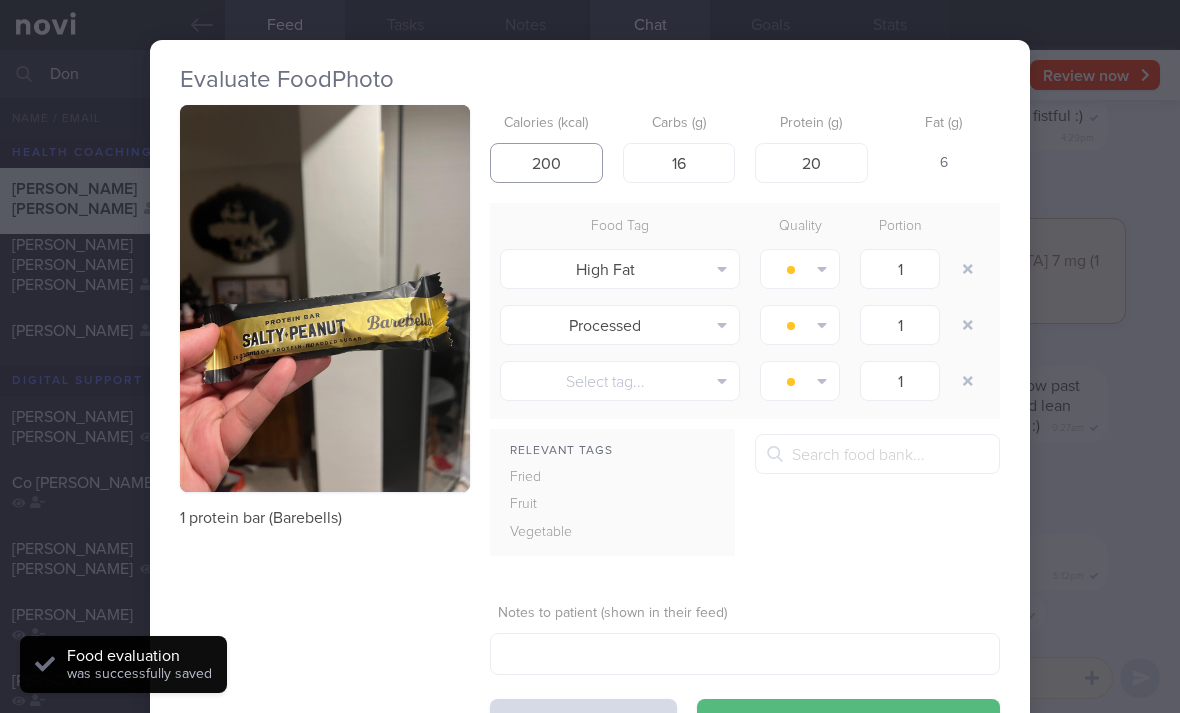 type on "200" 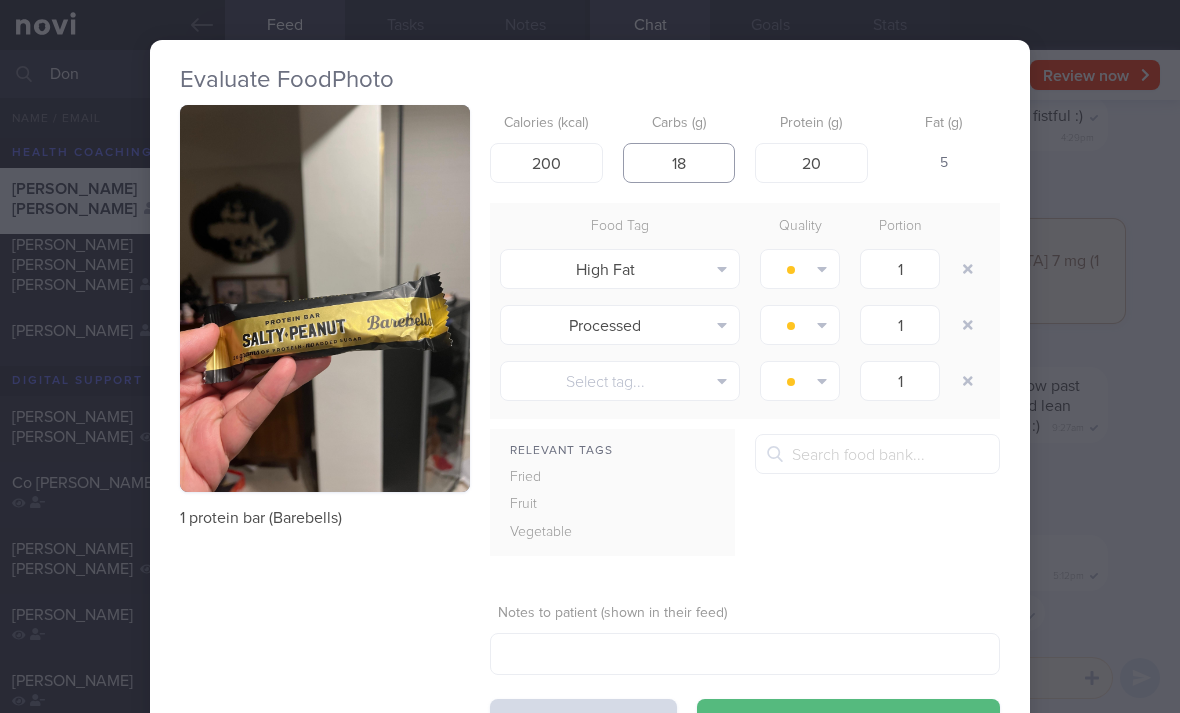 type on "18" 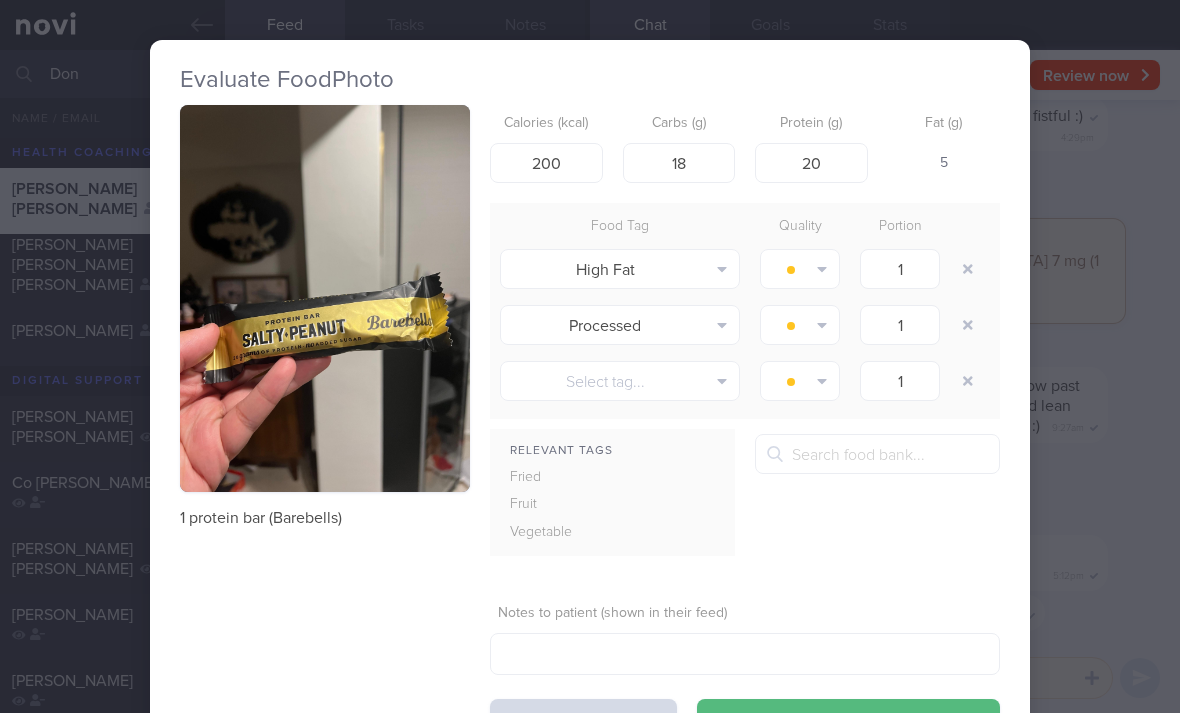 click at bounding box center [968, 269] 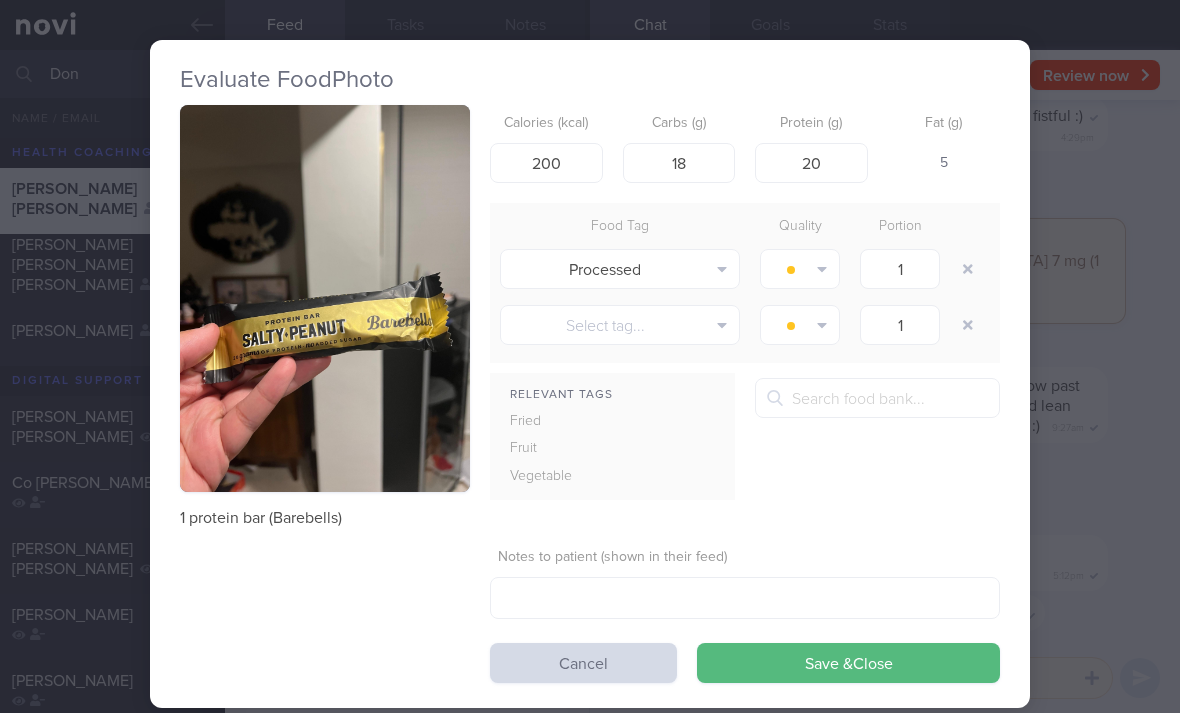 click at bounding box center [968, 269] 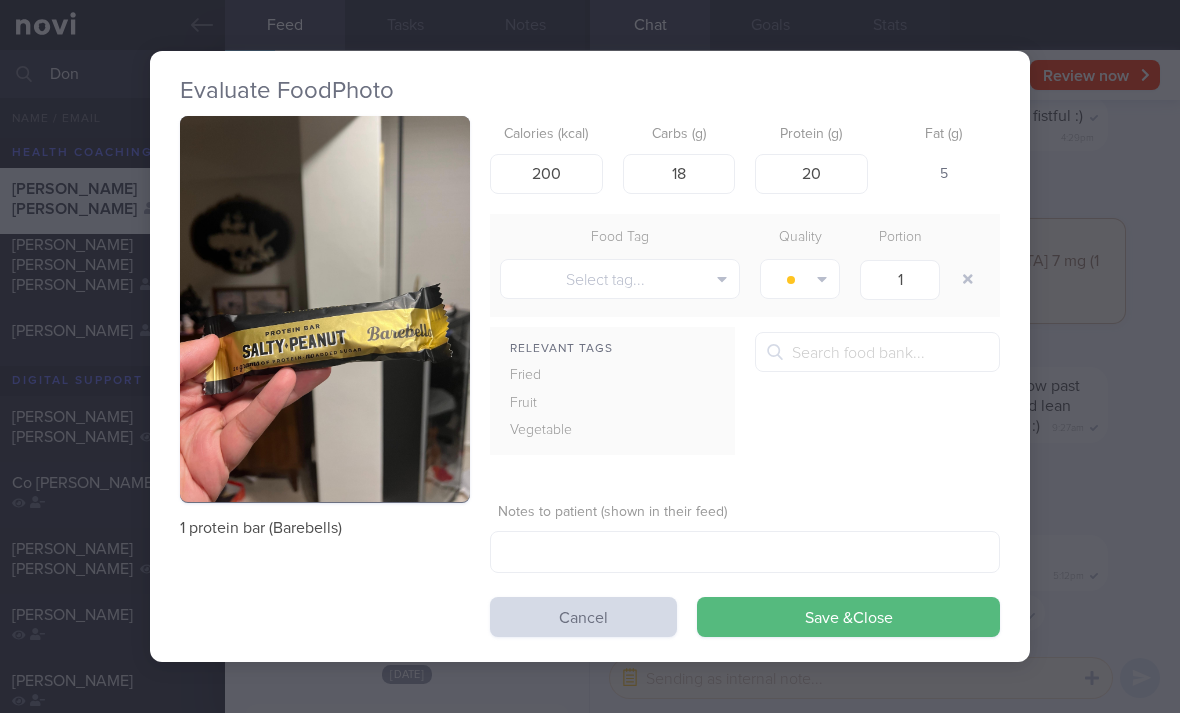 click on "Save &
Close" at bounding box center [848, 617] 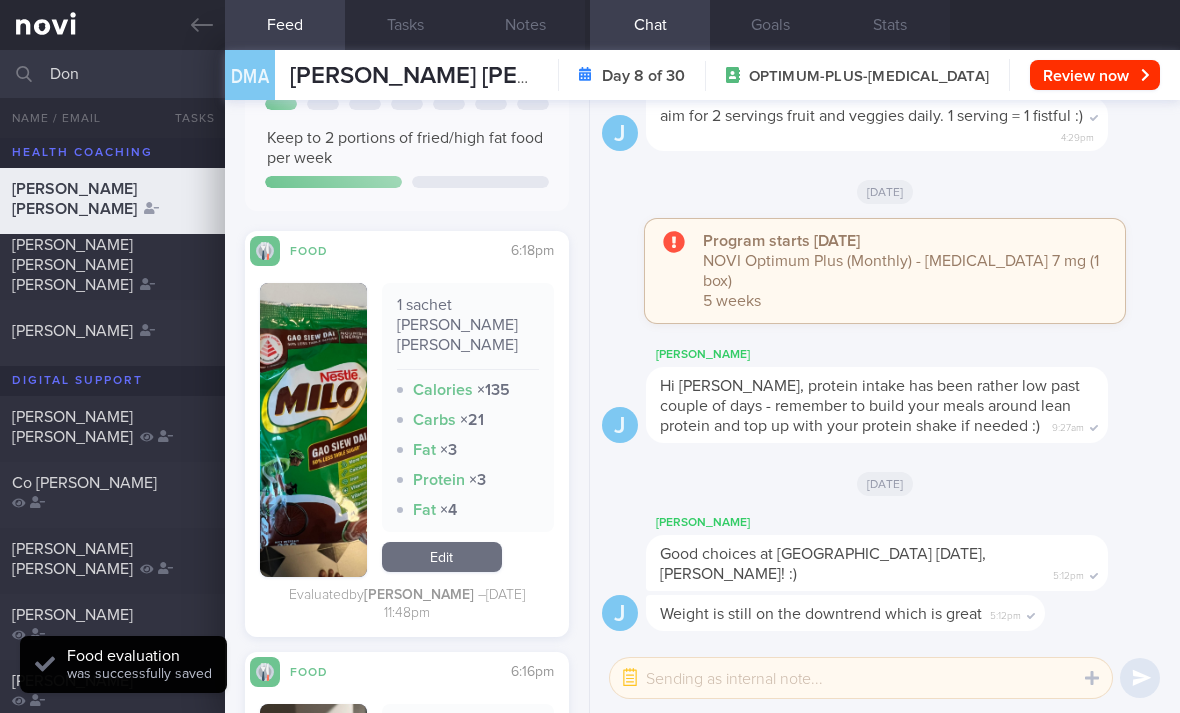 scroll, scrollTop: 9352, scrollLeft: 0, axis: vertical 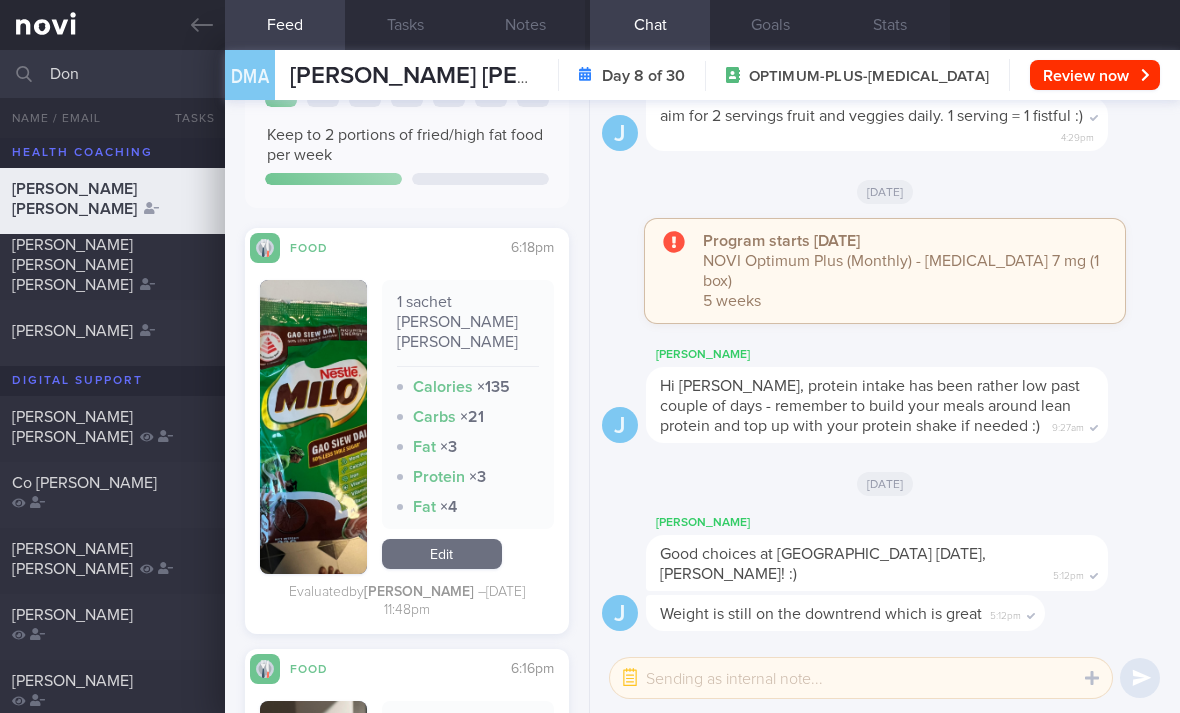 click at bounding box center (112, 25) 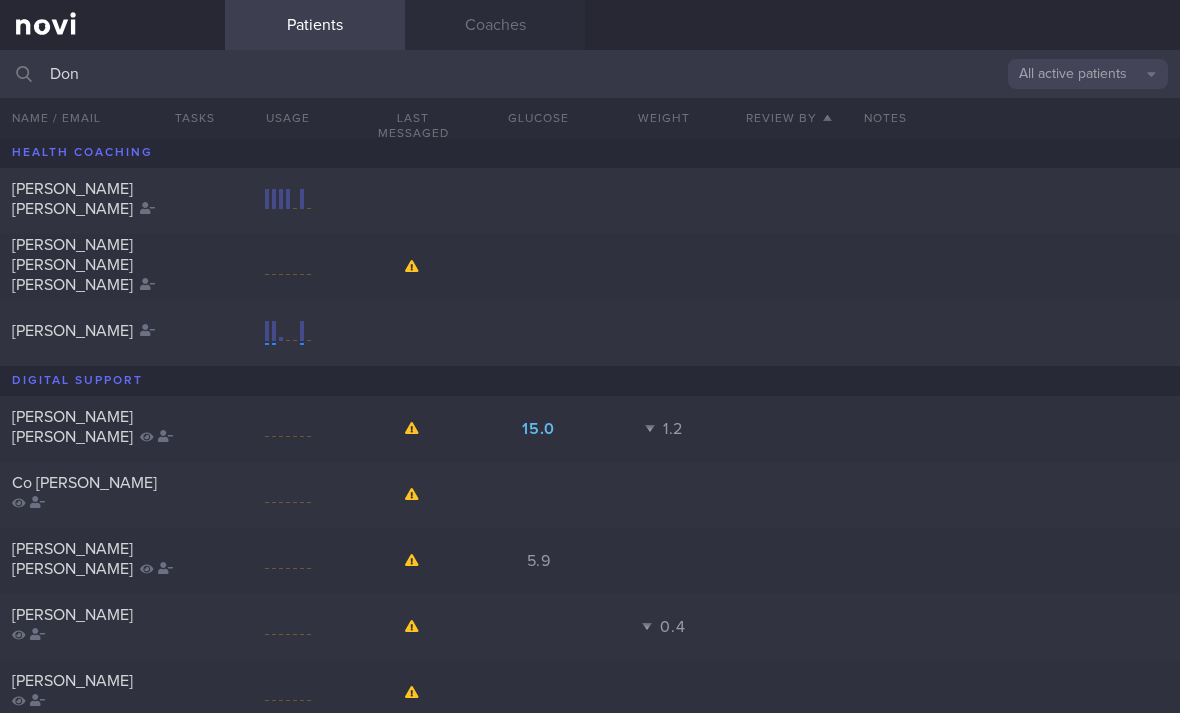 click on "All active patients" at bounding box center (1088, 74) 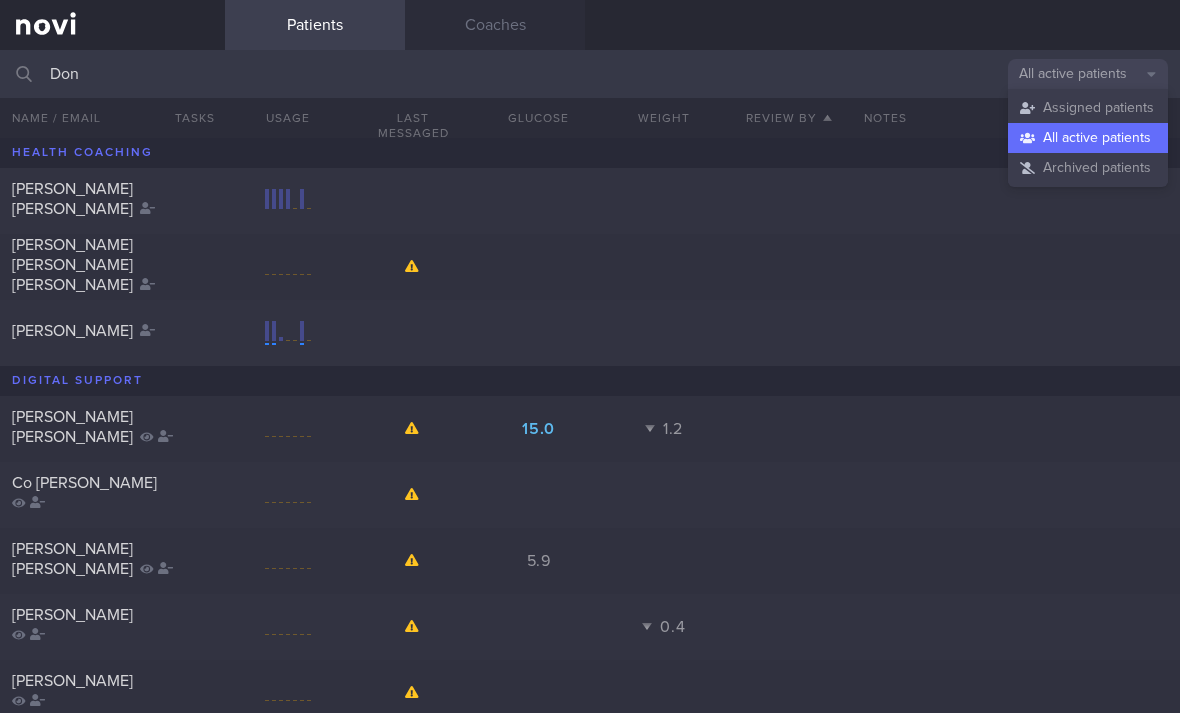 click on "Assigned patients" at bounding box center (1088, 108) 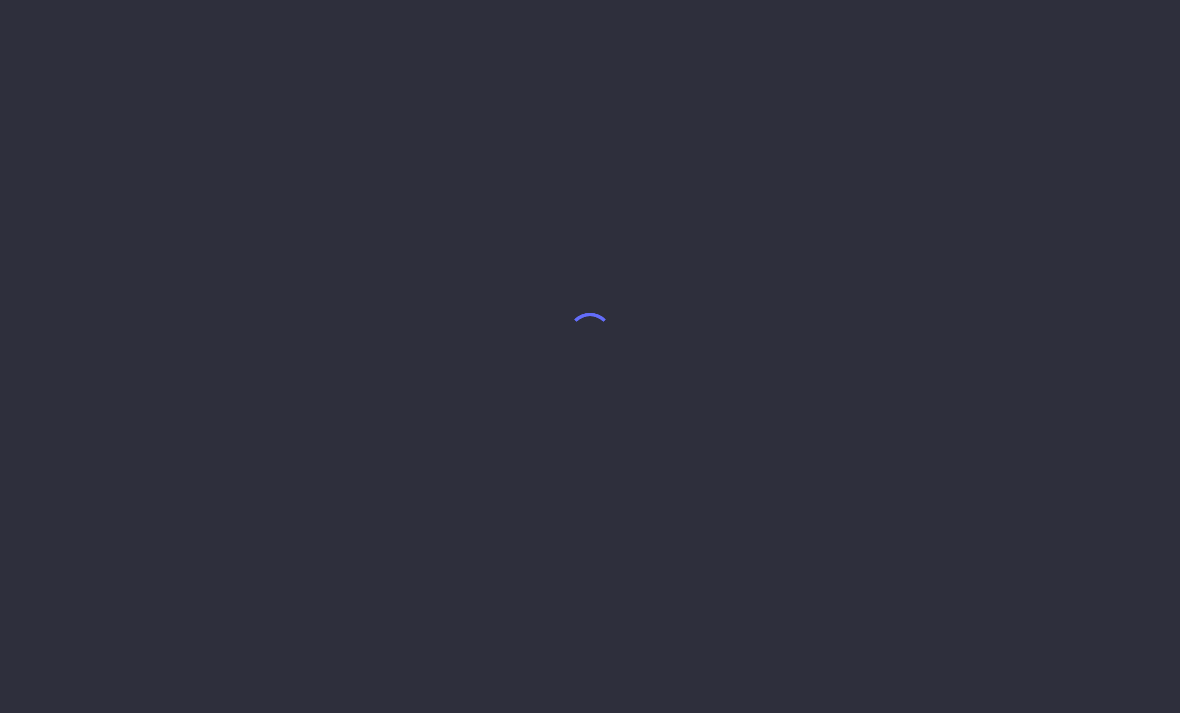 scroll, scrollTop: 0, scrollLeft: 0, axis: both 